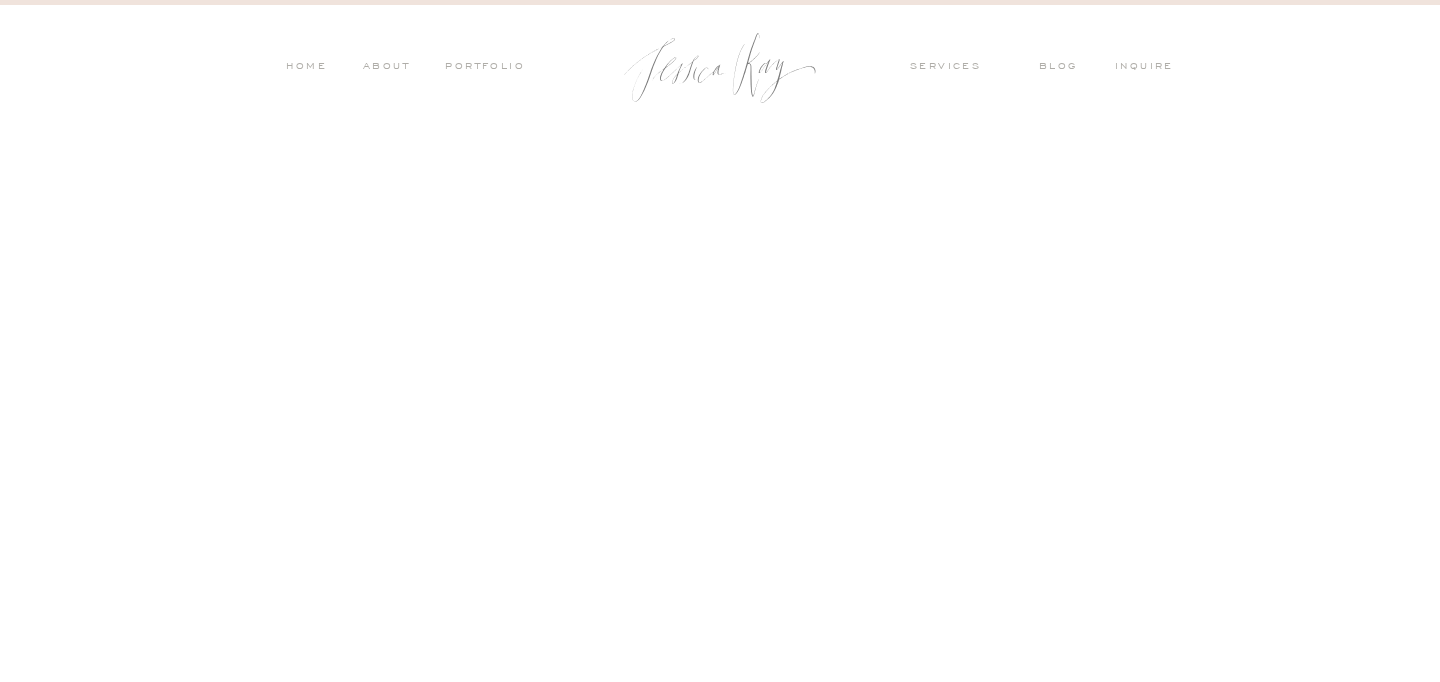 scroll, scrollTop: 0, scrollLeft: 0, axis: both 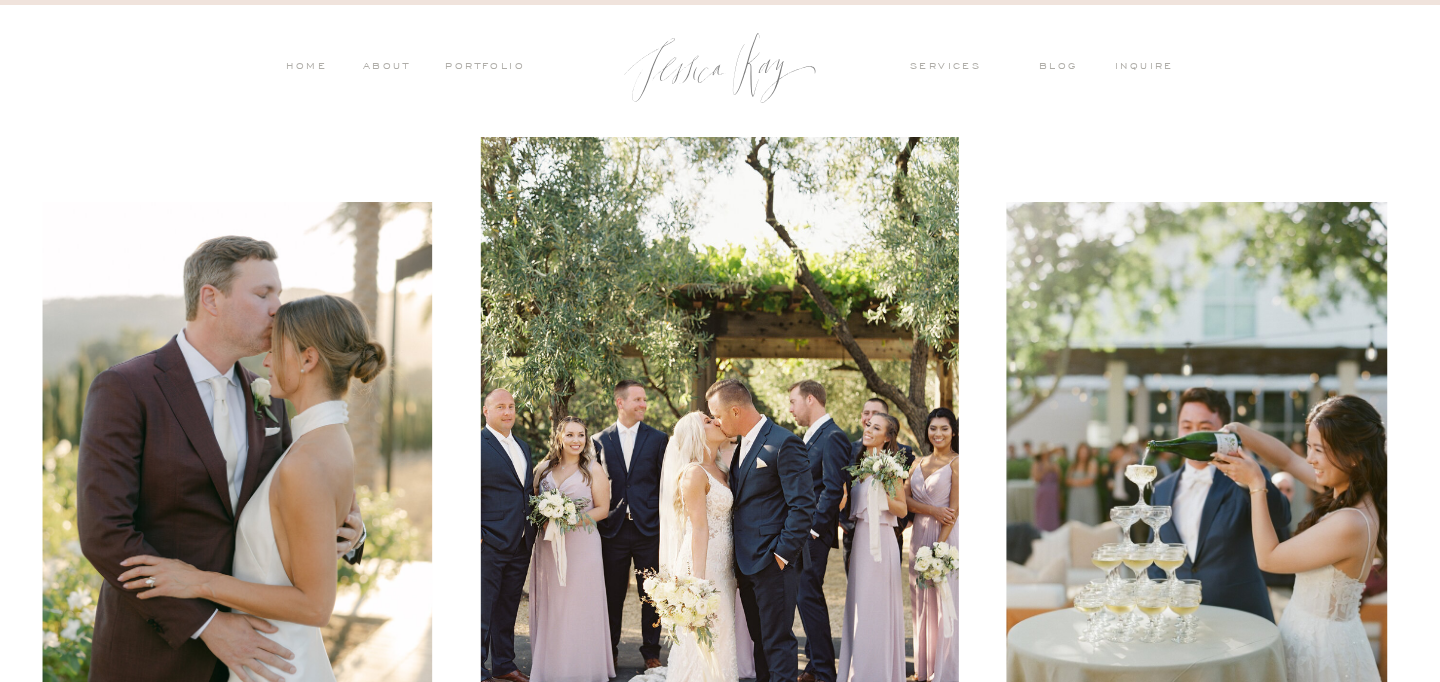 click on "PORTFOLIO" at bounding box center [483, 68] 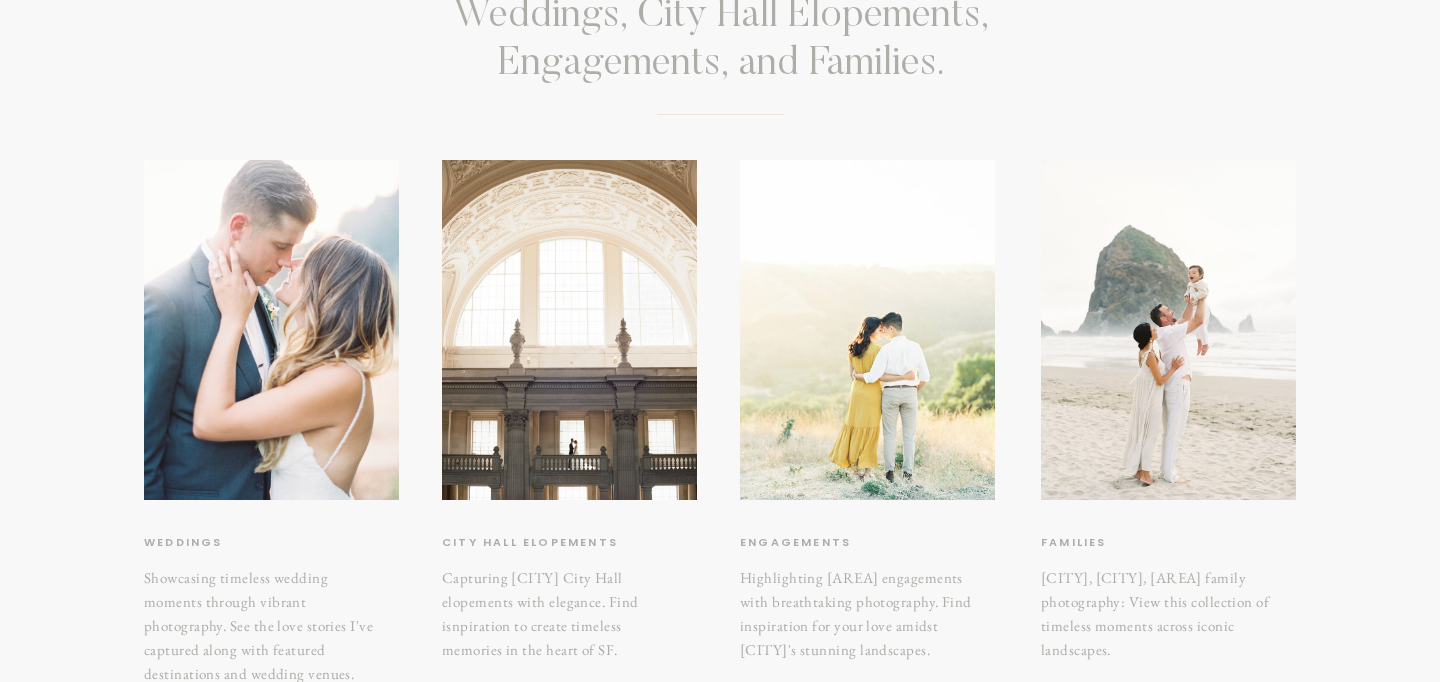 scroll, scrollTop: 235, scrollLeft: 0, axis: vertical 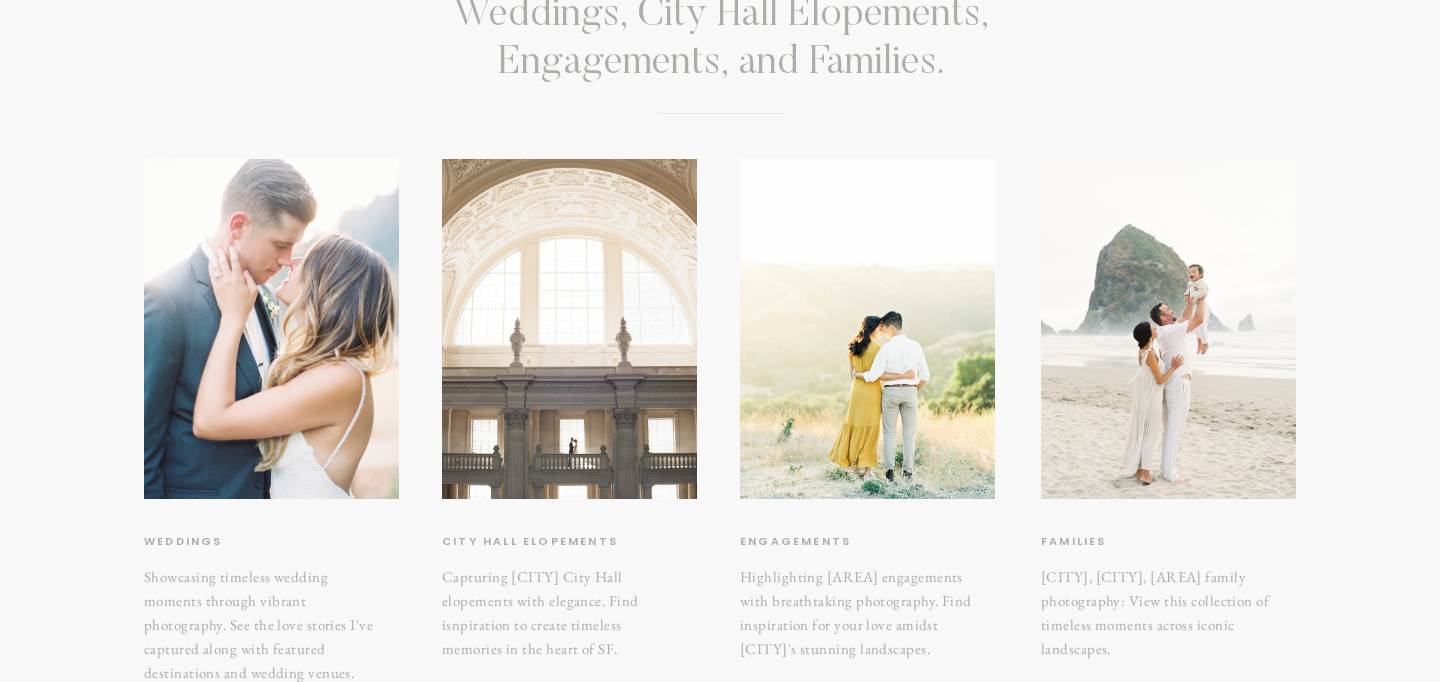click at bounding box center (569, 329) 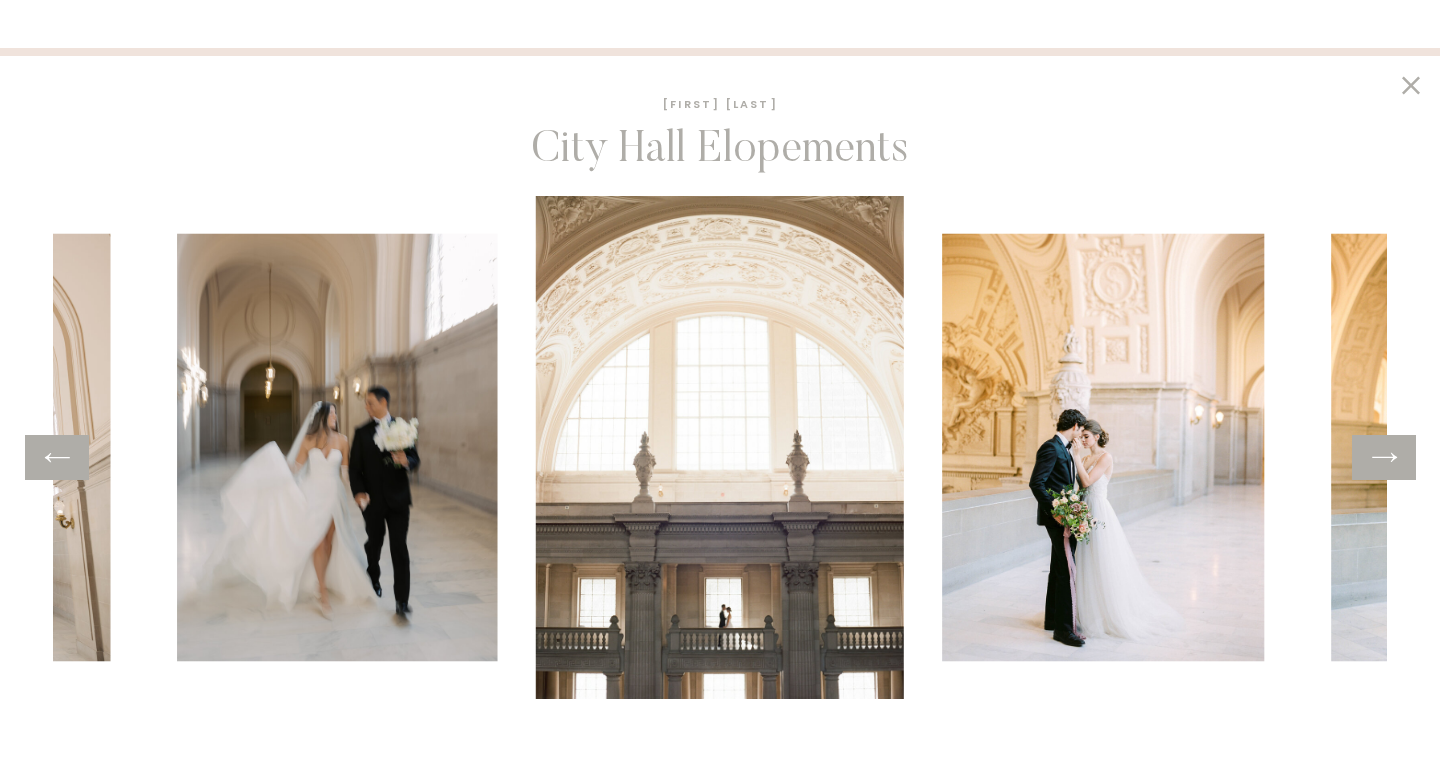 scroll, scrollTop: 665, scrollLeft: 0, axis: vertical 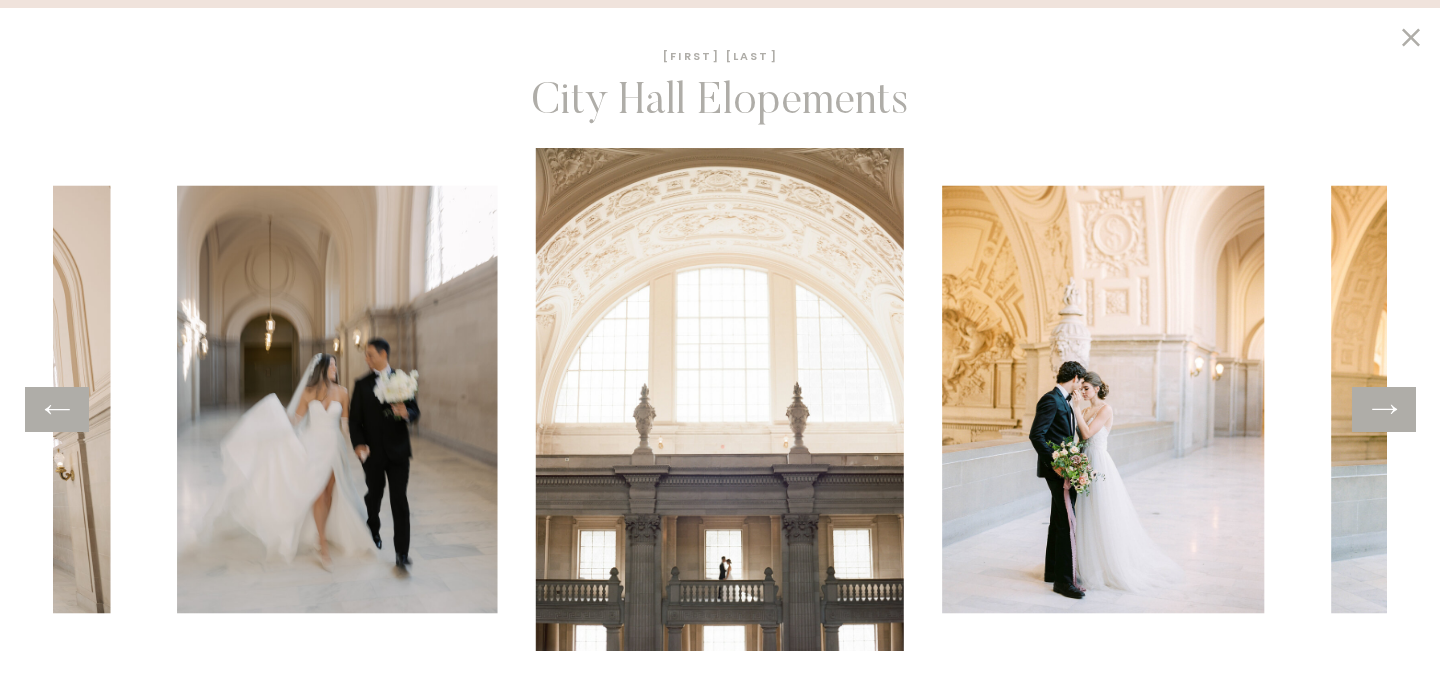 click at bounding box center [1384, 409] 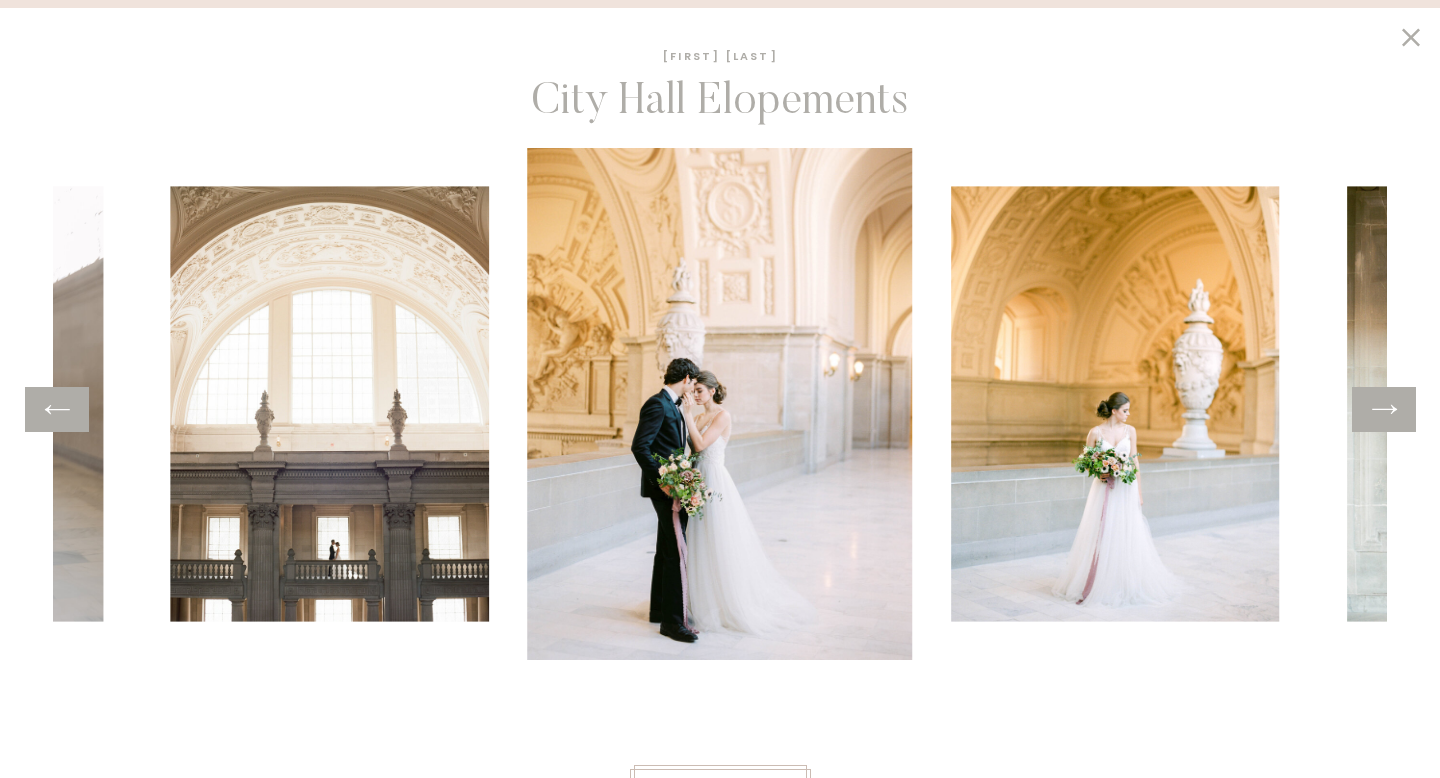 click at bounding box center (1384, 409) 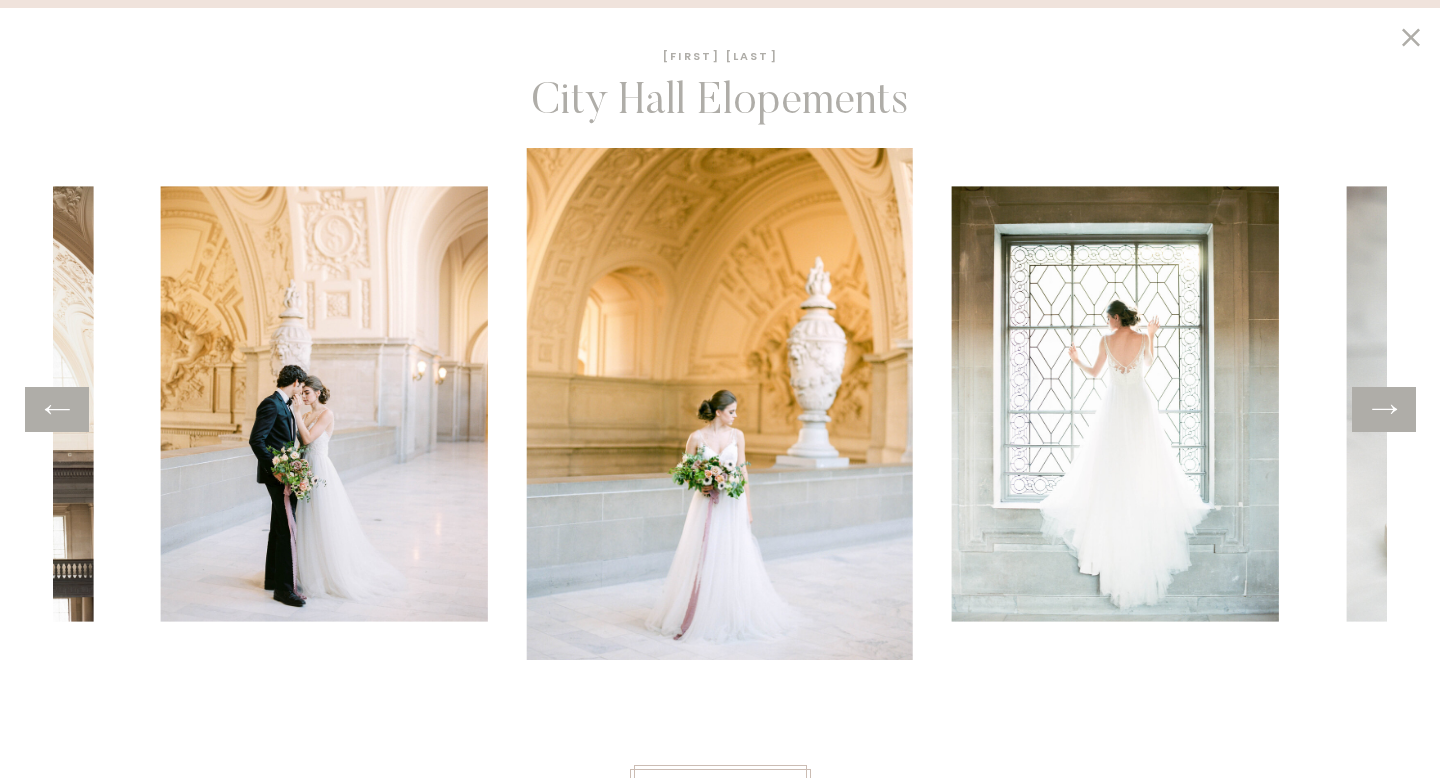 click at bounding box center [1384, 409] 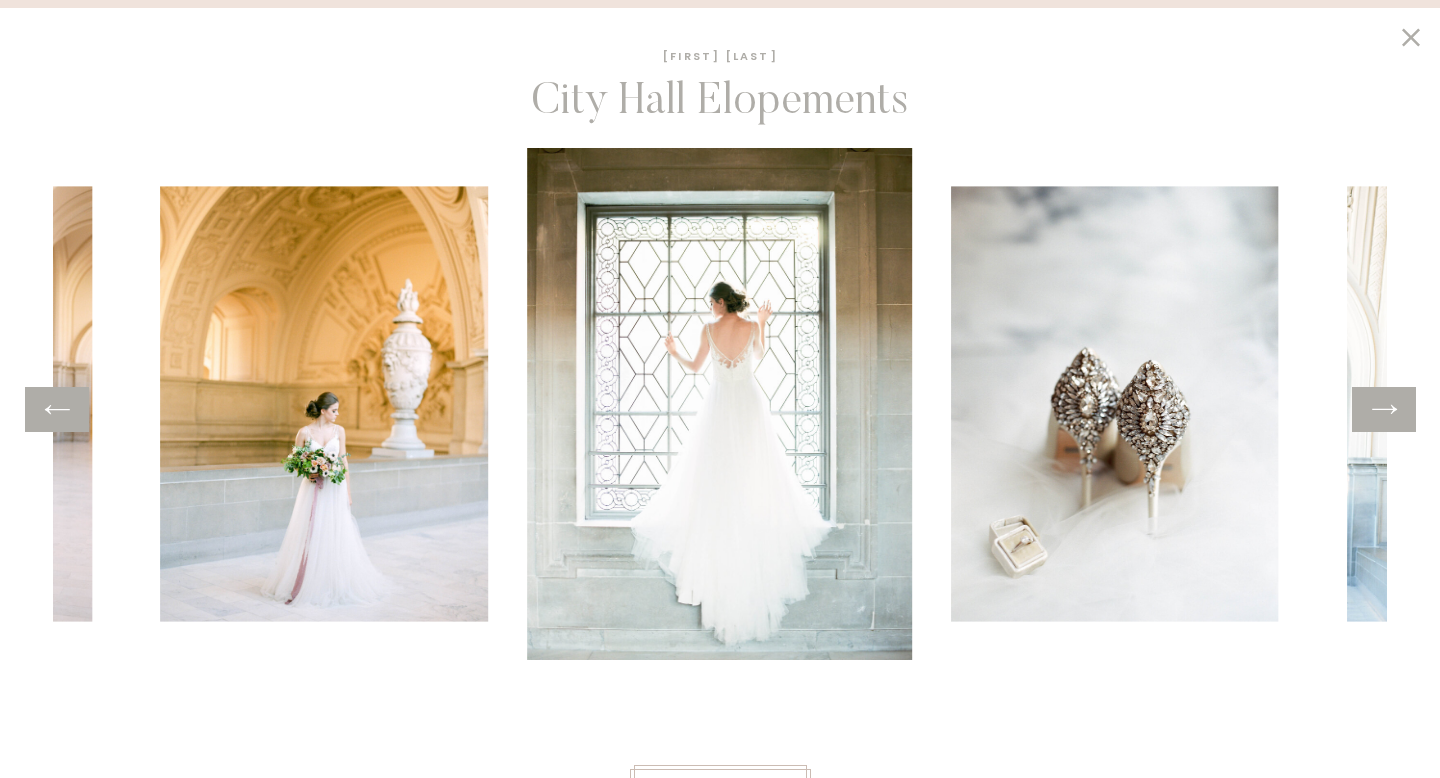 click at bounding box center (57, 409) 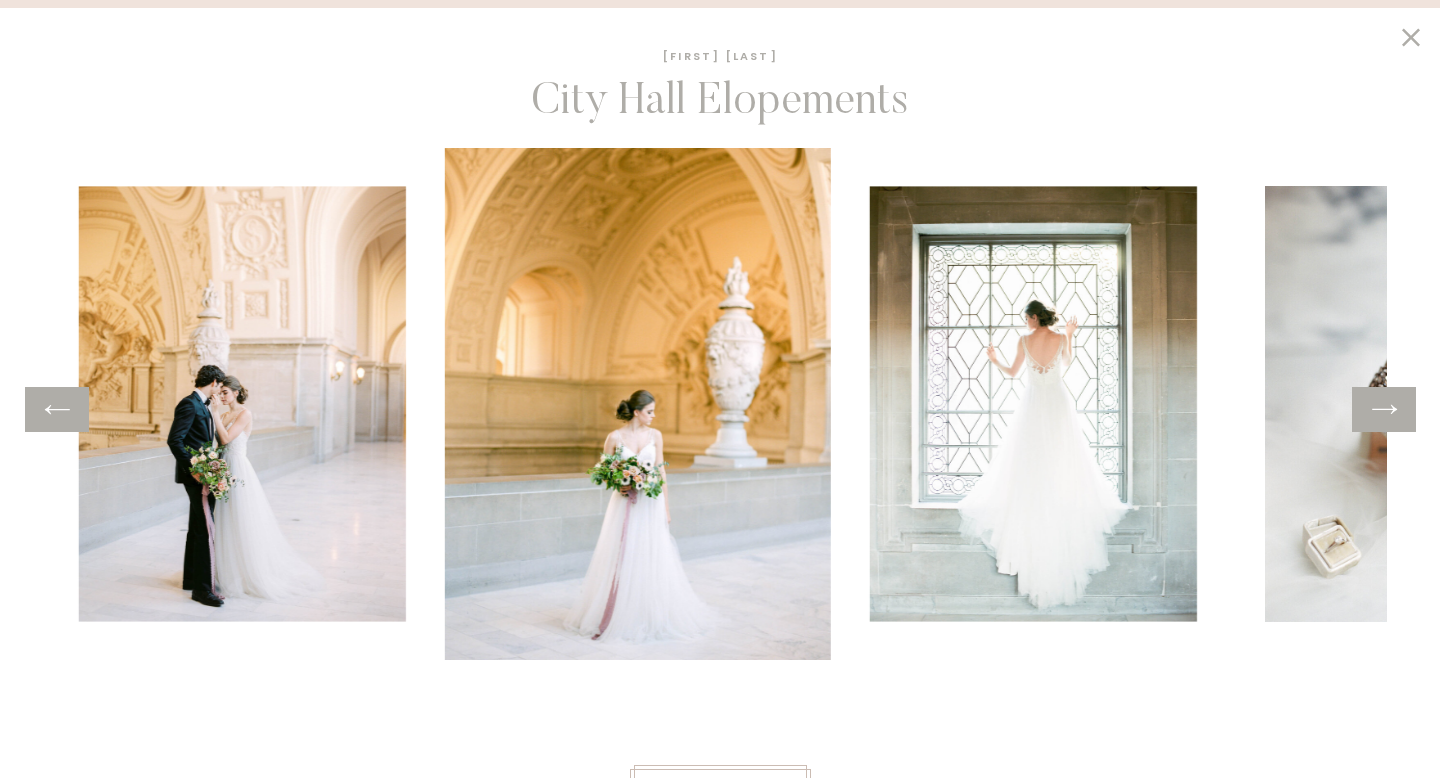 click at bounding box center [57, 409] 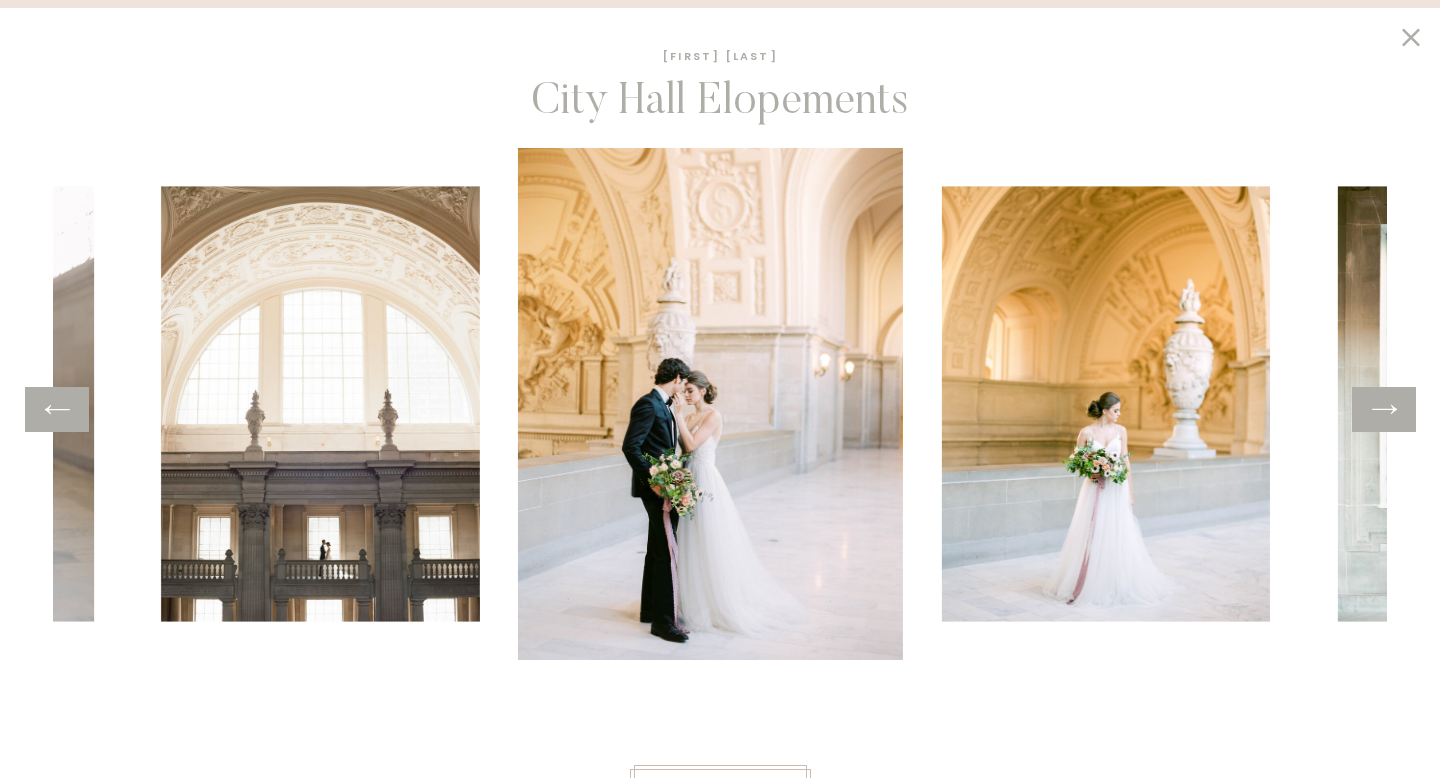 click at bounding box center [57, 409] 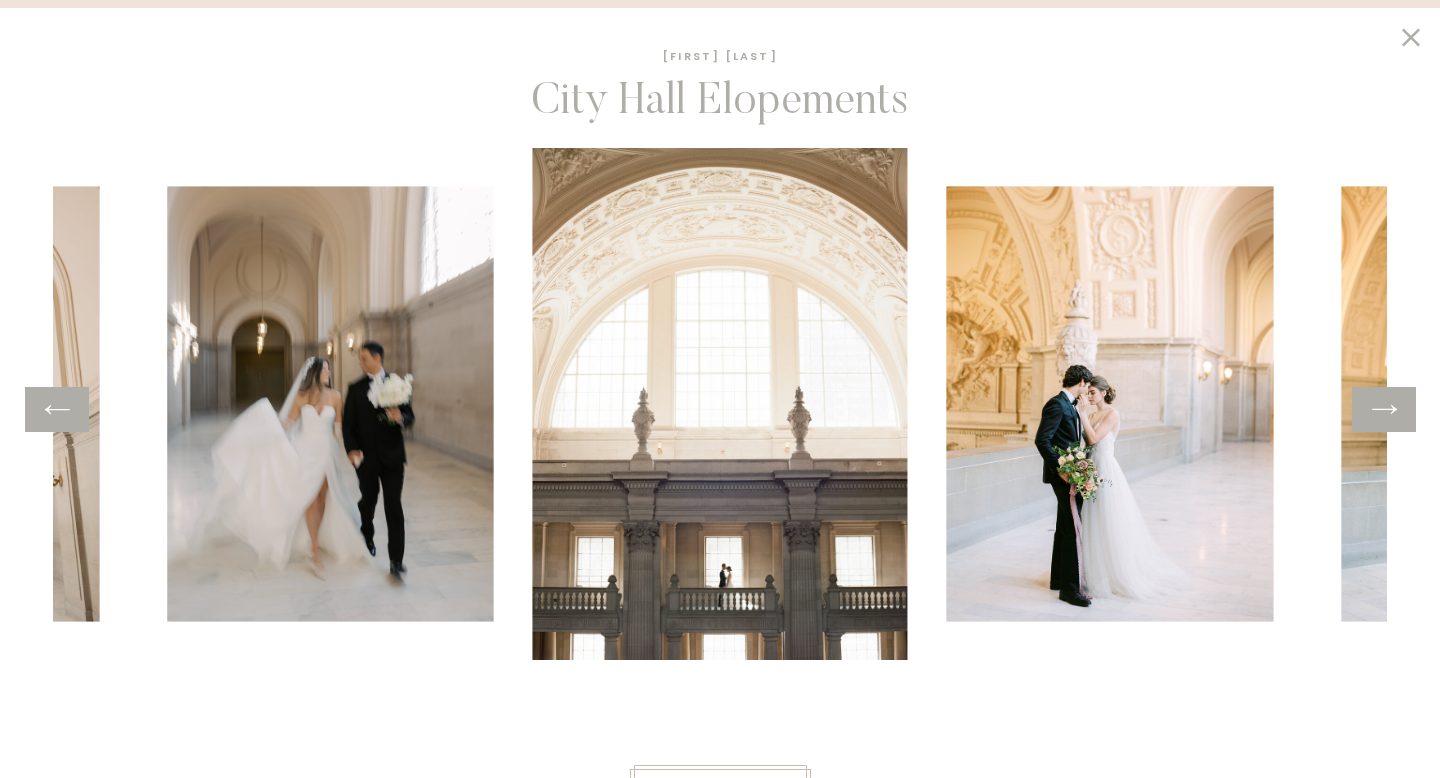 click at bounding box center [1384, 409] 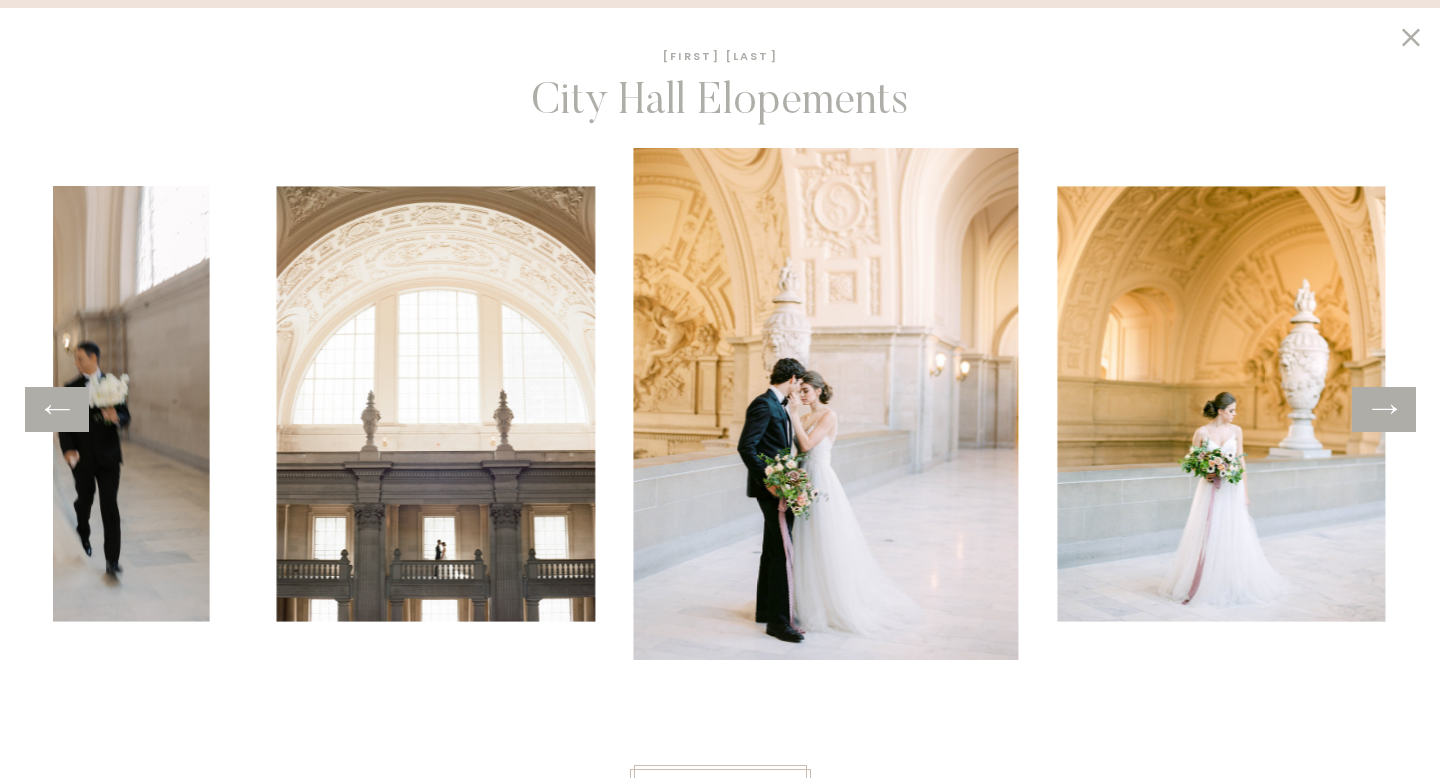 click at bounding box center (1384, 409) 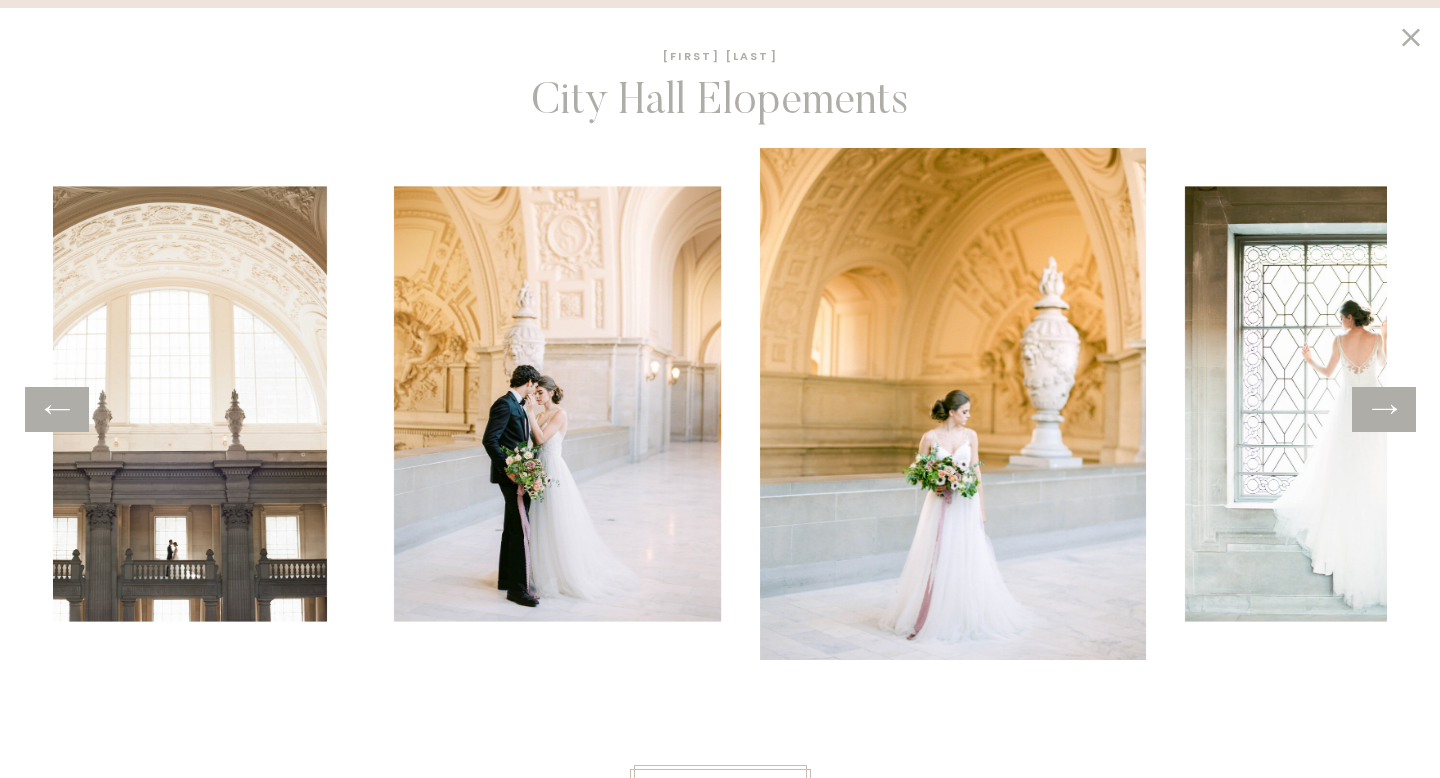 click at bounding box center [1384, 409] 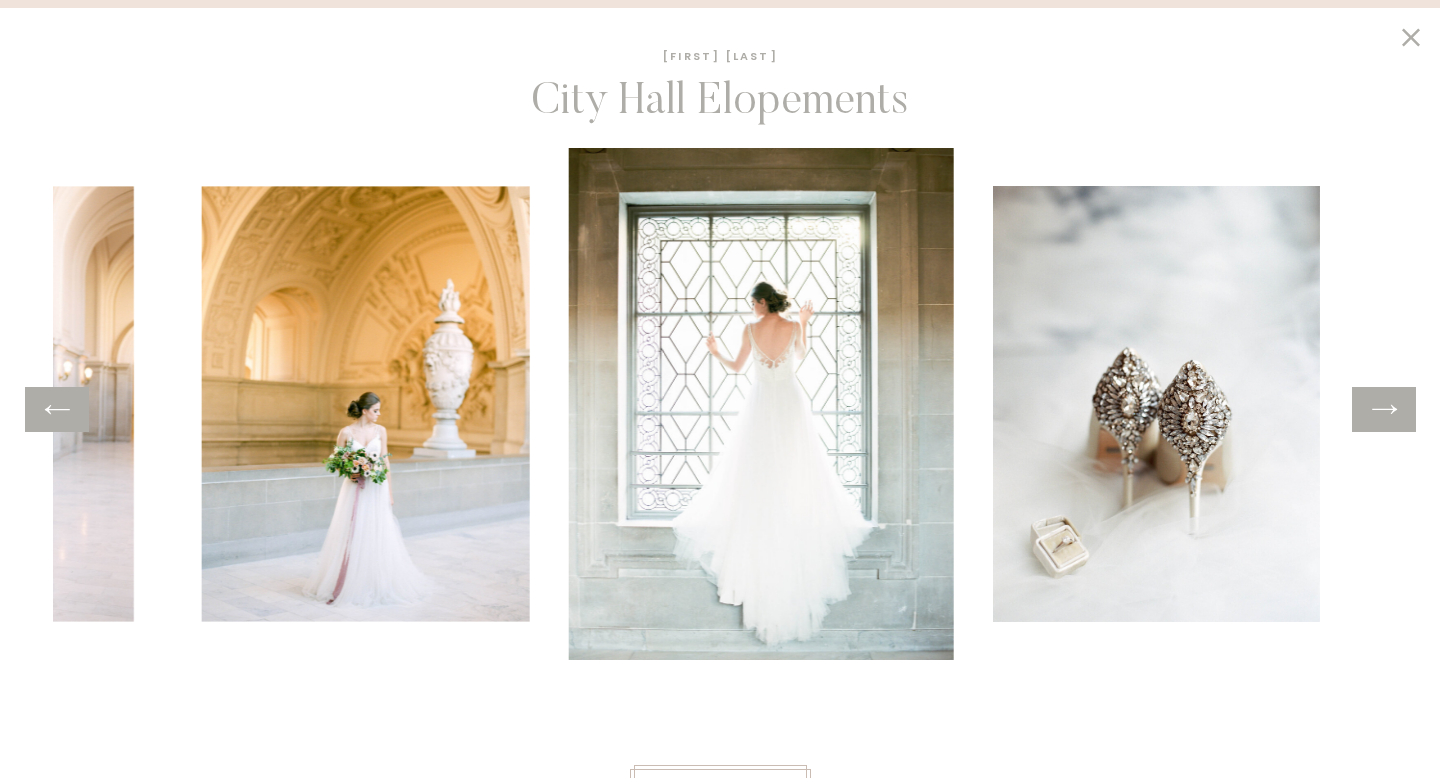 click at bounding box center [1384, 409] 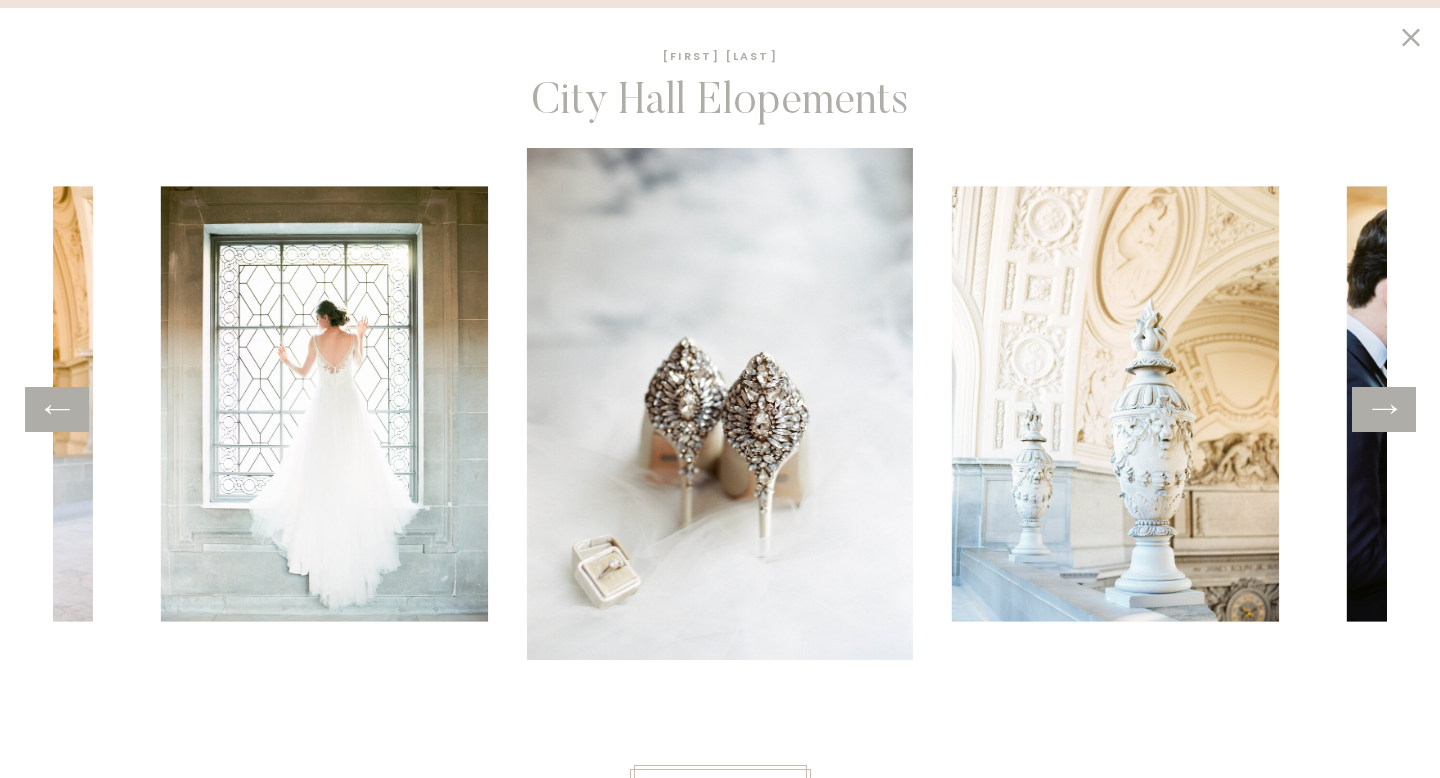 click at bounding box center [1384, 409] 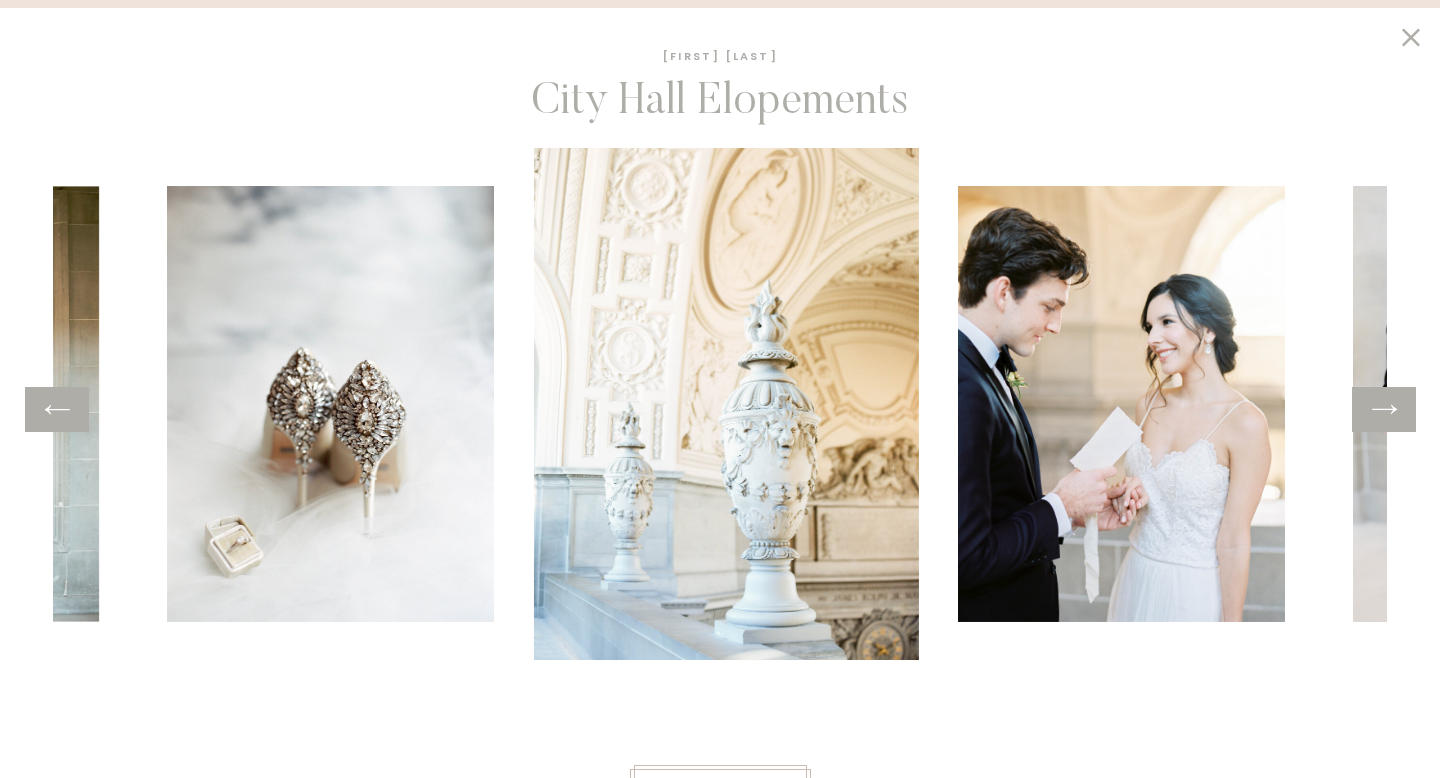click at bounding box center (1384, 409) 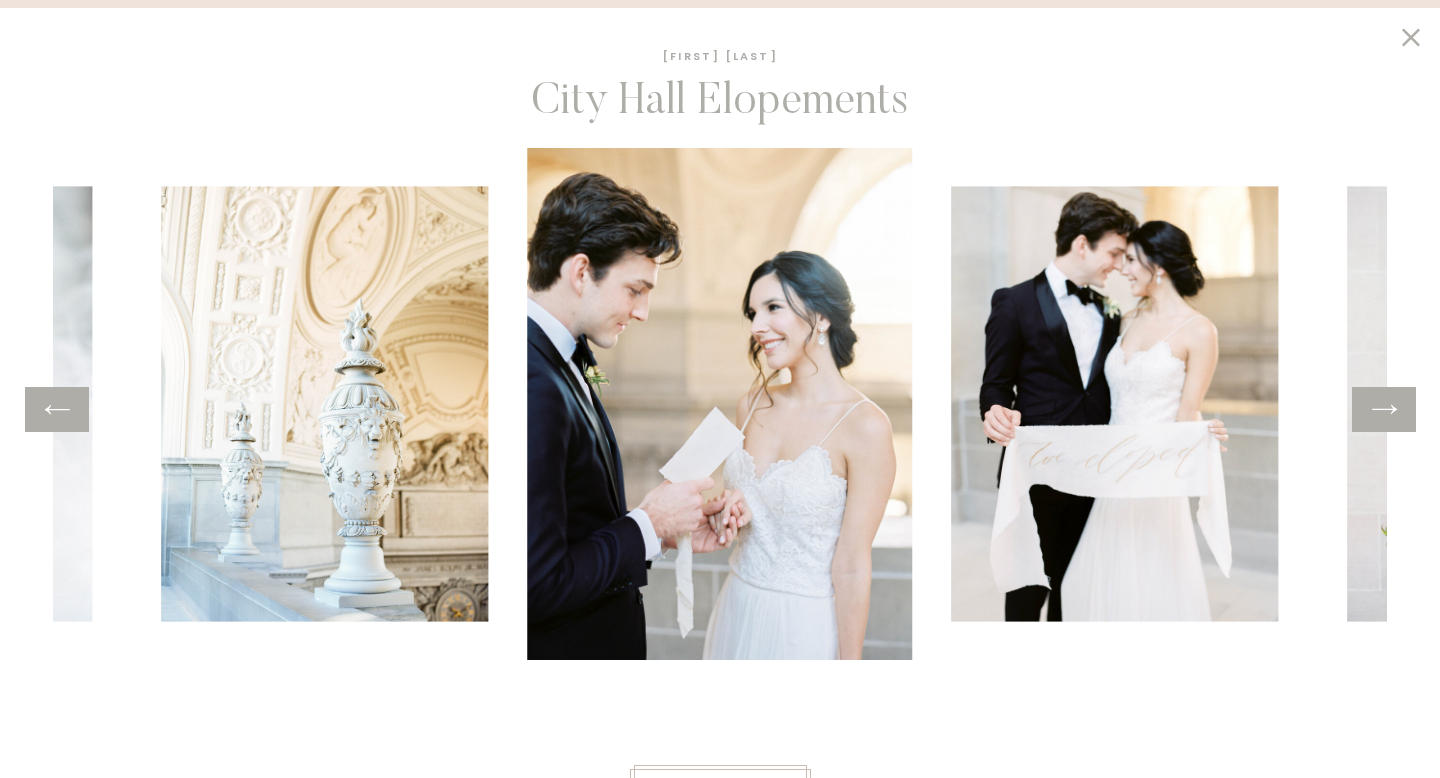 click at bounding box center [1384, 409] 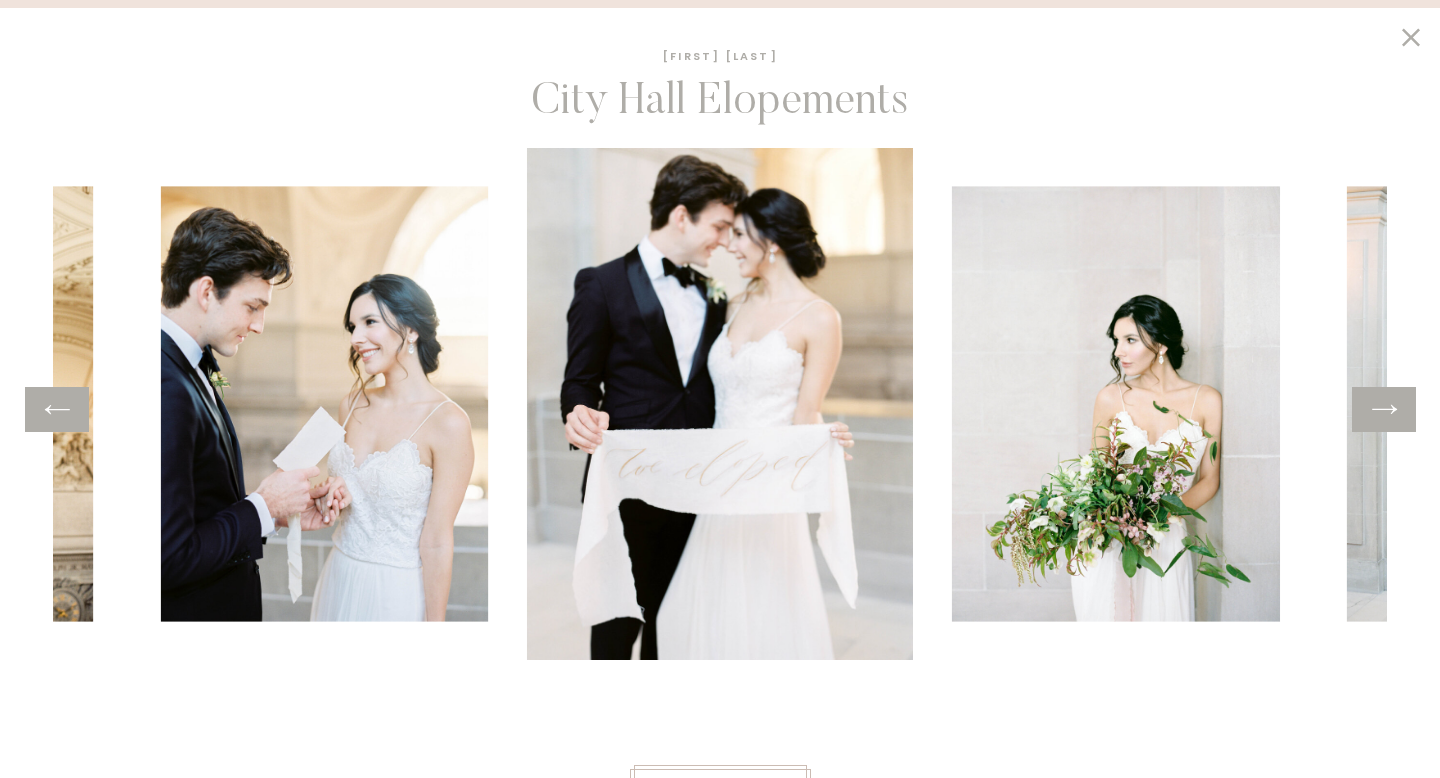 click at bounding box center (1384, 409) 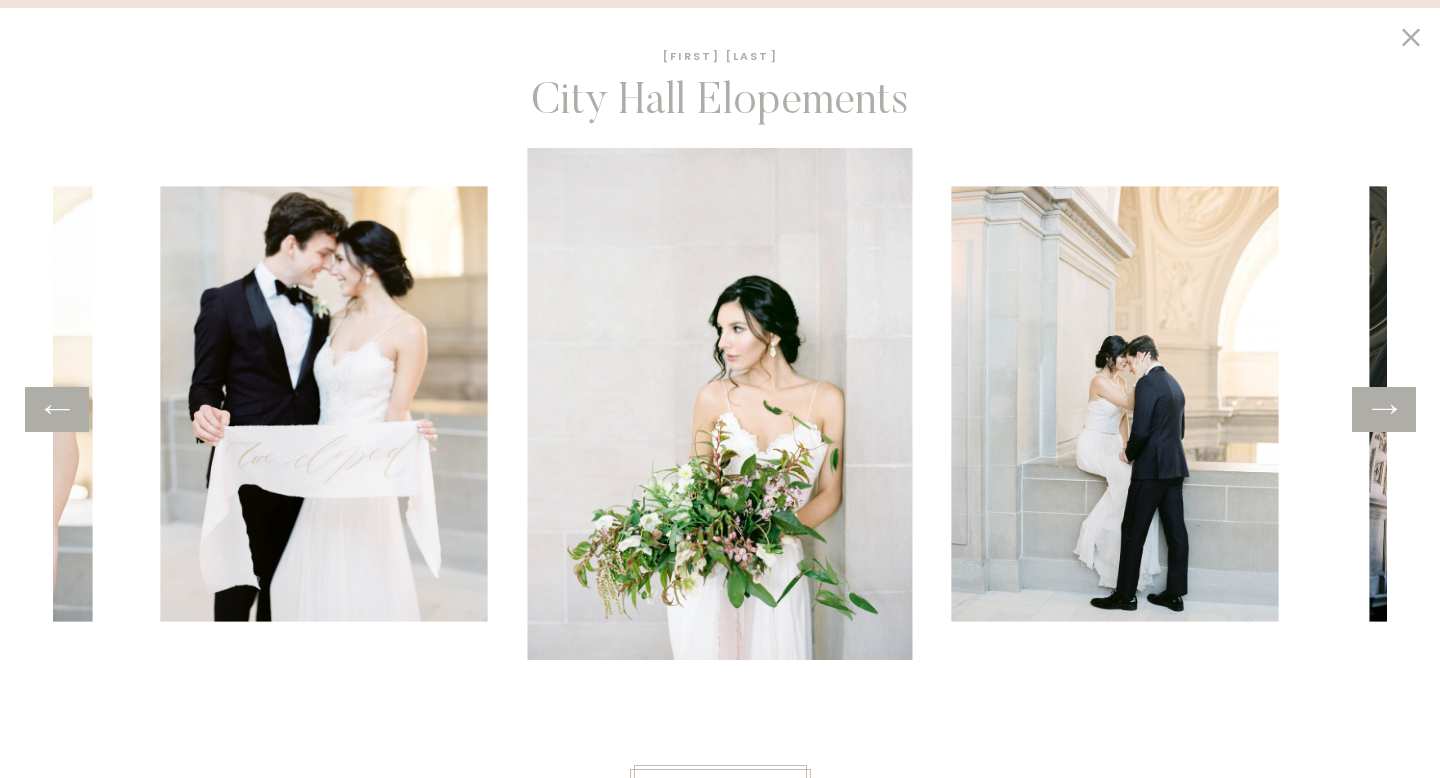 click at bounding box center (1384, 409) 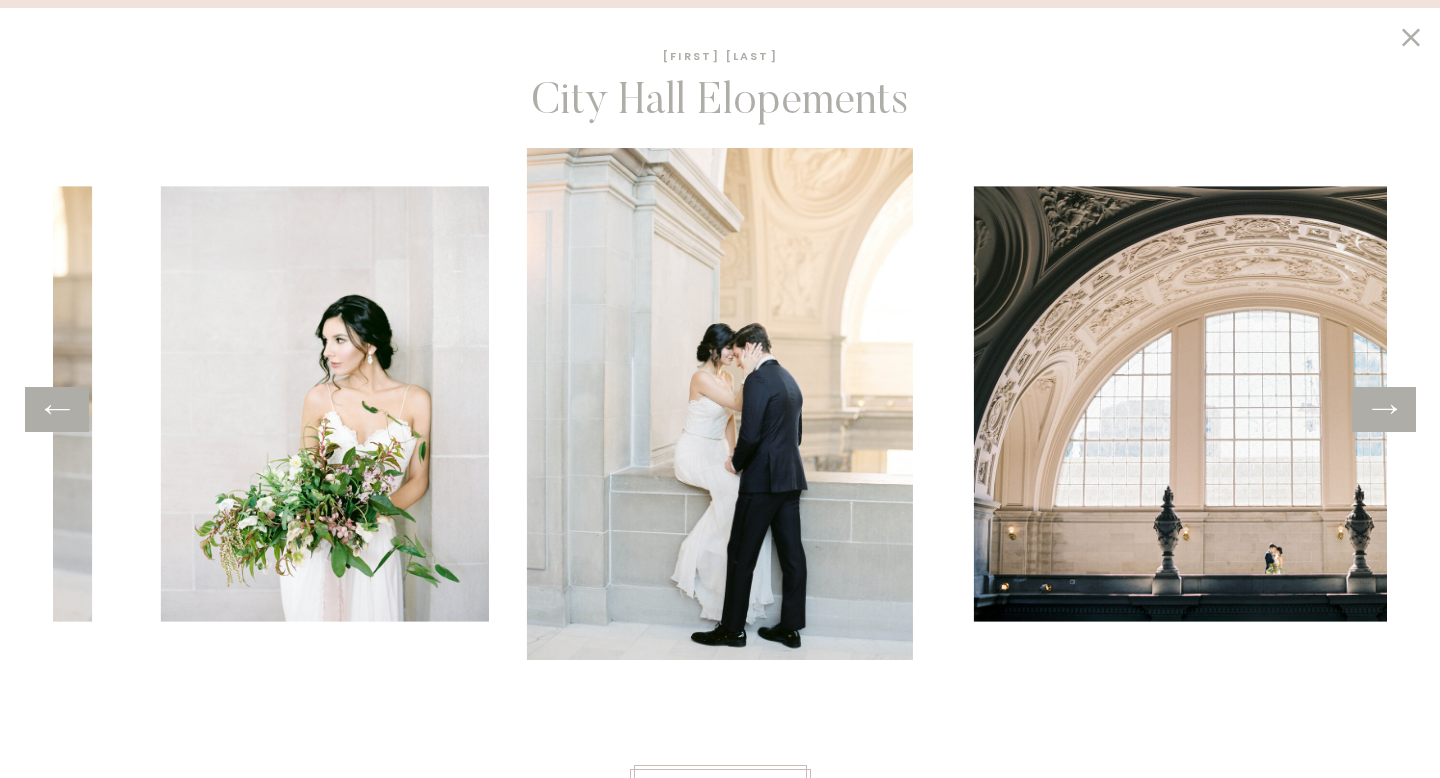 click at bounding box center [1384, 409] 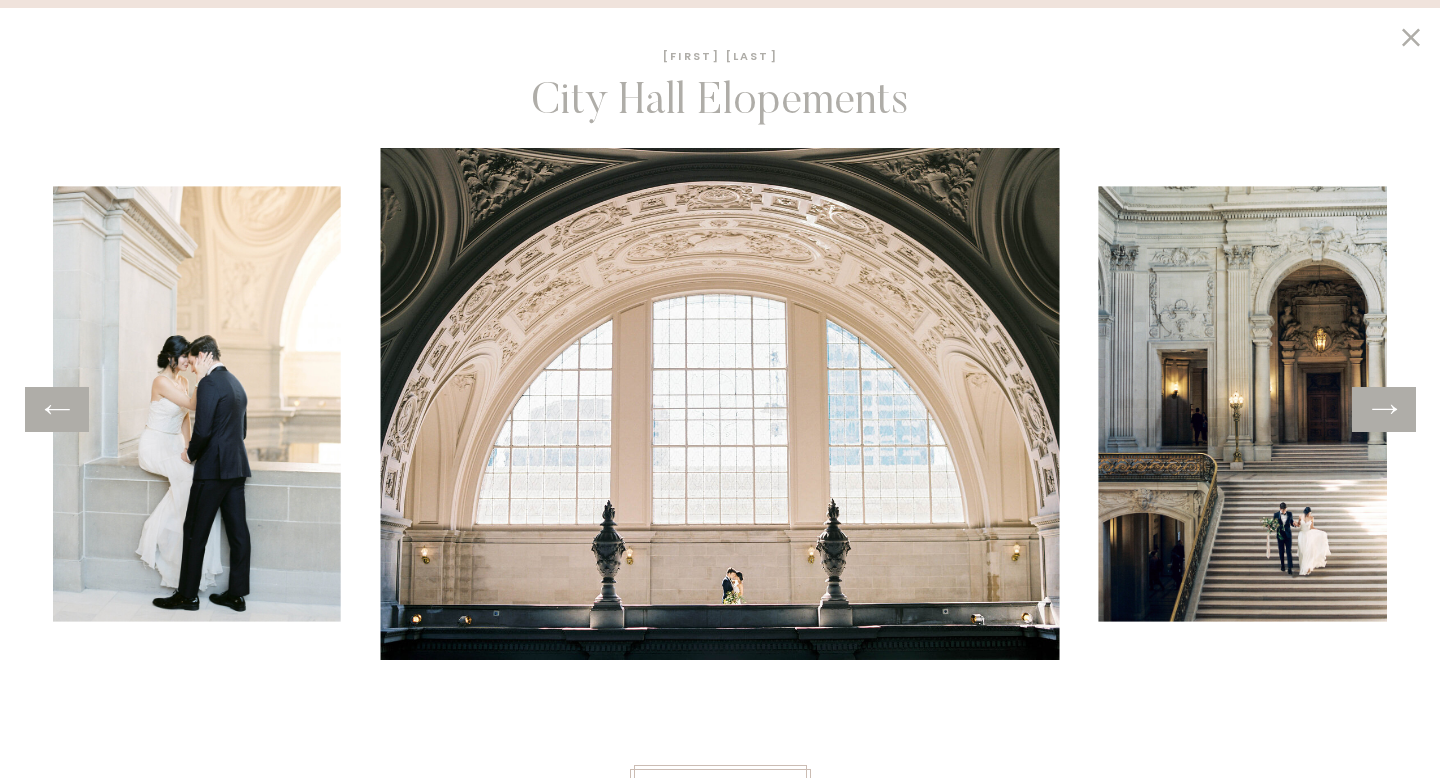 click at bounding box center [1384, 409] 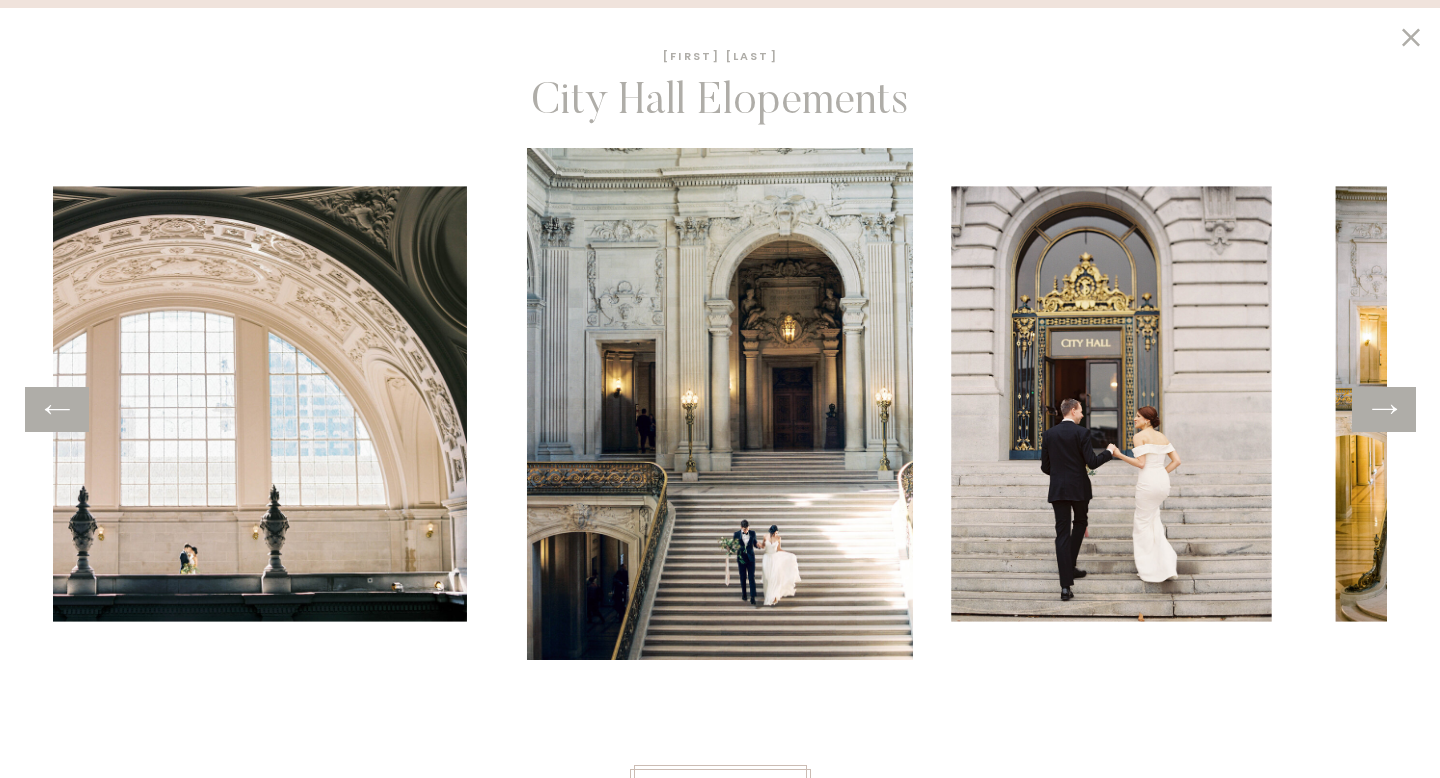 click at bounding box center [719, 404] 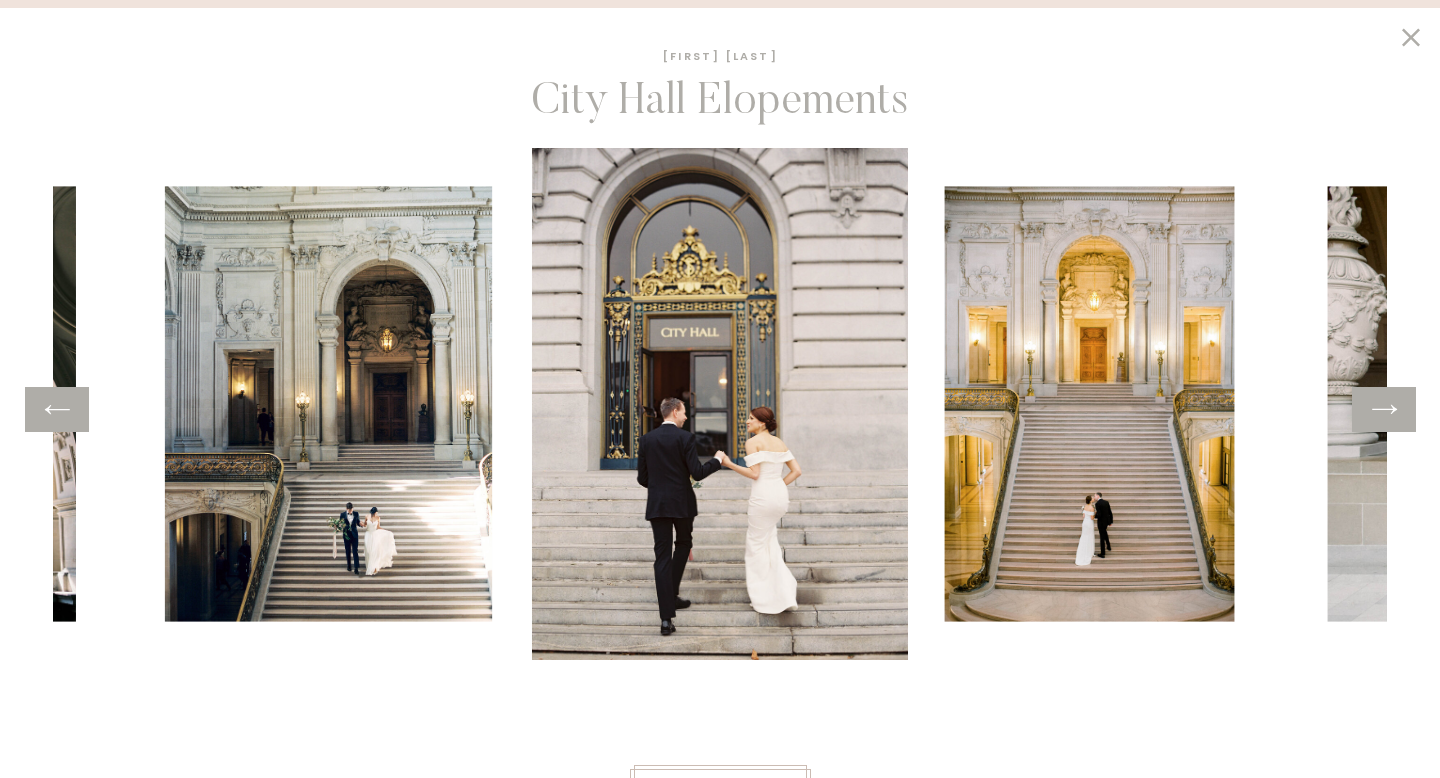 click at bounding box center (1384, 409) 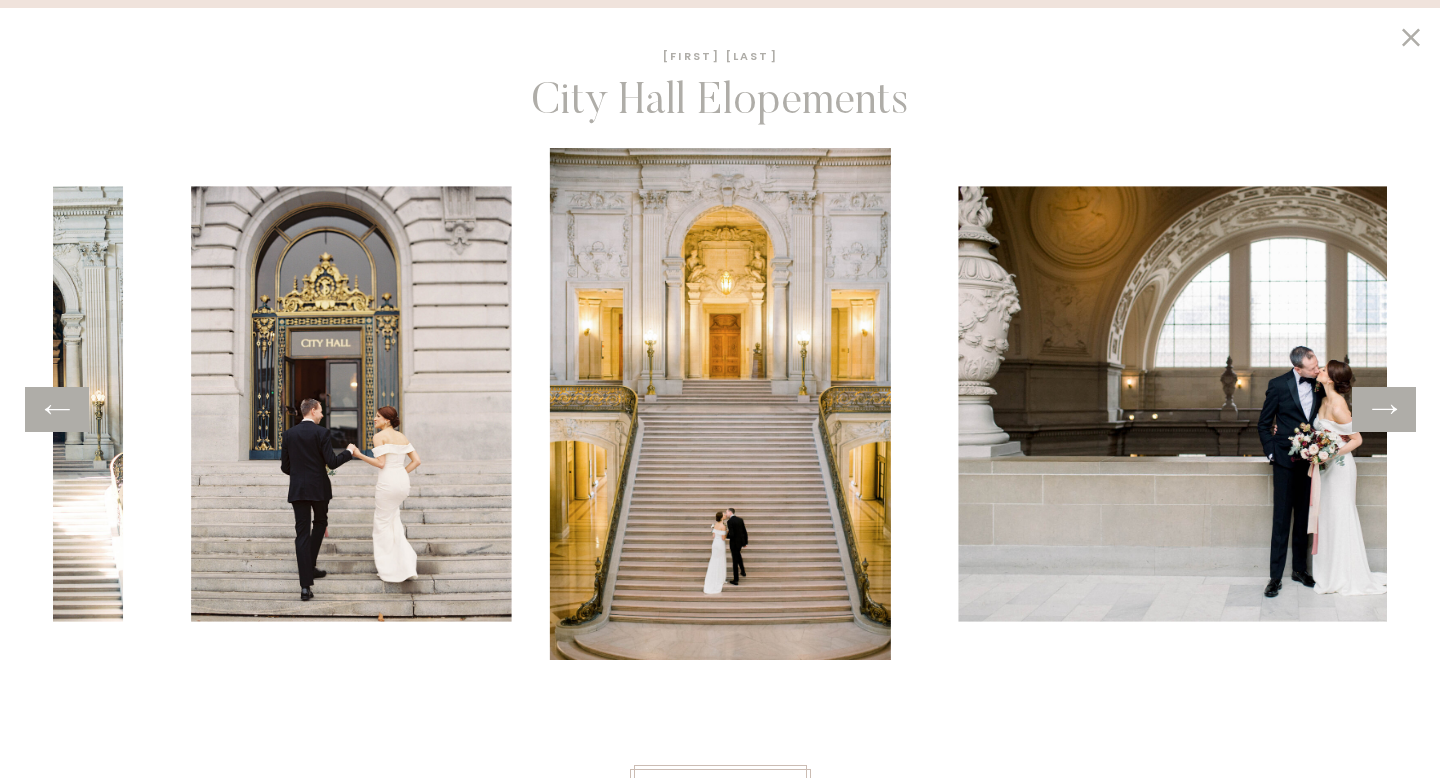 click at bounding box center (-40, 403) 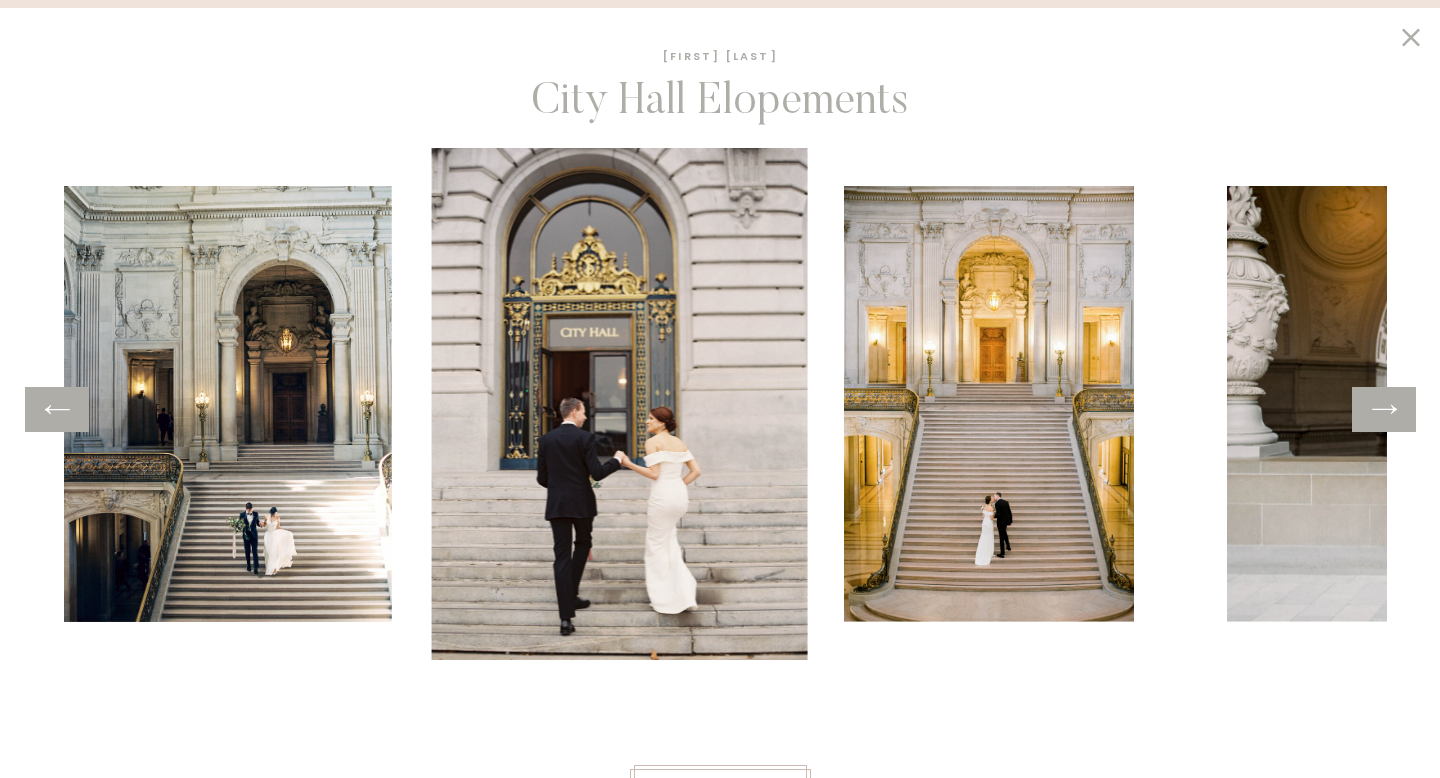 click at bounding box center [57, 409] 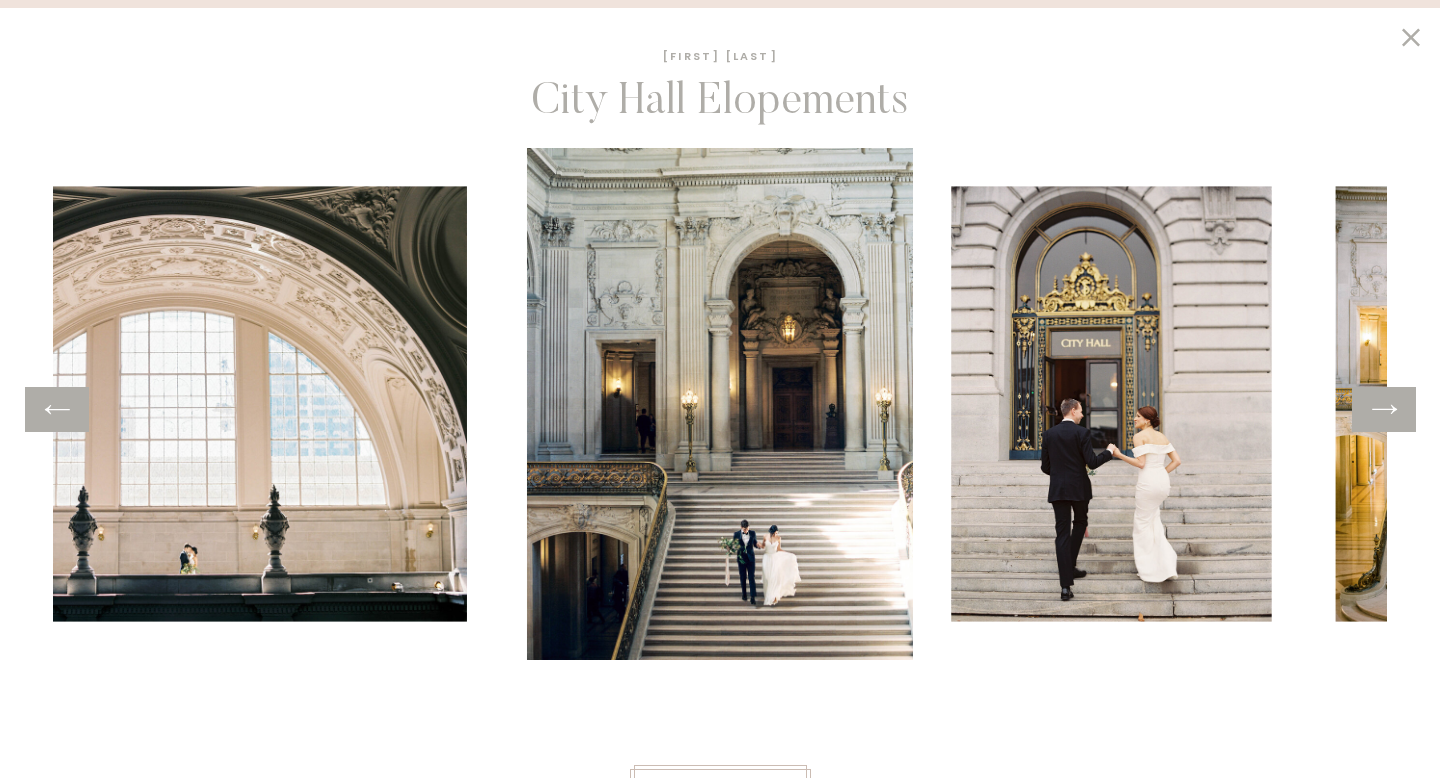 click at bounding box center [1384, 409] 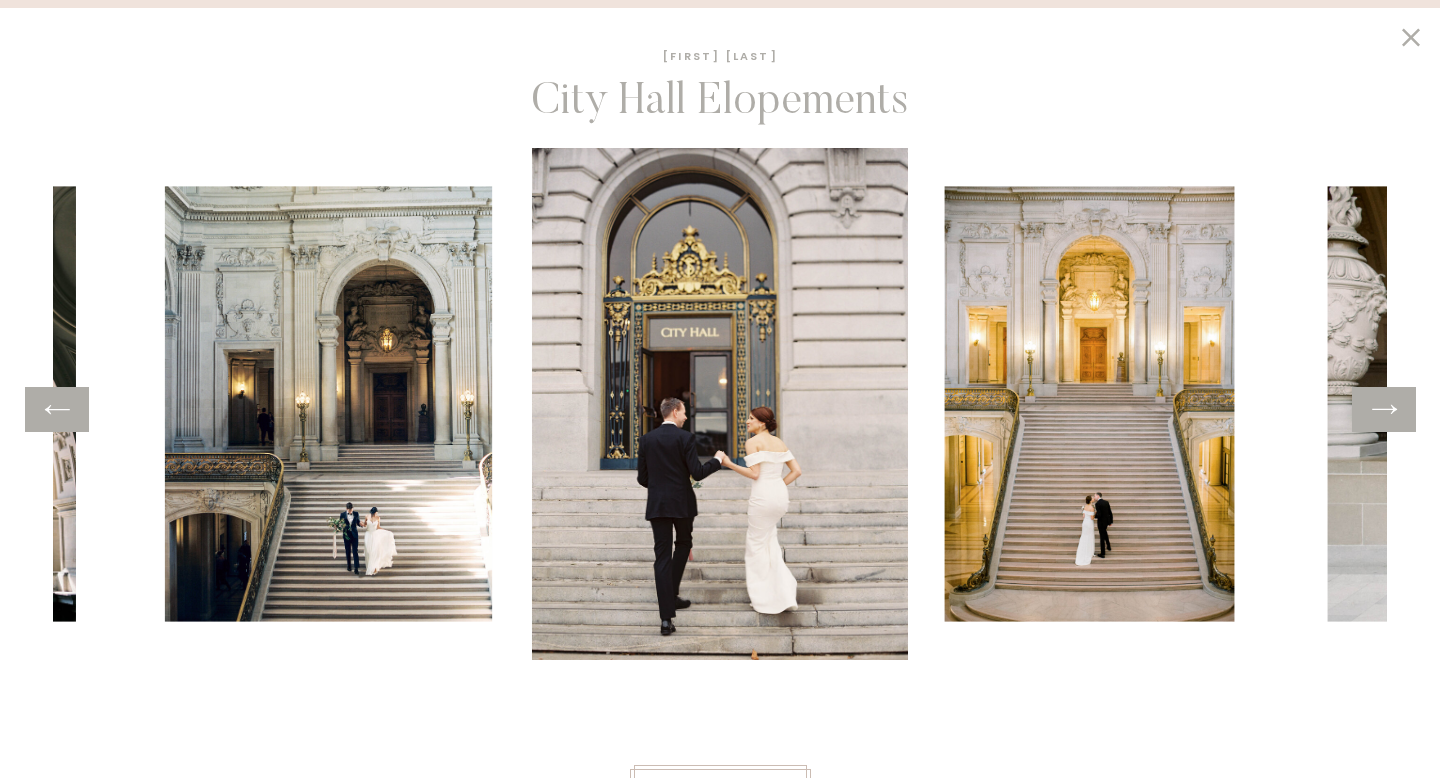 click at bounding box center (1384, 409) 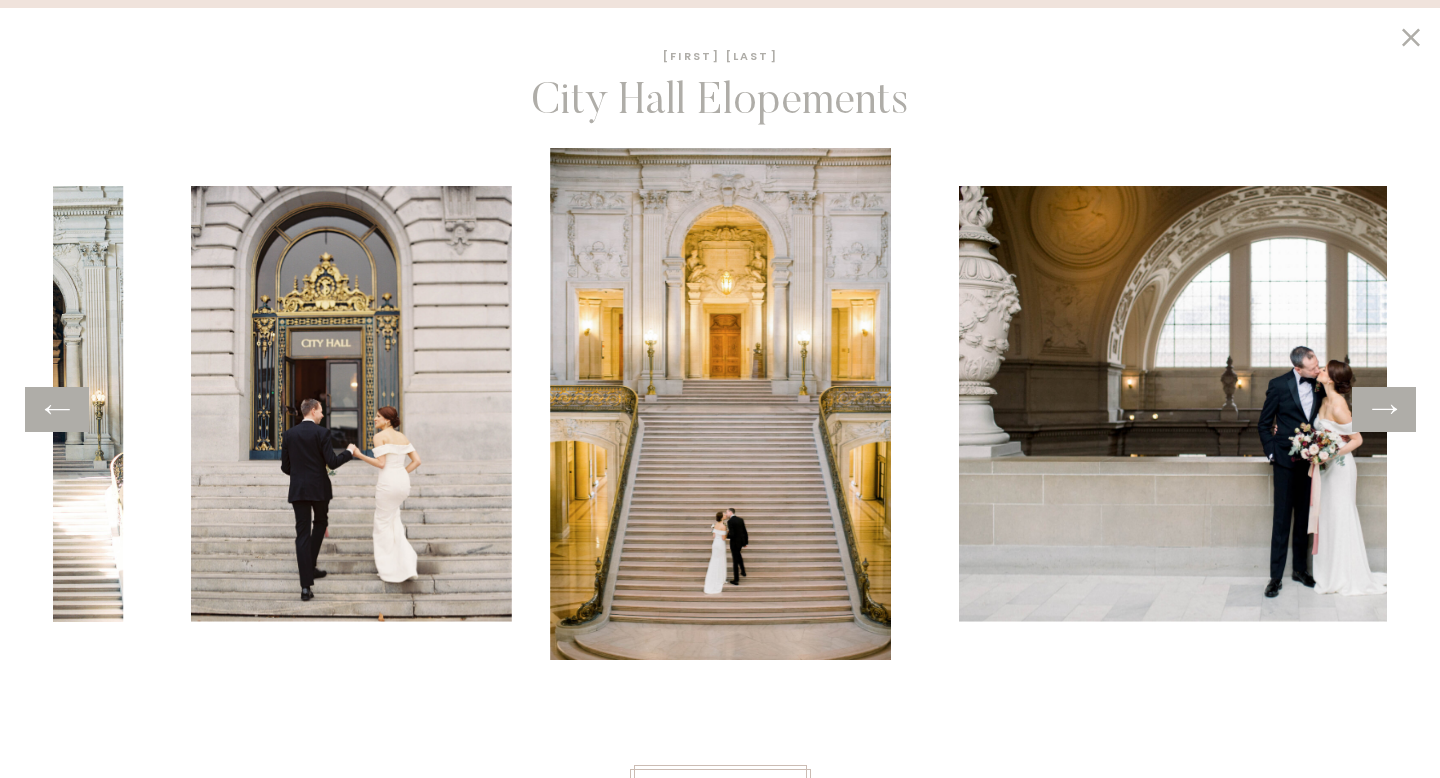 click at bounding box center [1384, 409] 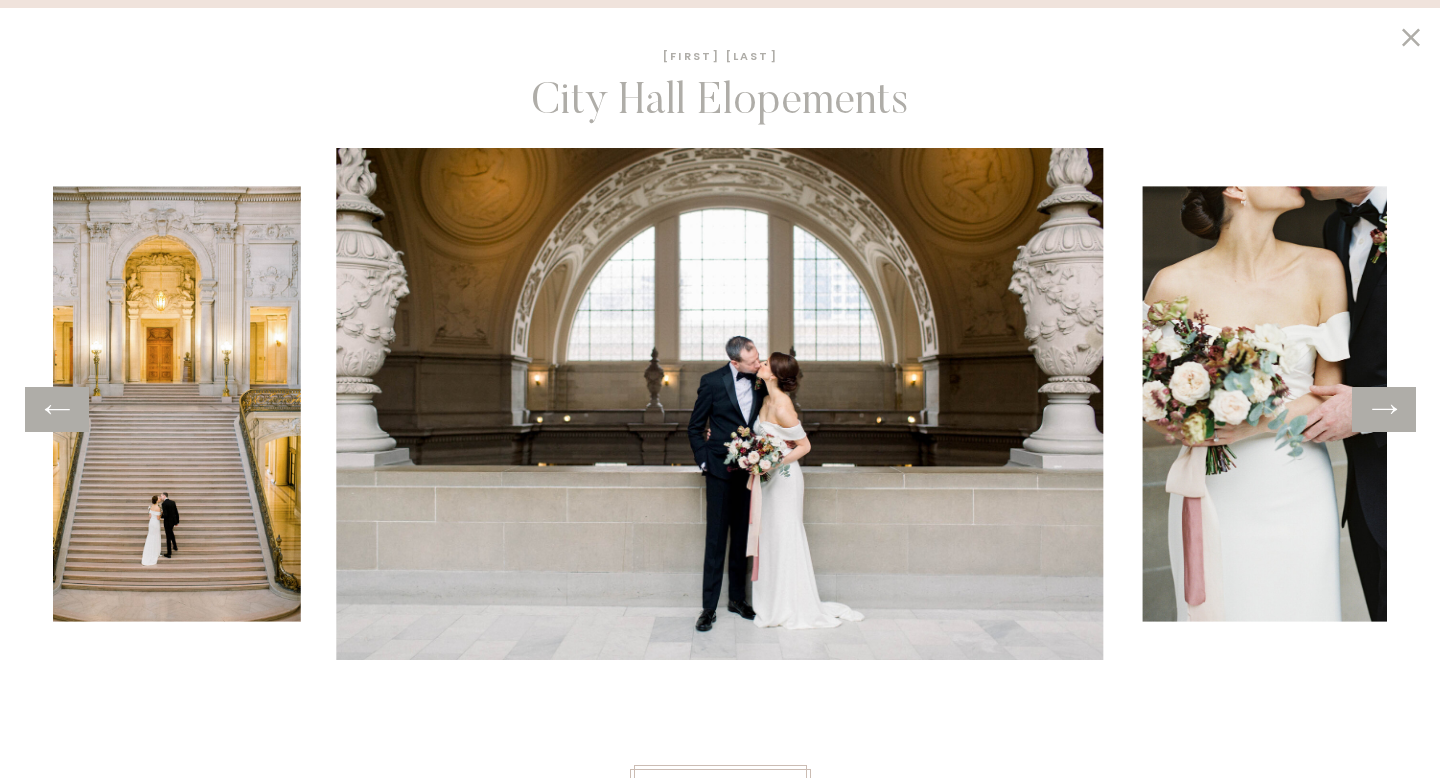 click at bounding box center [1384, 409] 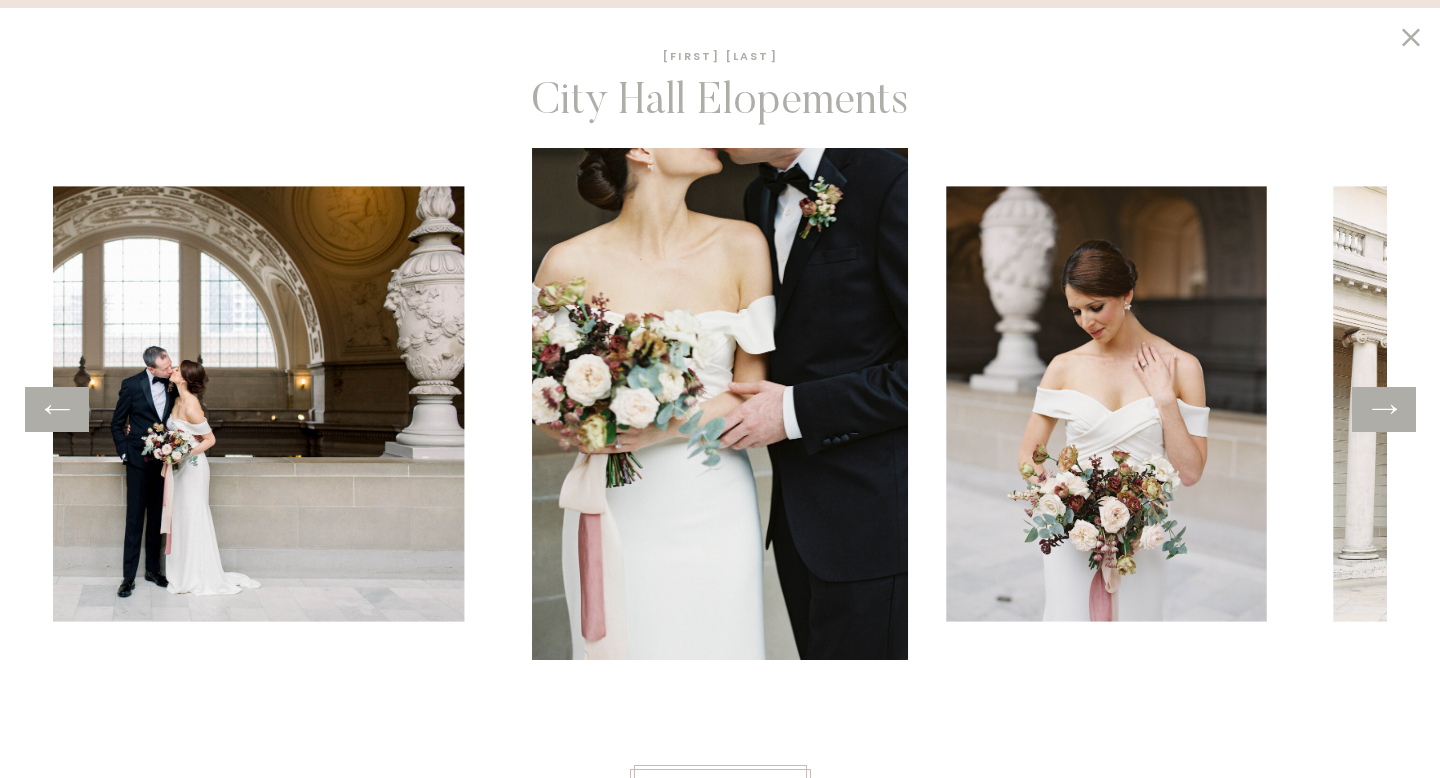 click at bounding box center [1384, 409] 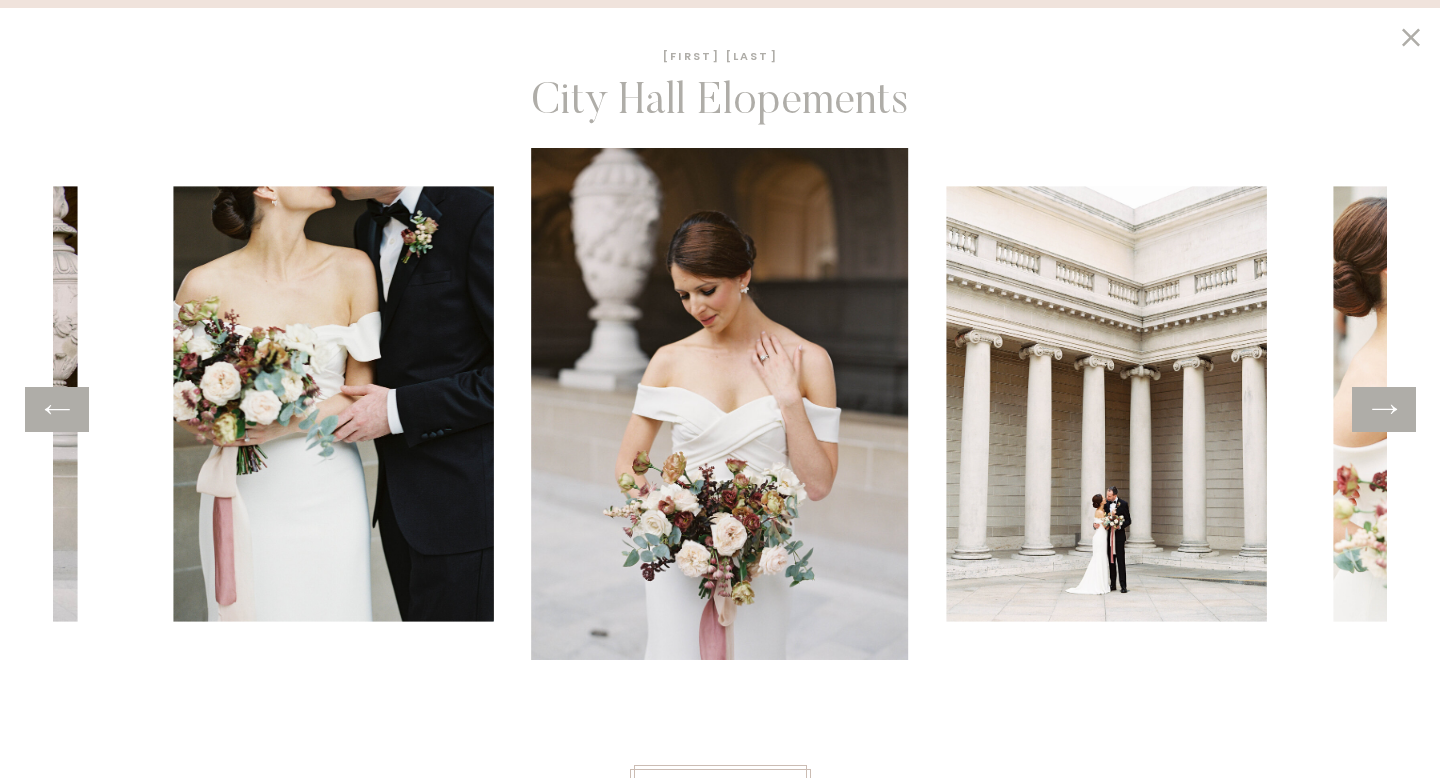 click at bounding box center [720, 404] 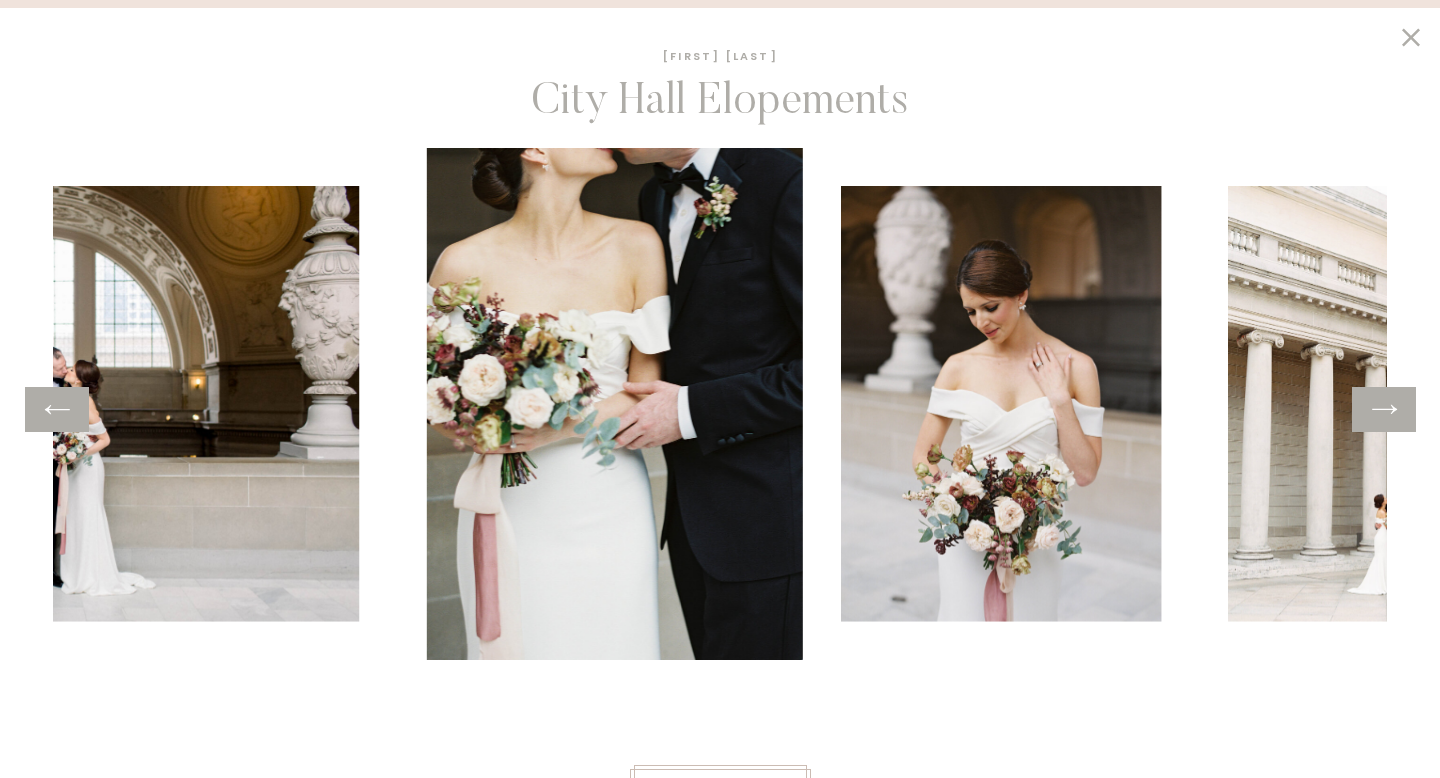 click at bounding box center (57, 409) 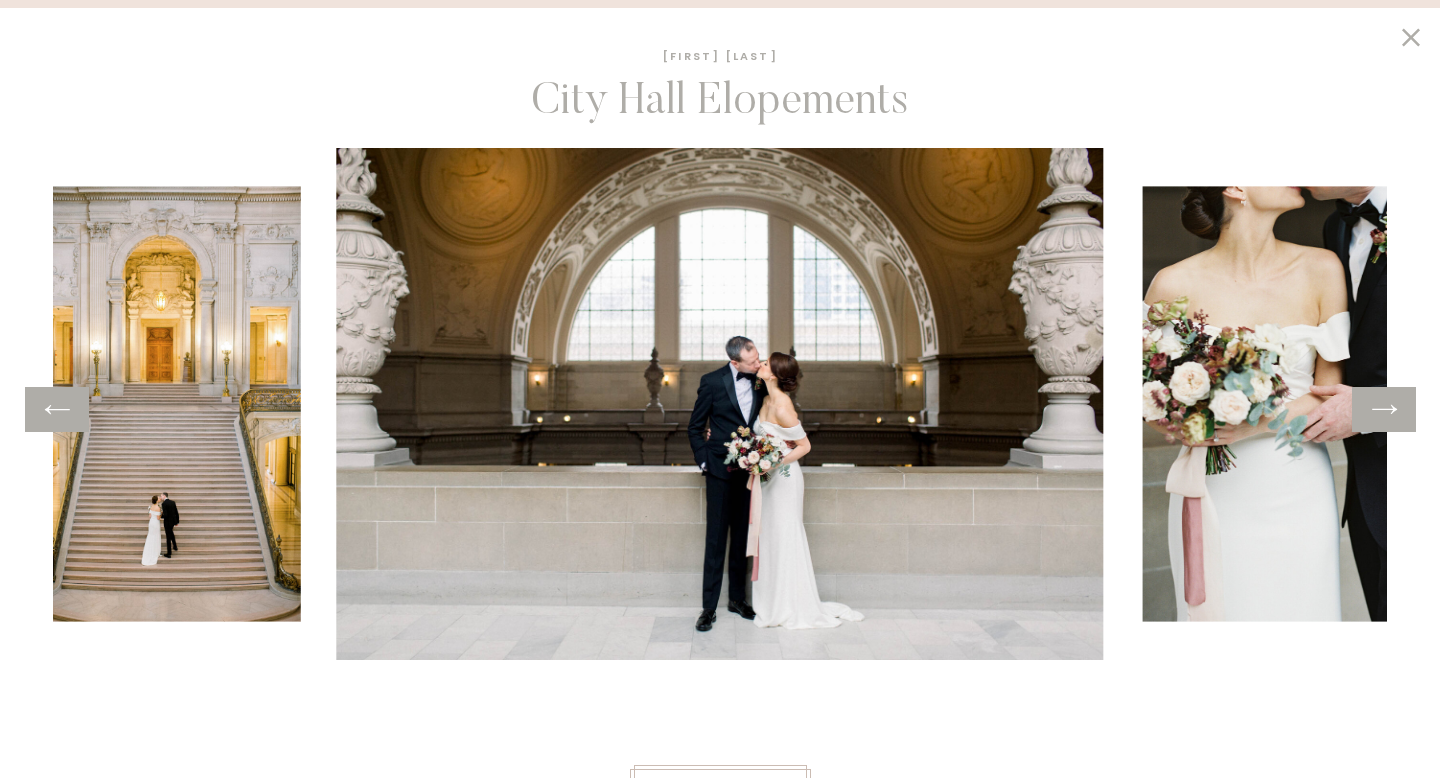 click at bounding box center [1384, 409] 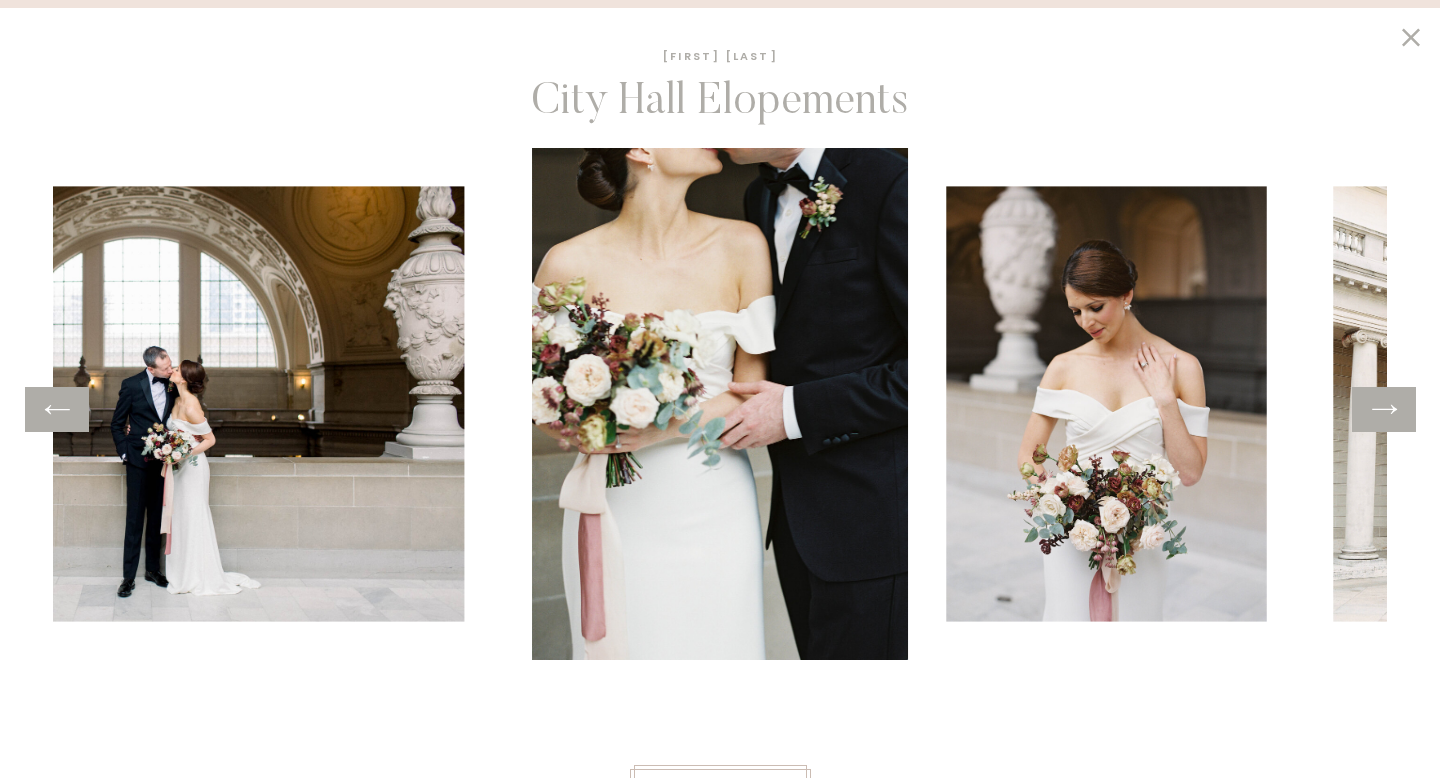click at bounding box center [1384, 409] 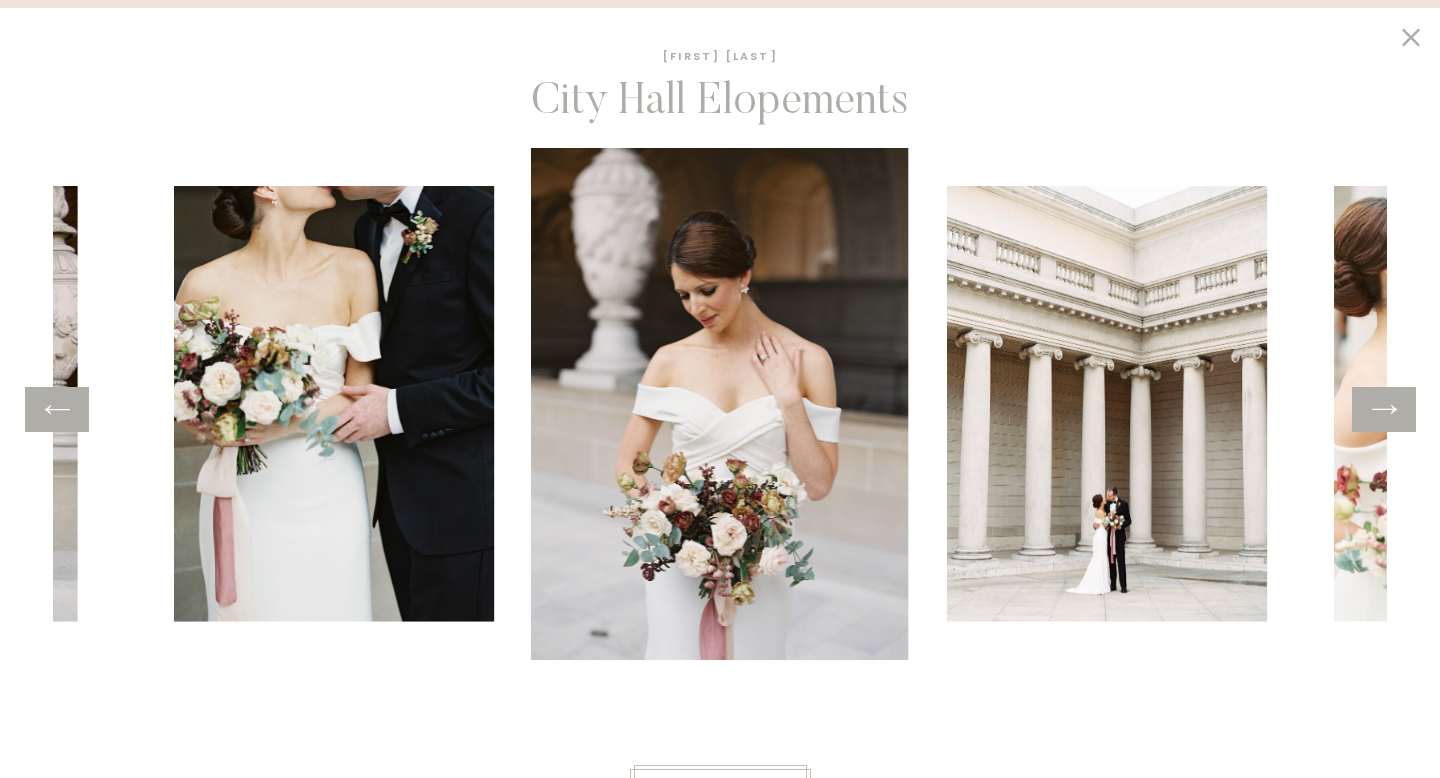 click at bounding box center (1384, 409) 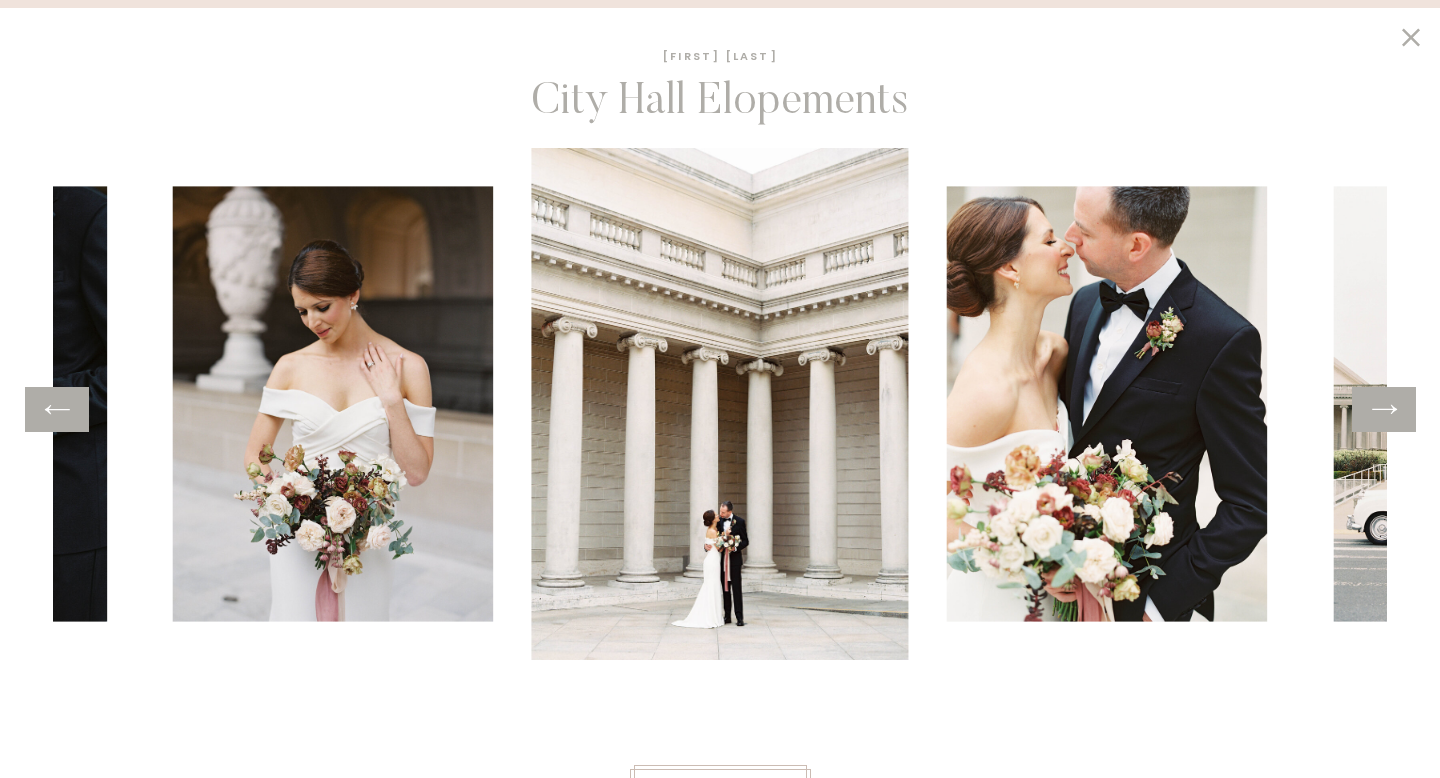 click at bounding box center [1384, 409] 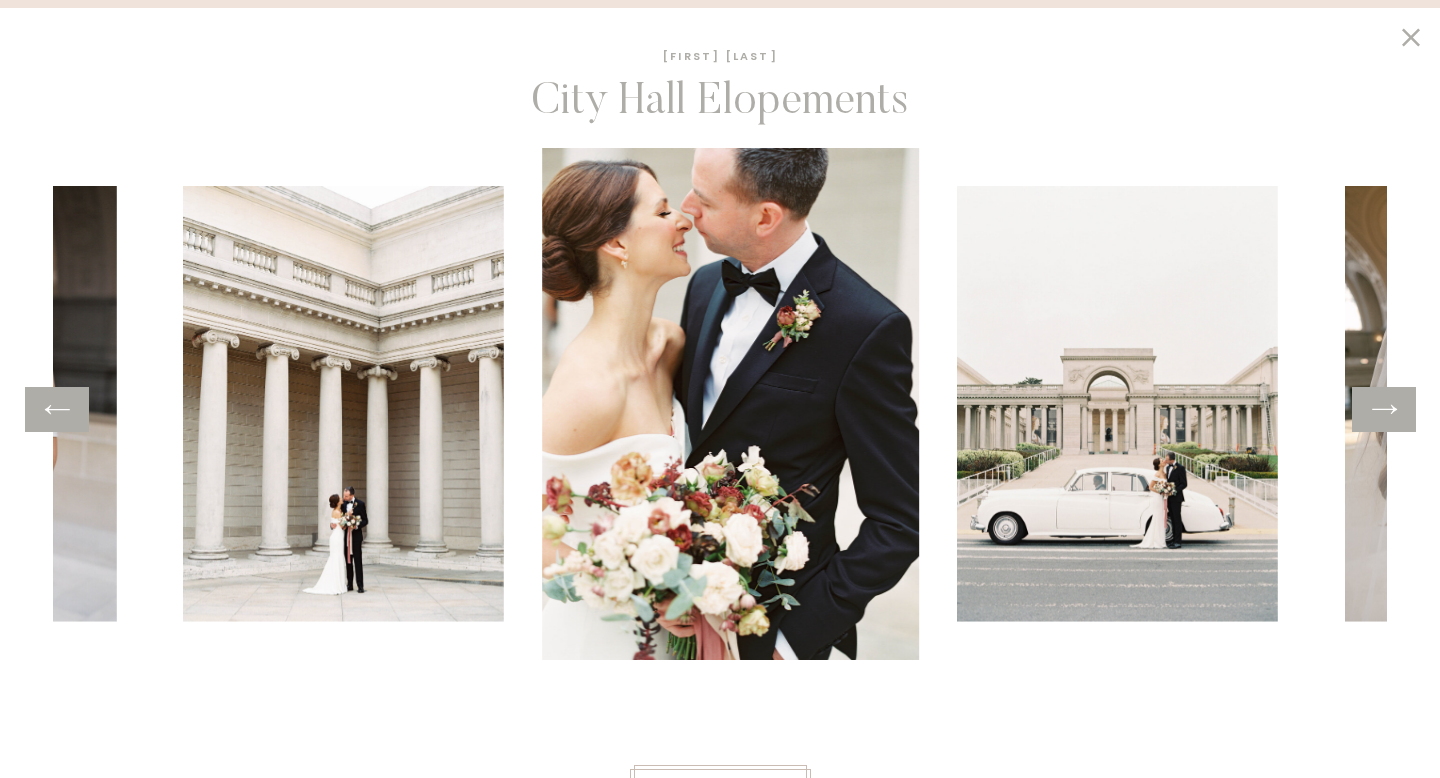 click at bounding box center [1384, 409] 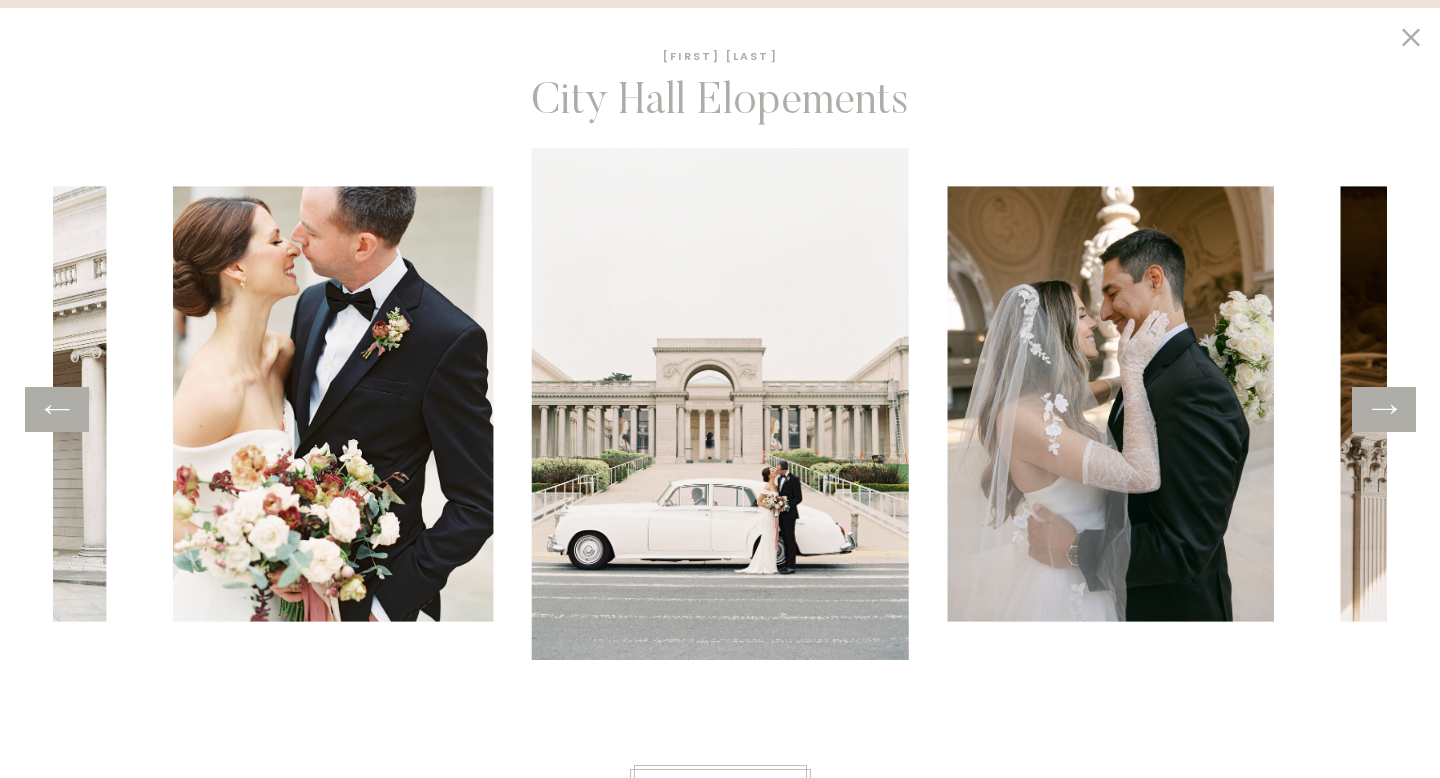 click at bounding box center [1384, 409] 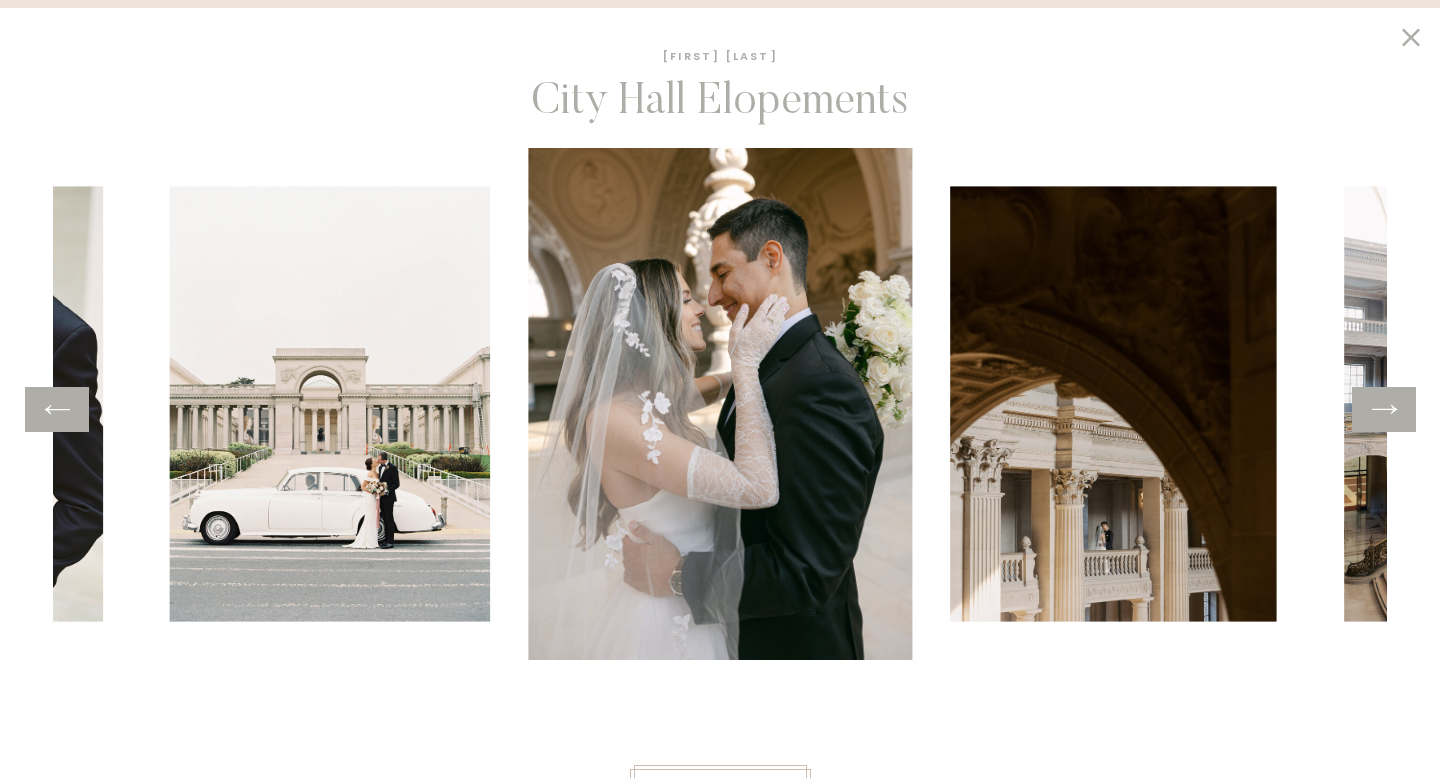 click at bounding box center (1384, 409) 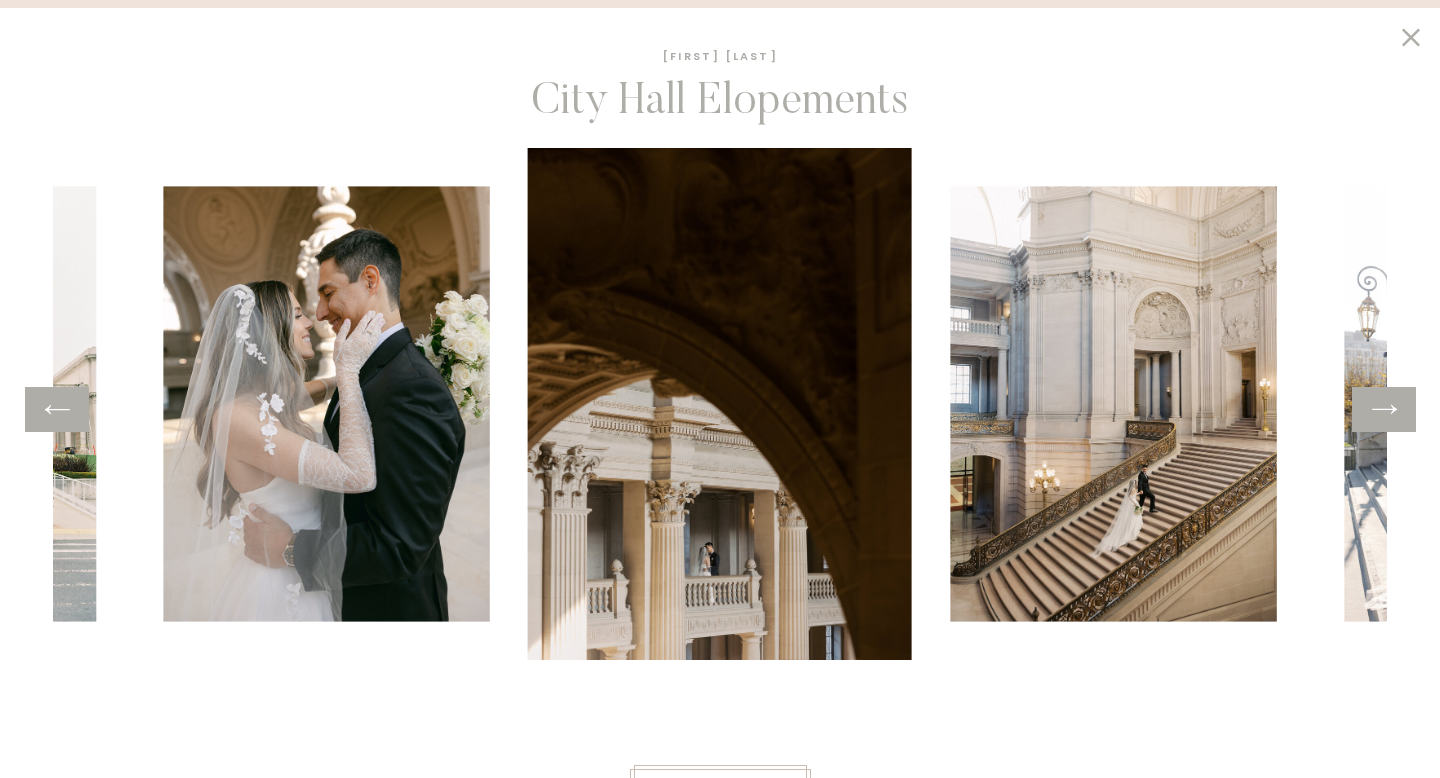 click at bounding box center (1384, 409) 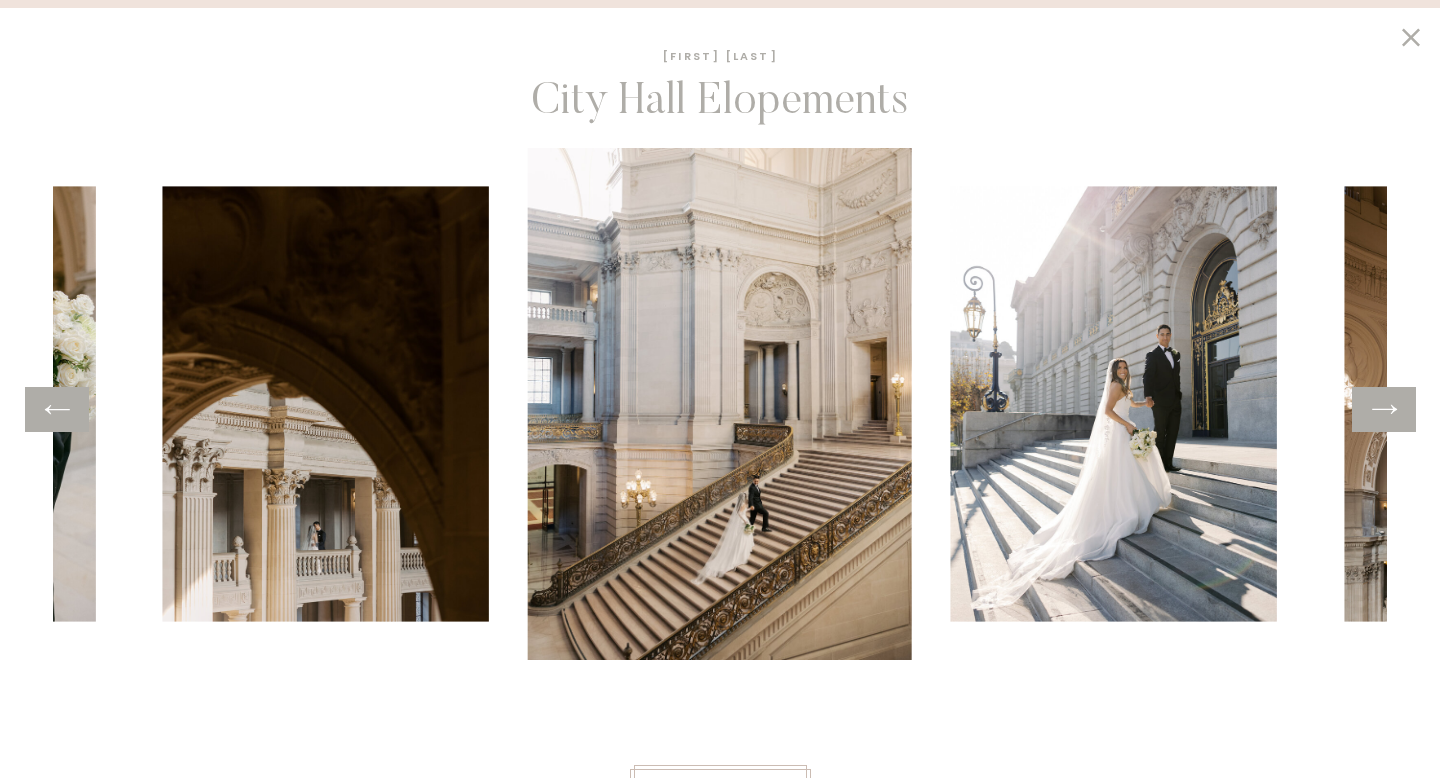 click at bounding box center (1384, 409) 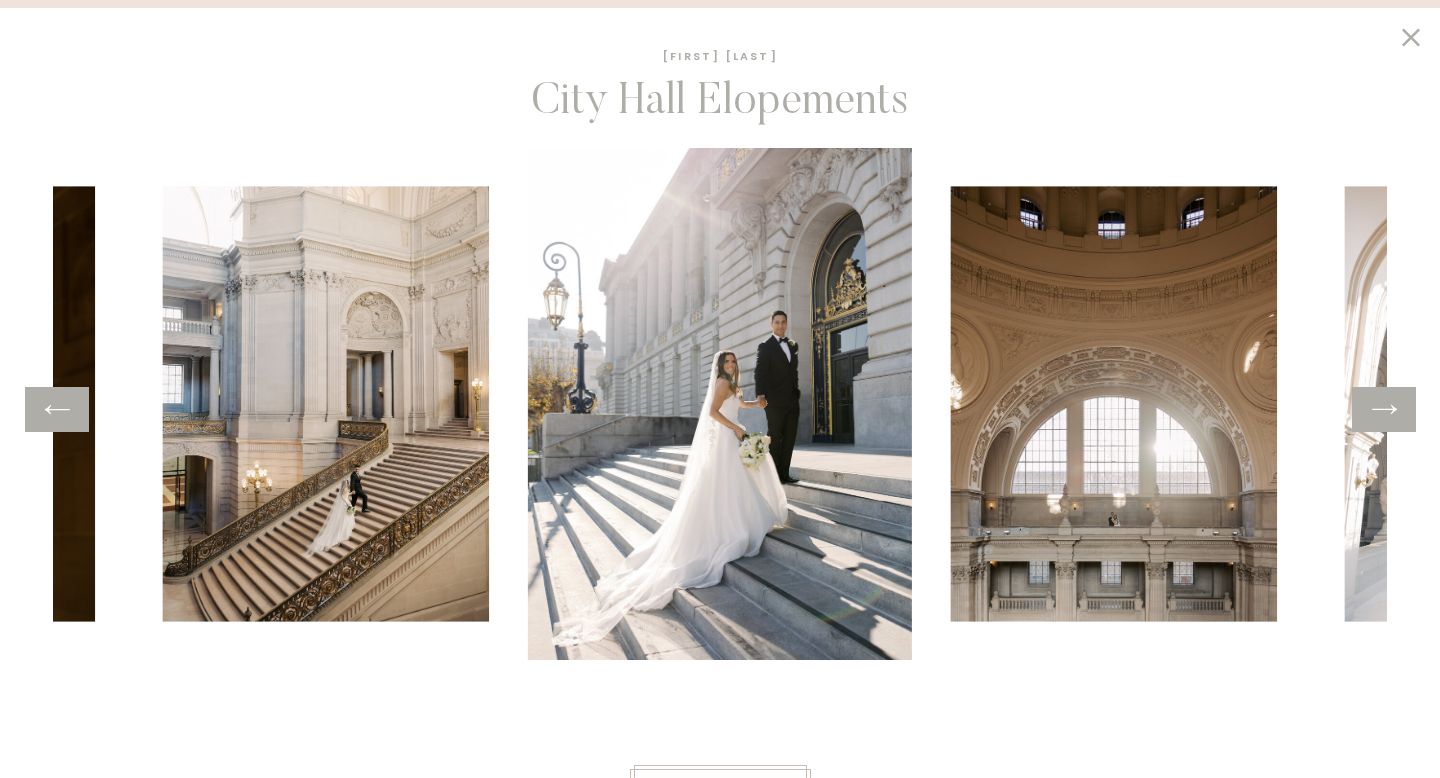 click at bounding box center (1384, 409) 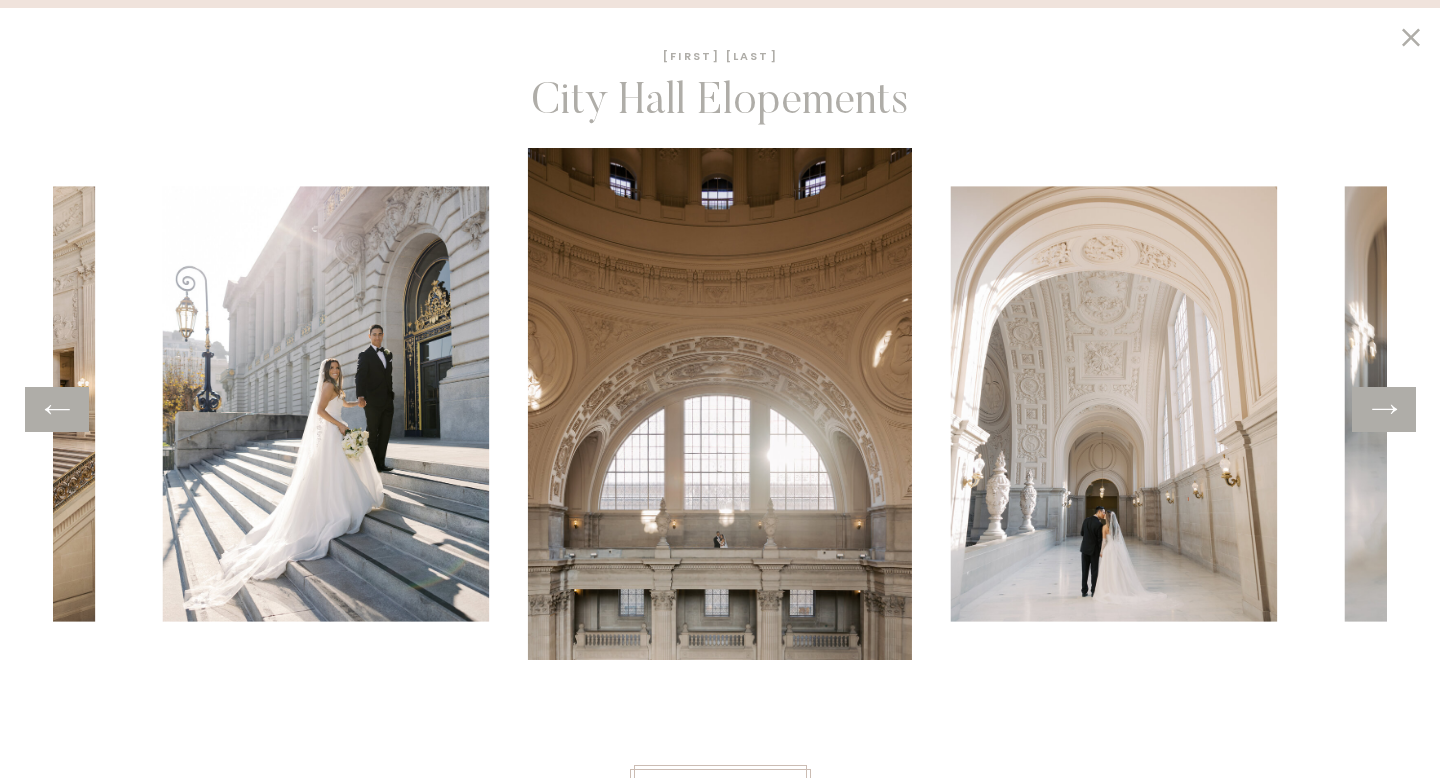 click at bounding box center [1384, 409] 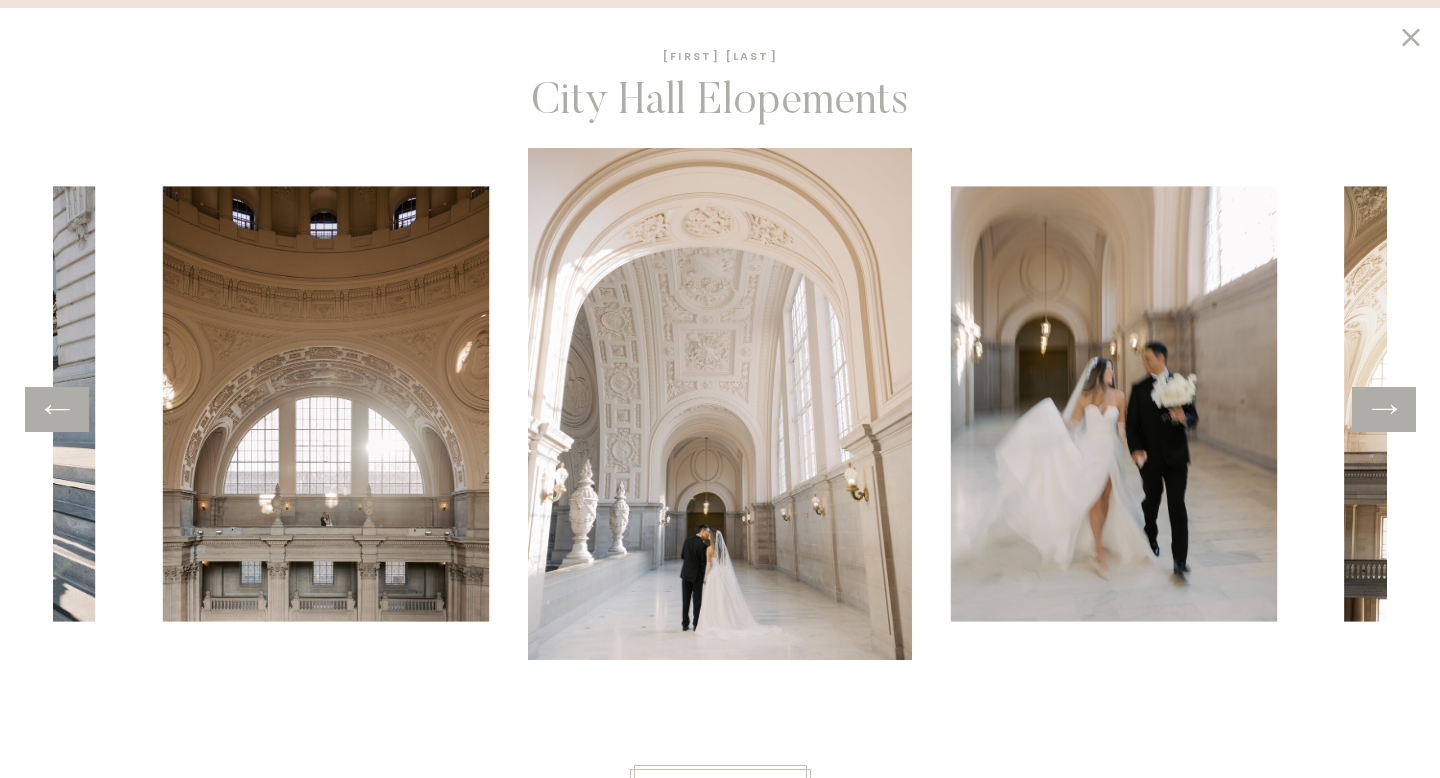 click at bounding box center (1384, 409) 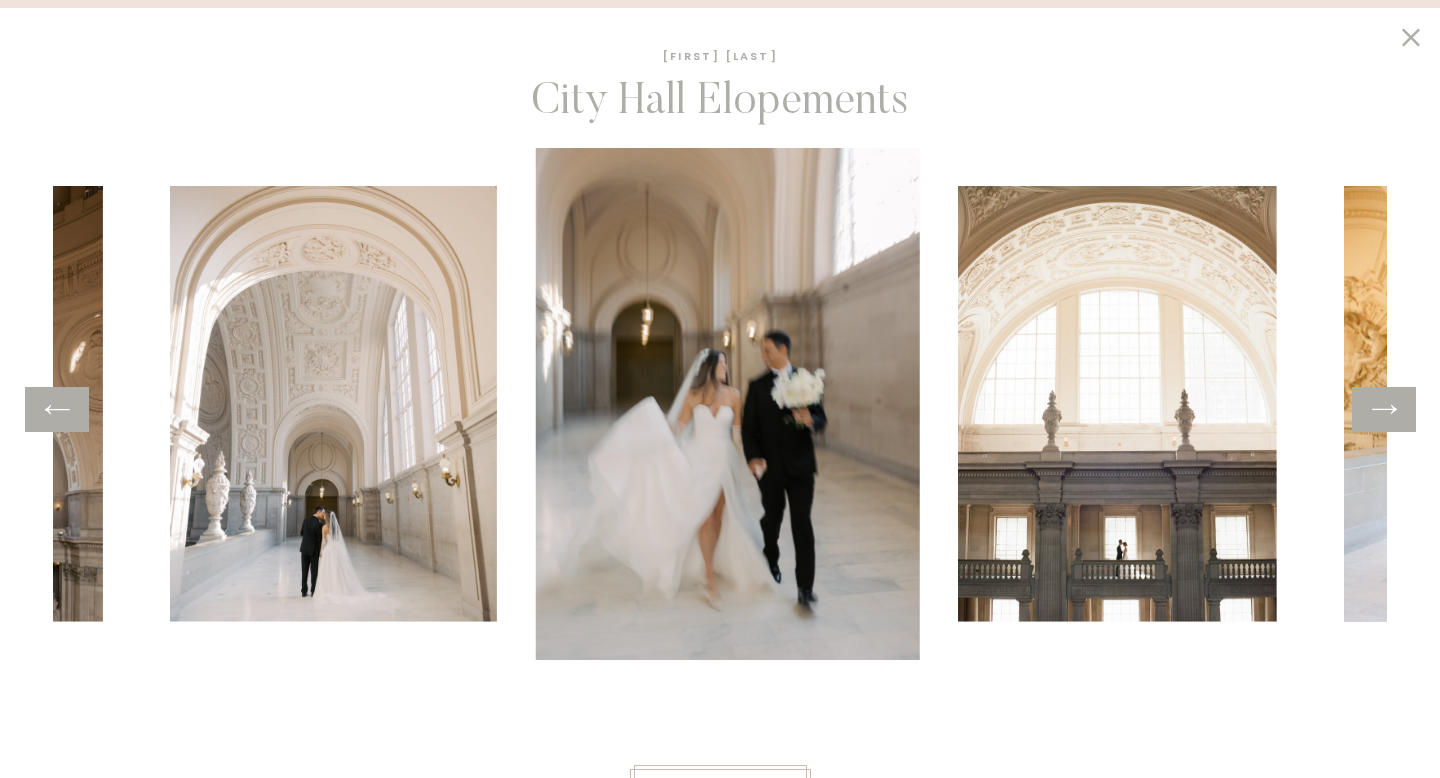 click at bounding box center [1384, 409] 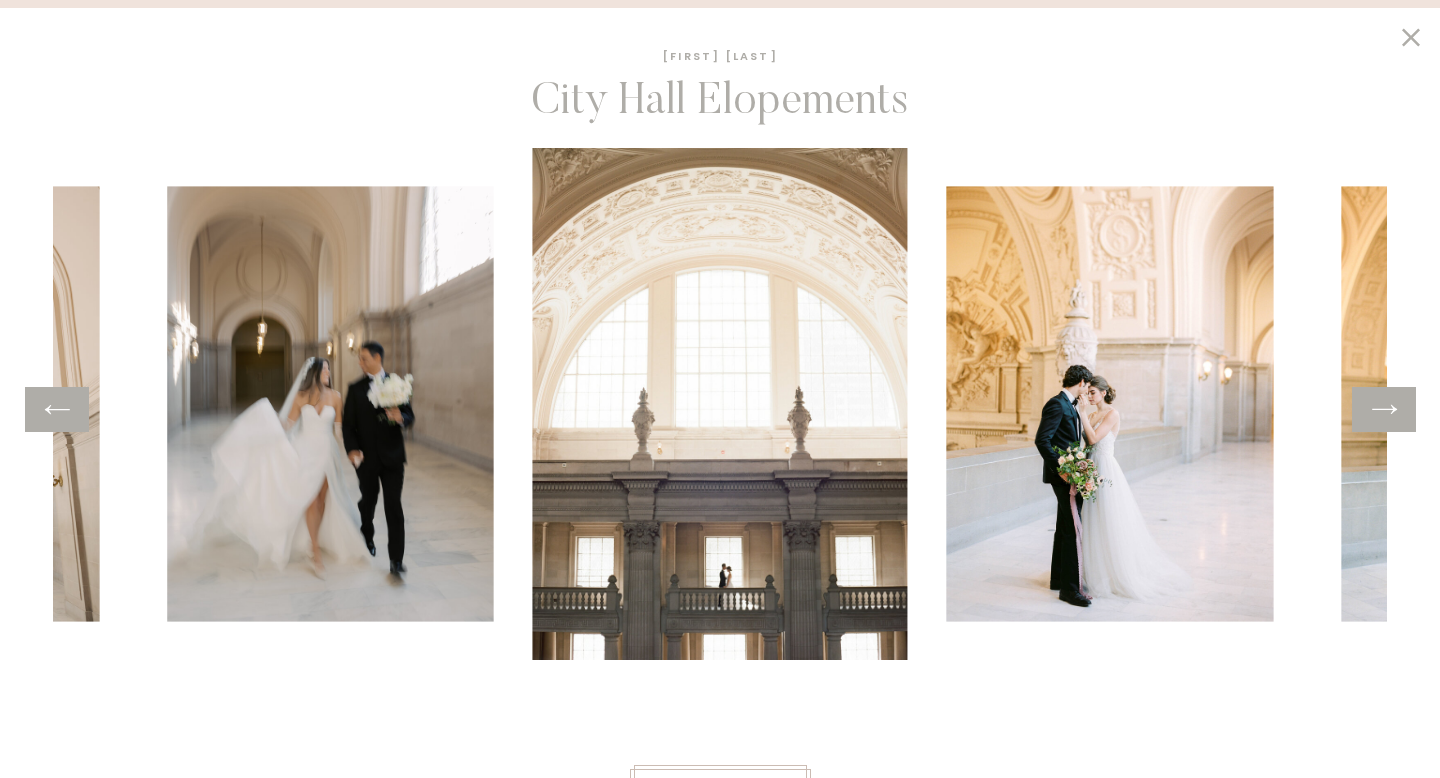 scroll, scrollTop: 0, scrollLeft: 0, axis: both 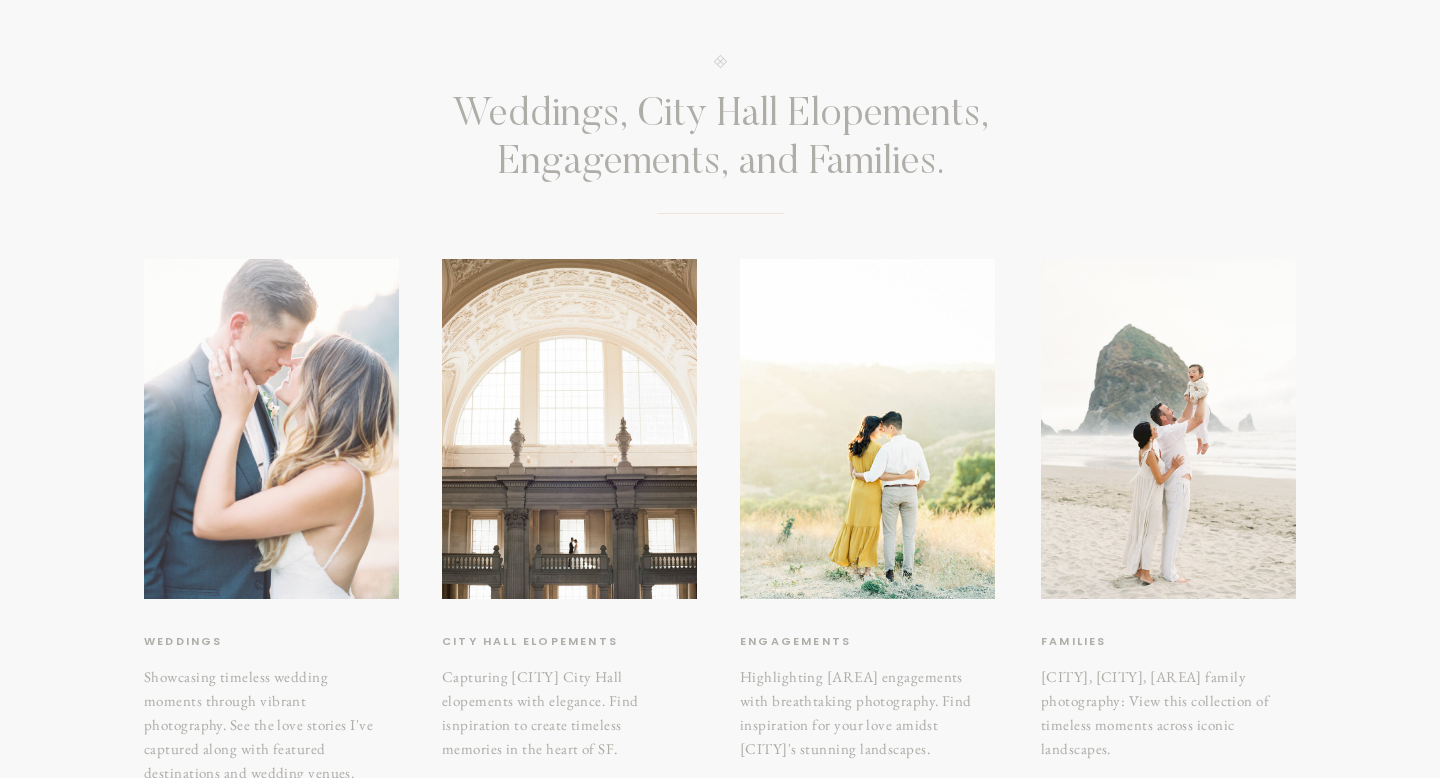 click at bounding box center (271, 429) 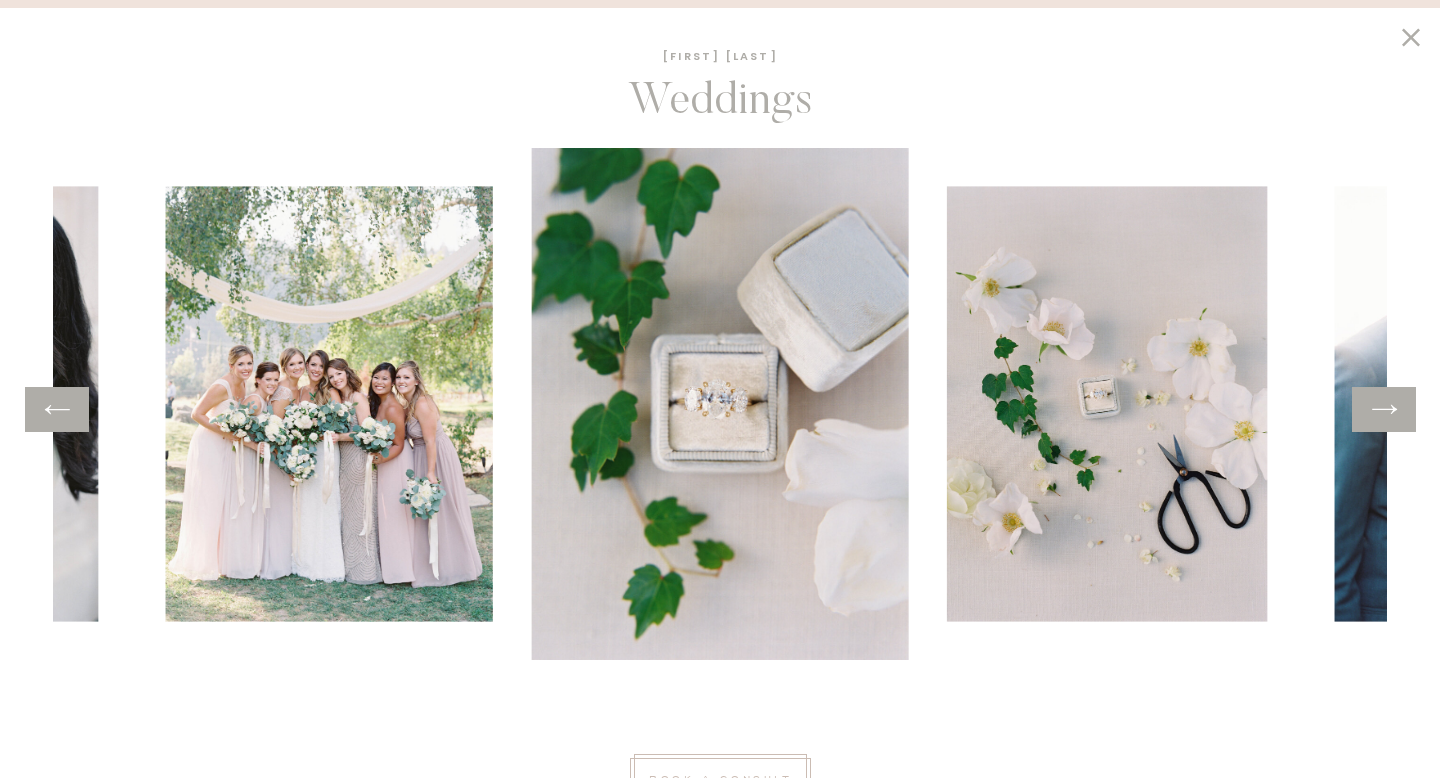 click at bounding box center (1384, 409) 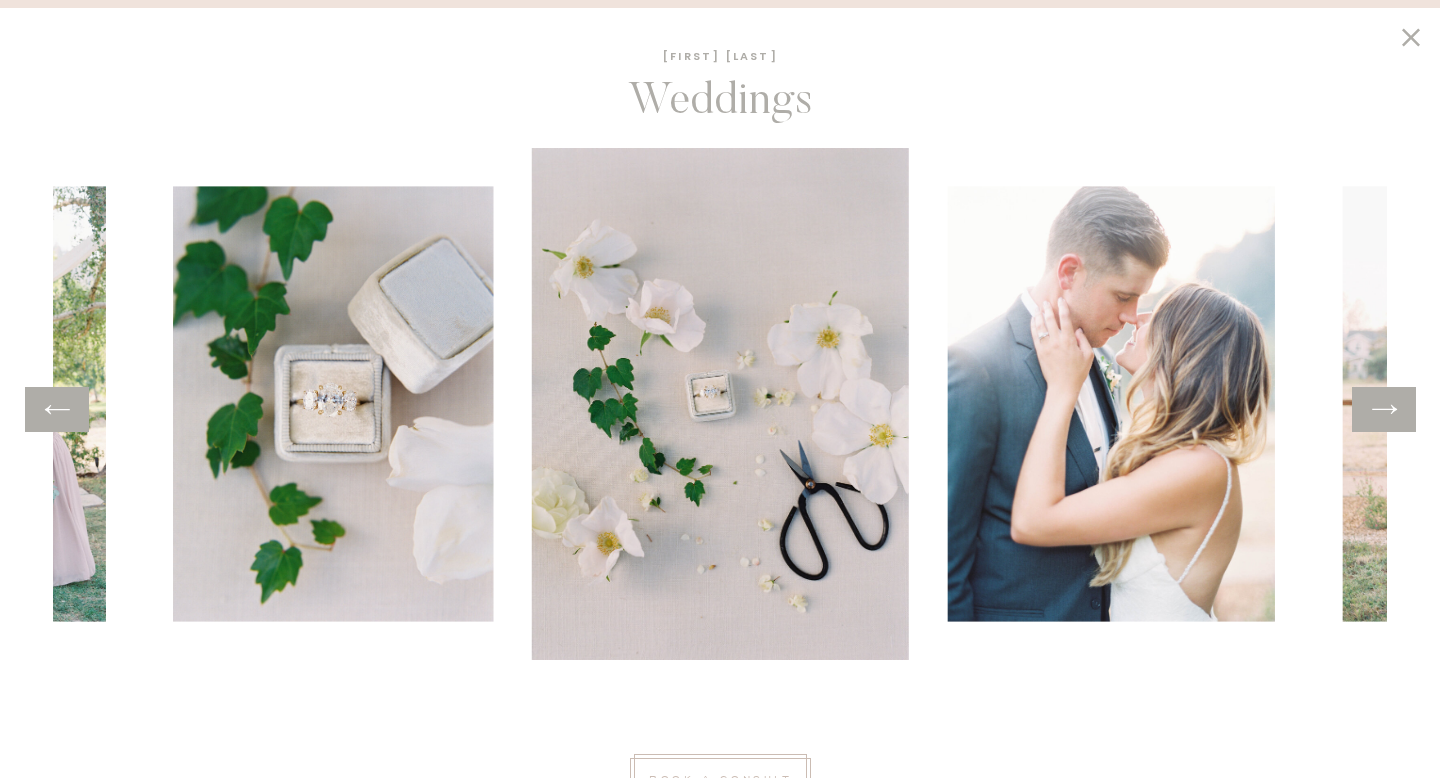 click at bounding box center [1384, 409] 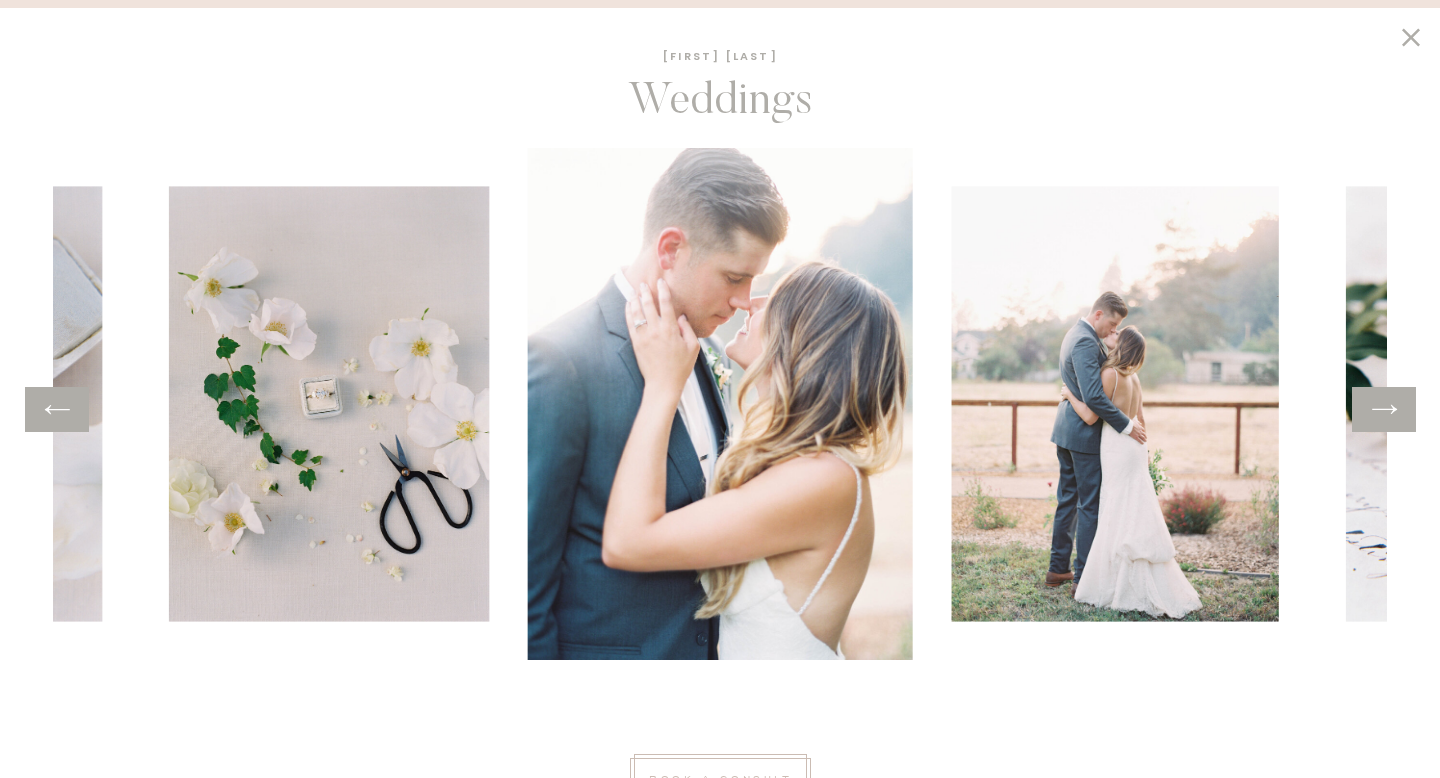 click at bounding box center [1384, 409] 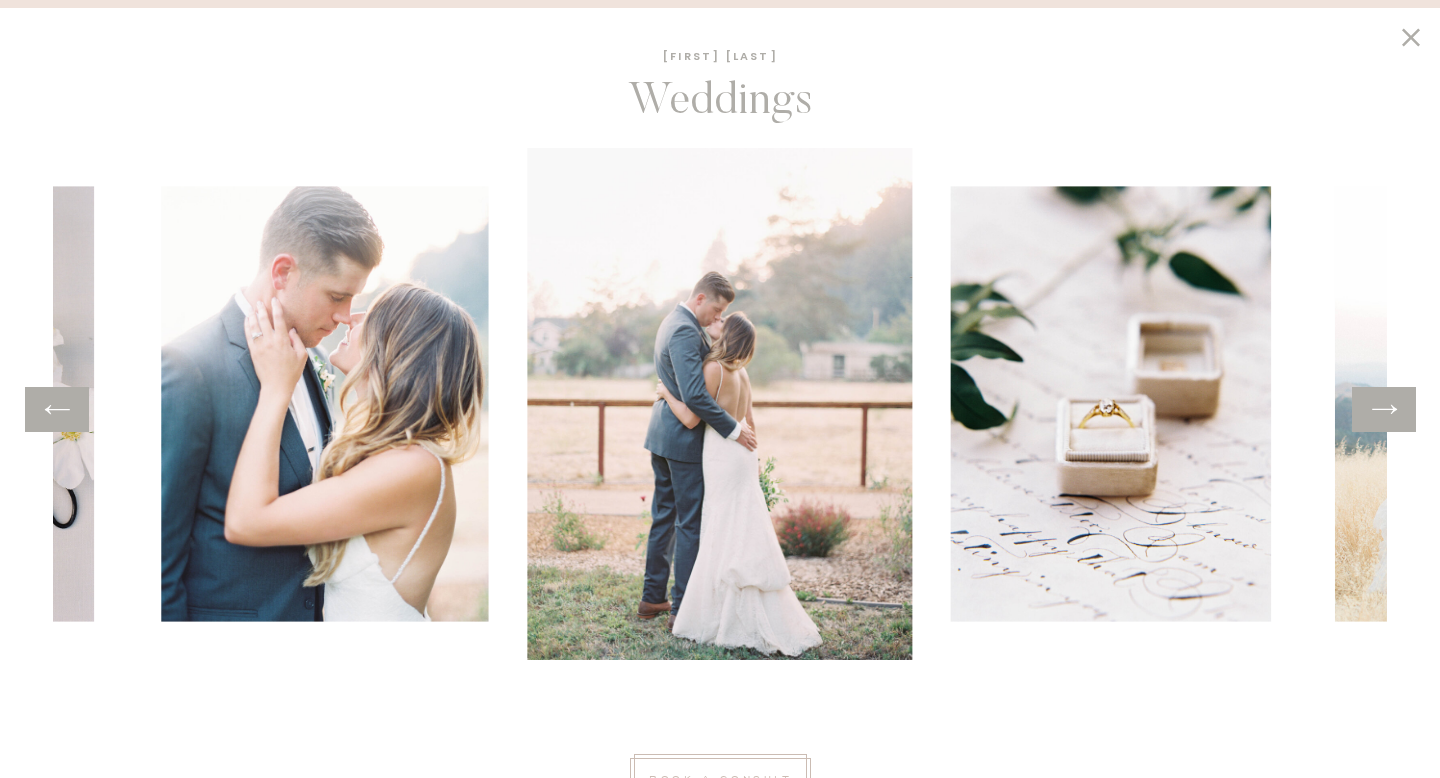 click at bounding box center (1384, 409) 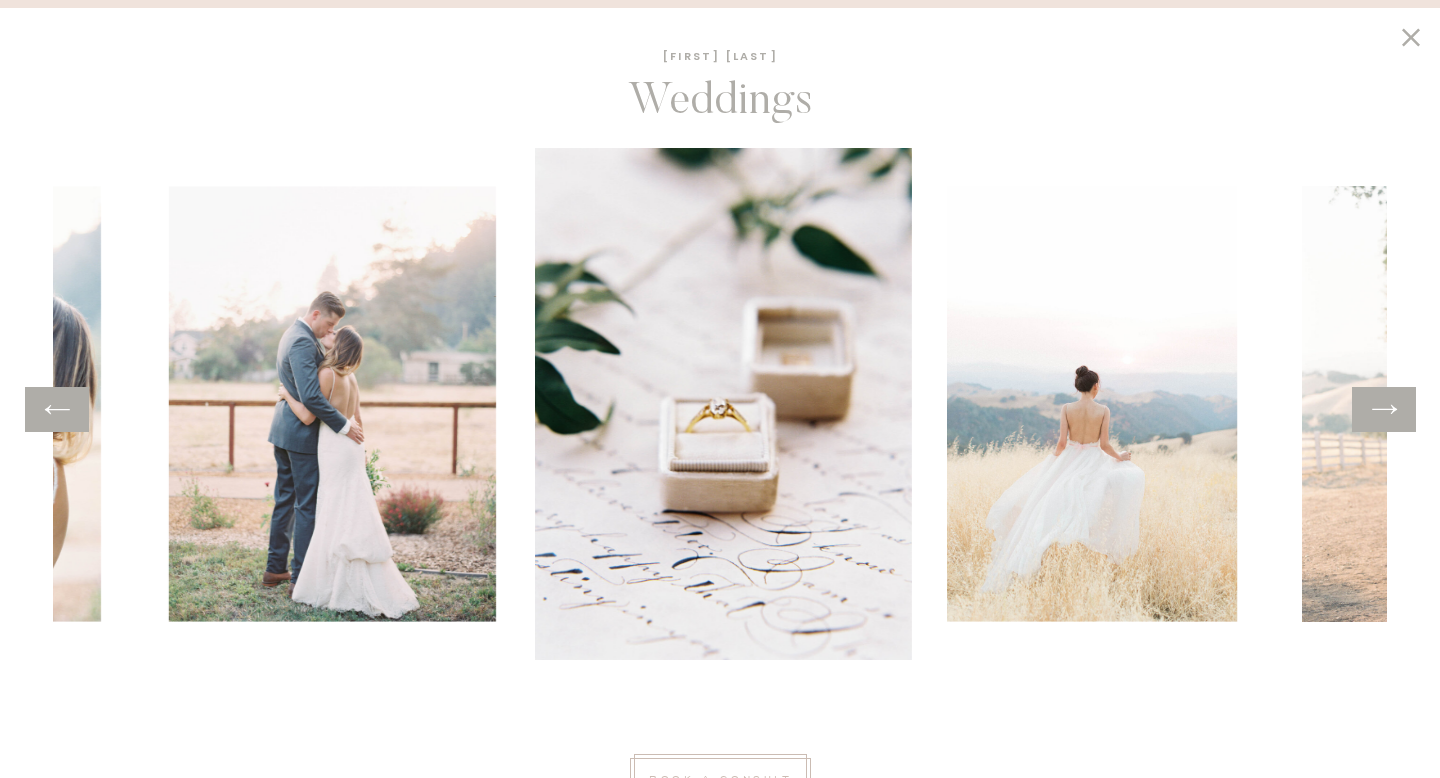 click at bounding box center (1384, 409) 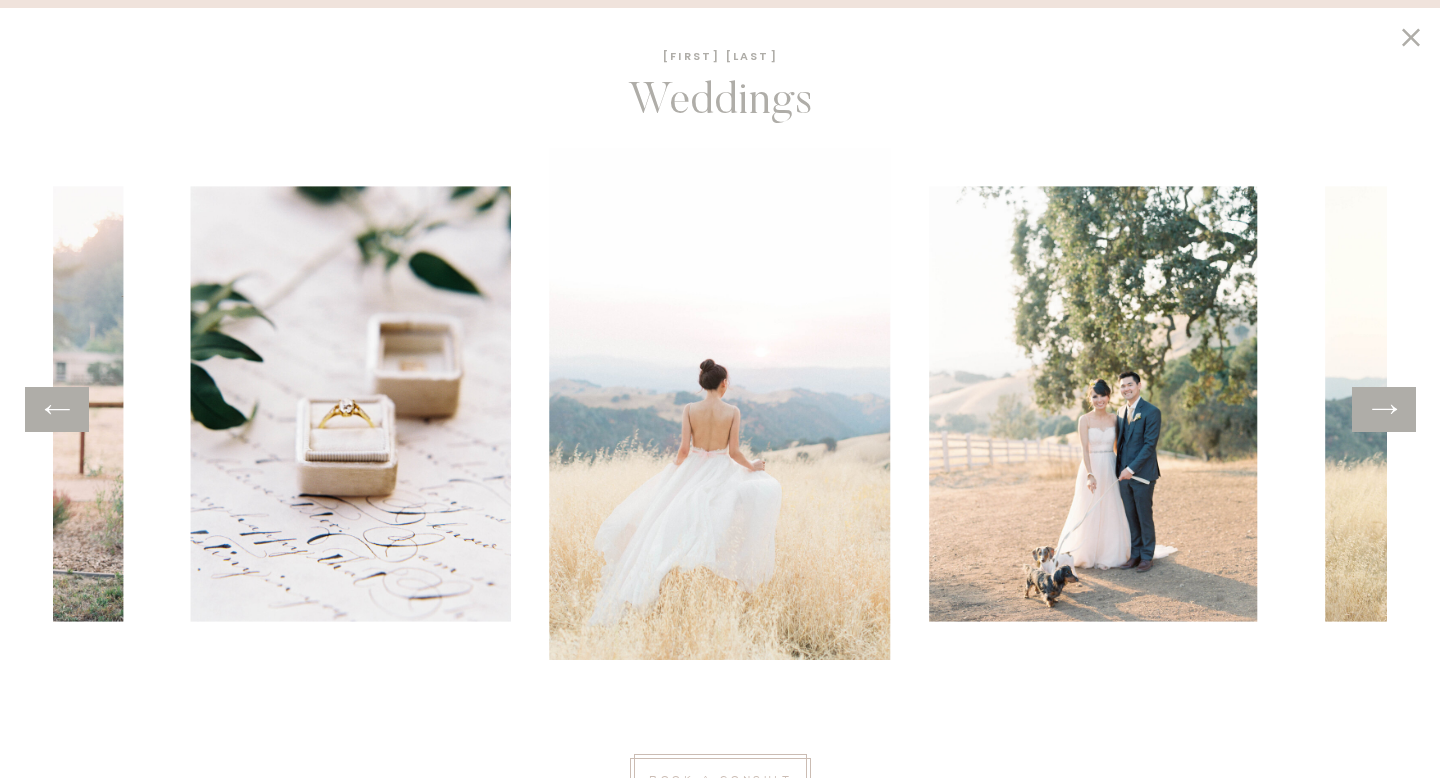 click at bounding box center [1384, 409] 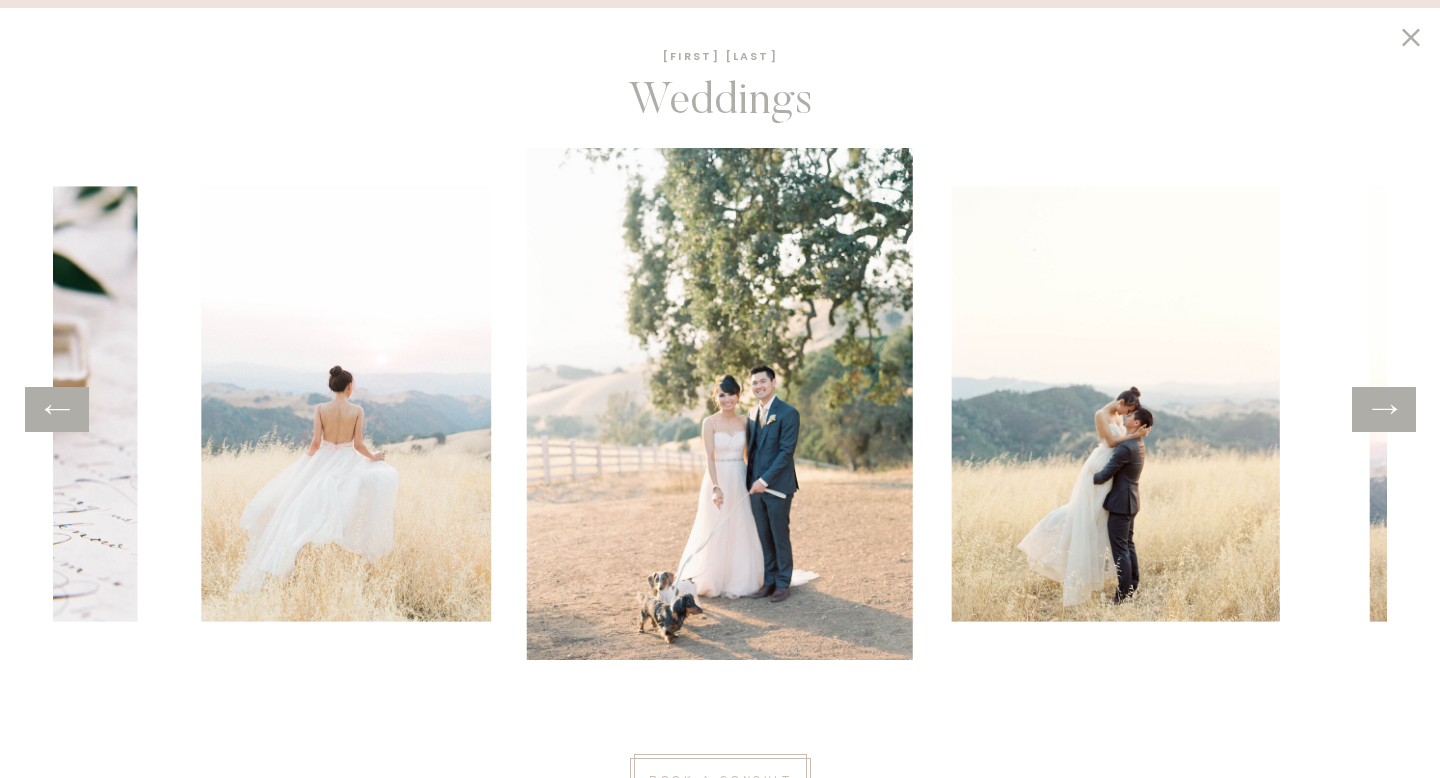 click at bounding box center (1384, 409) 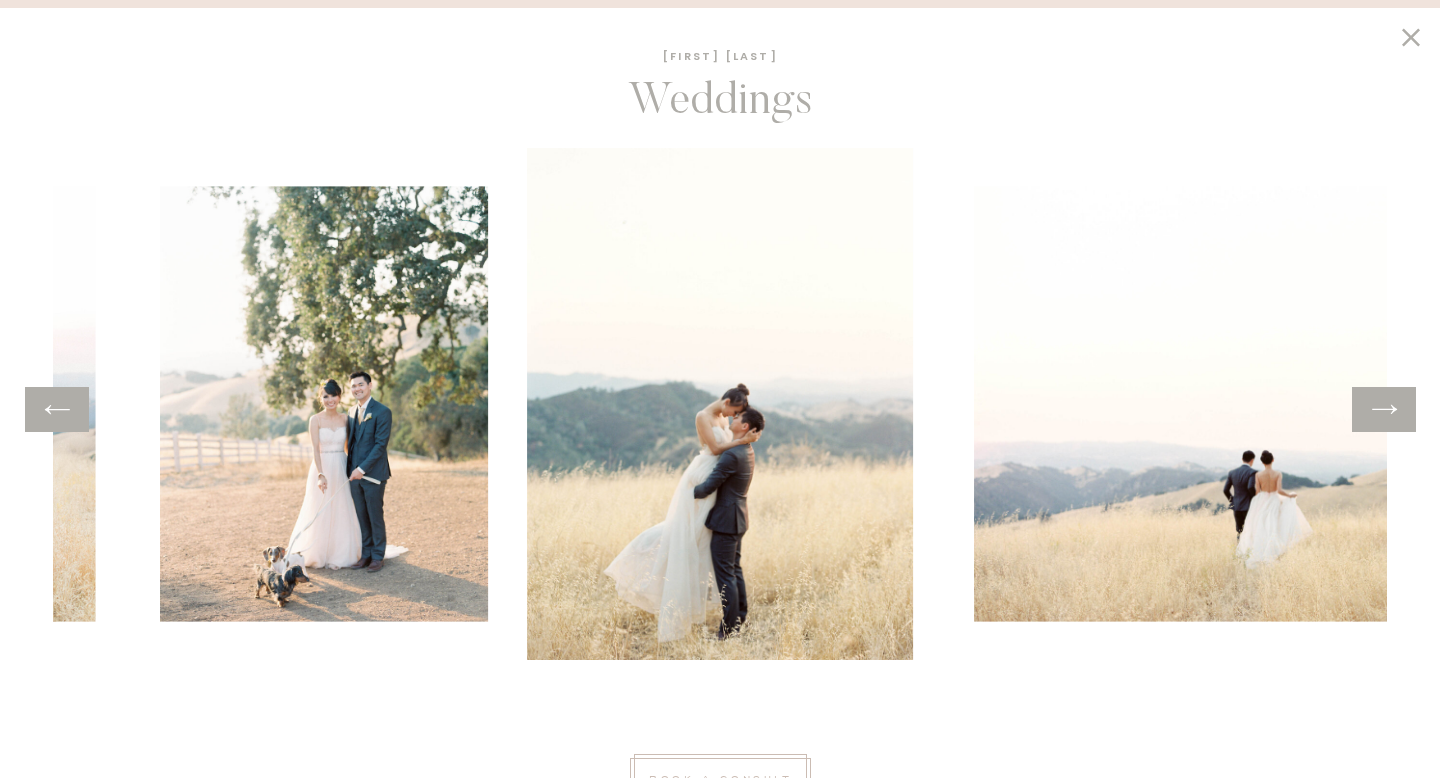 click at bounding box center (1384, 409) 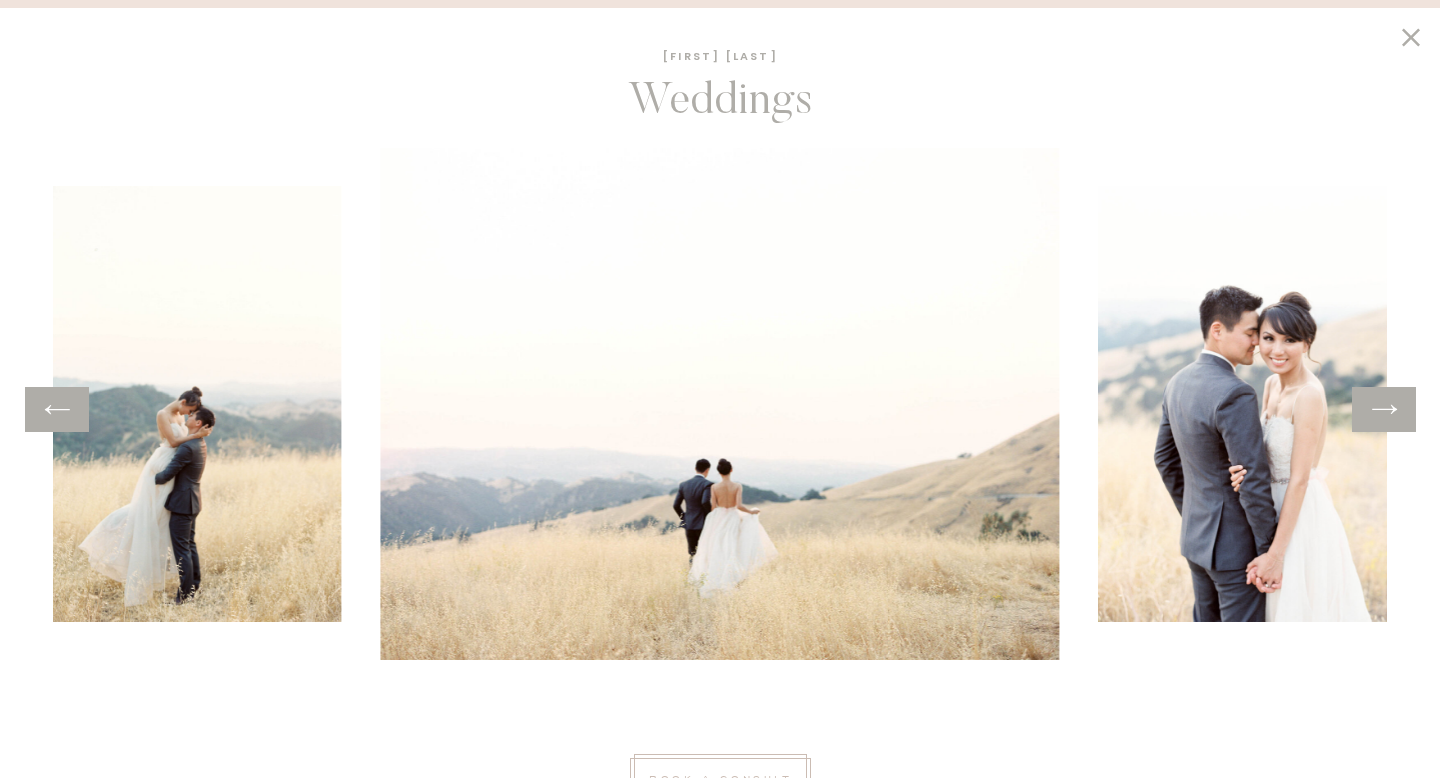 click at bounding box center (1384, 409) 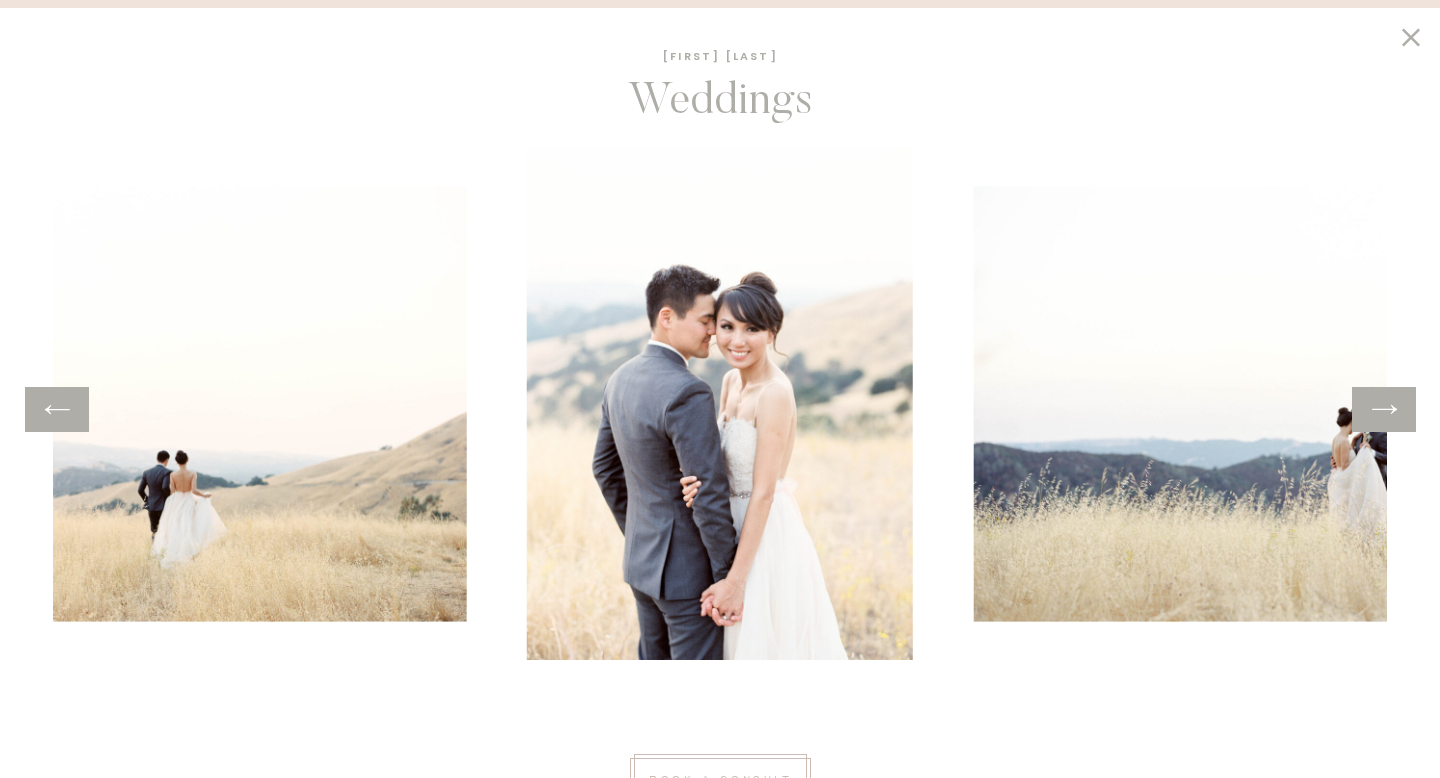 click at bounding box center (1384, 409) 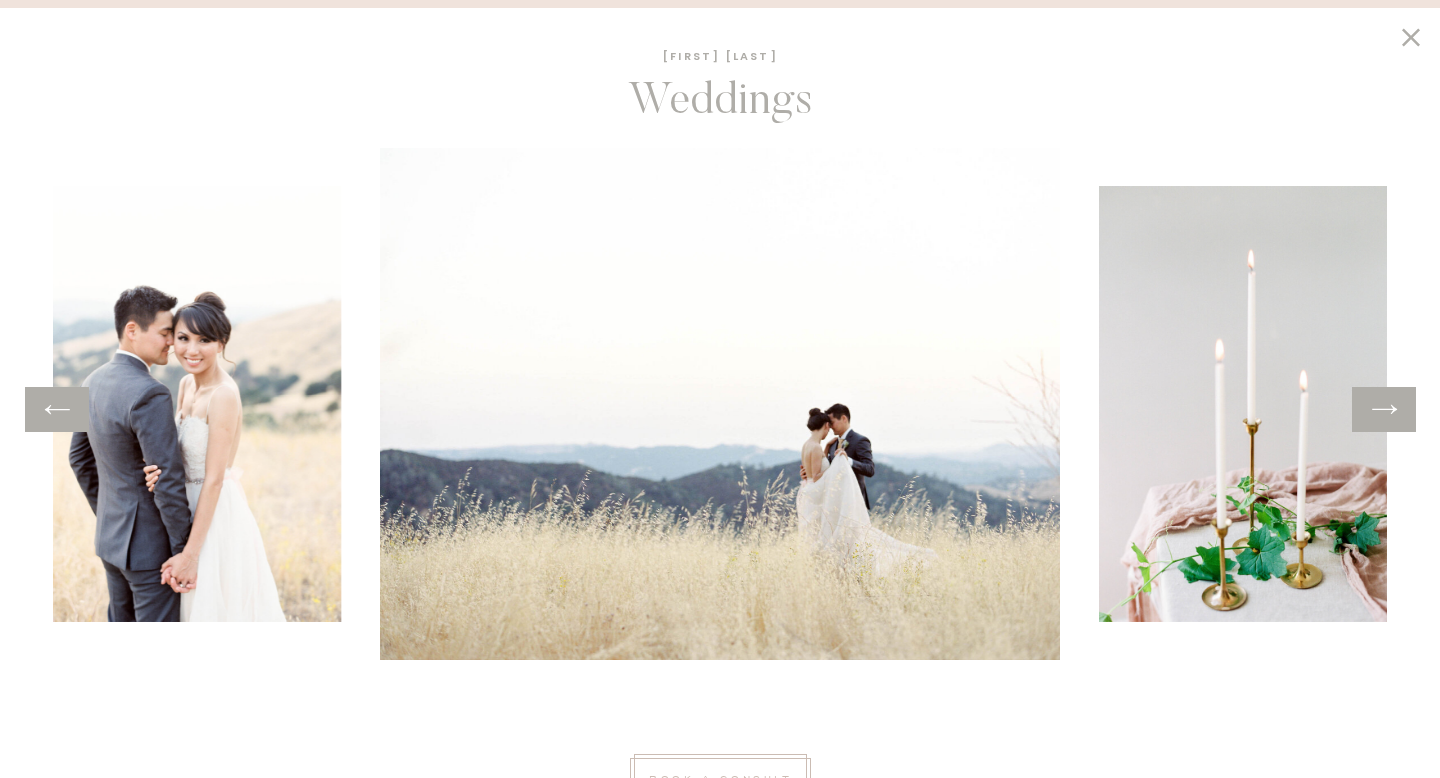 click at bounding box center [1384, 409] 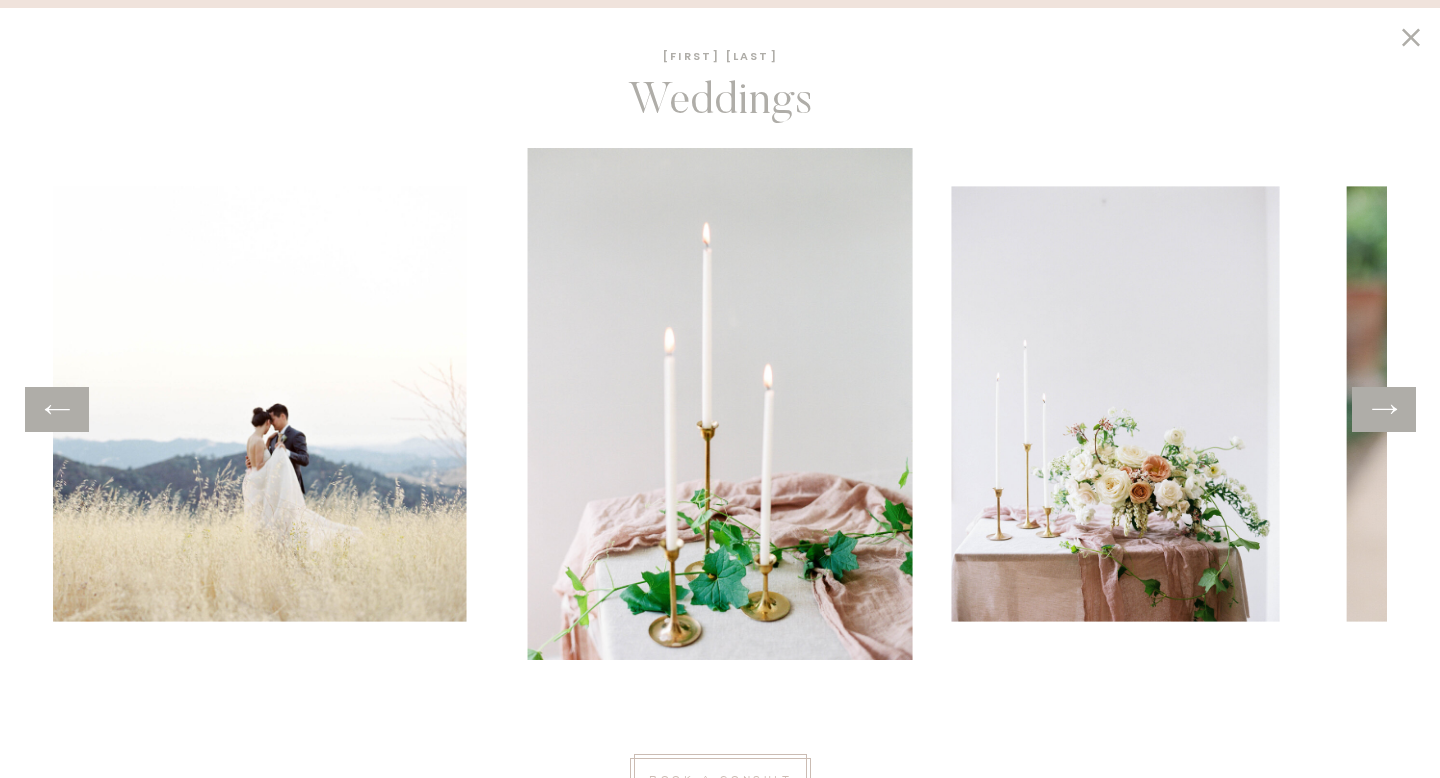 click at bounding box center [1384, 409] 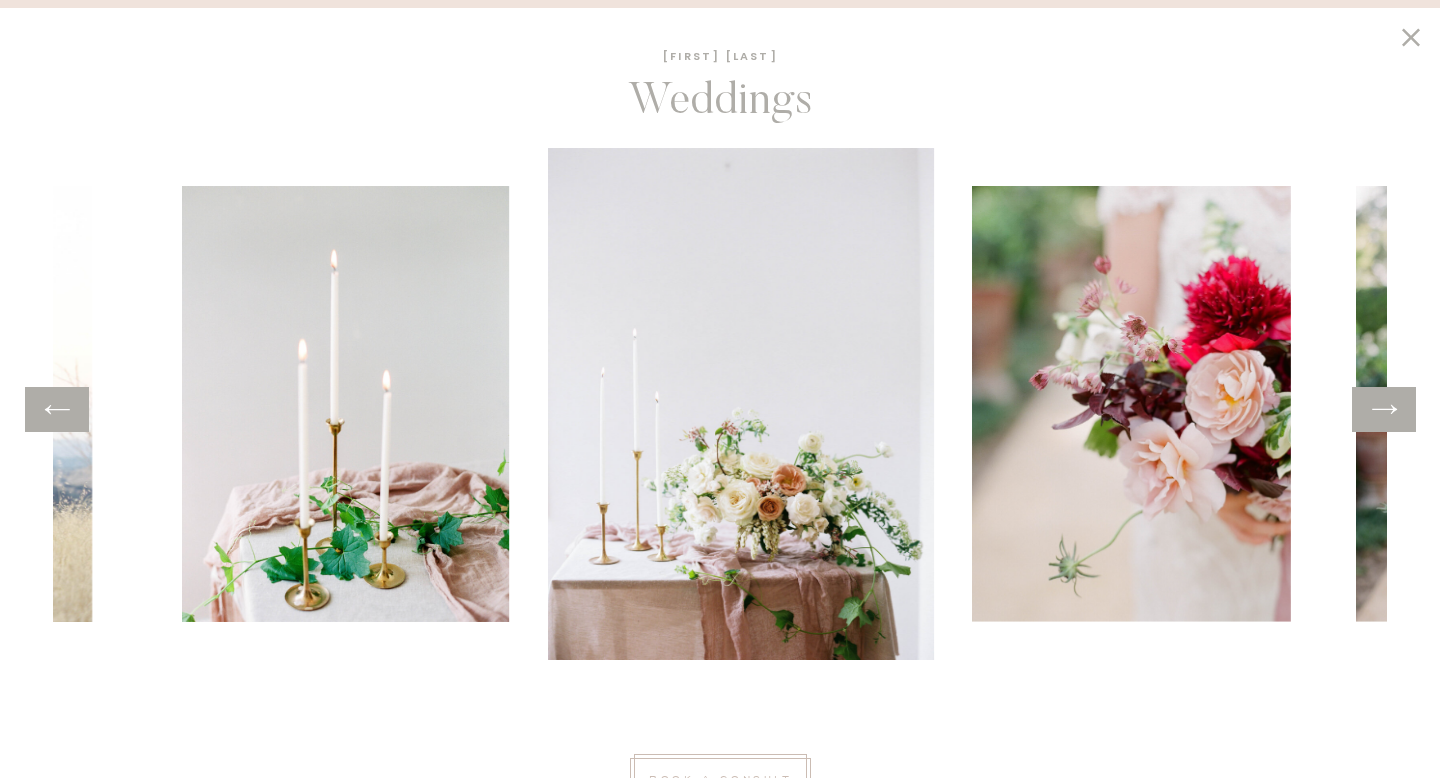 click at bounding box center (1384, 409) 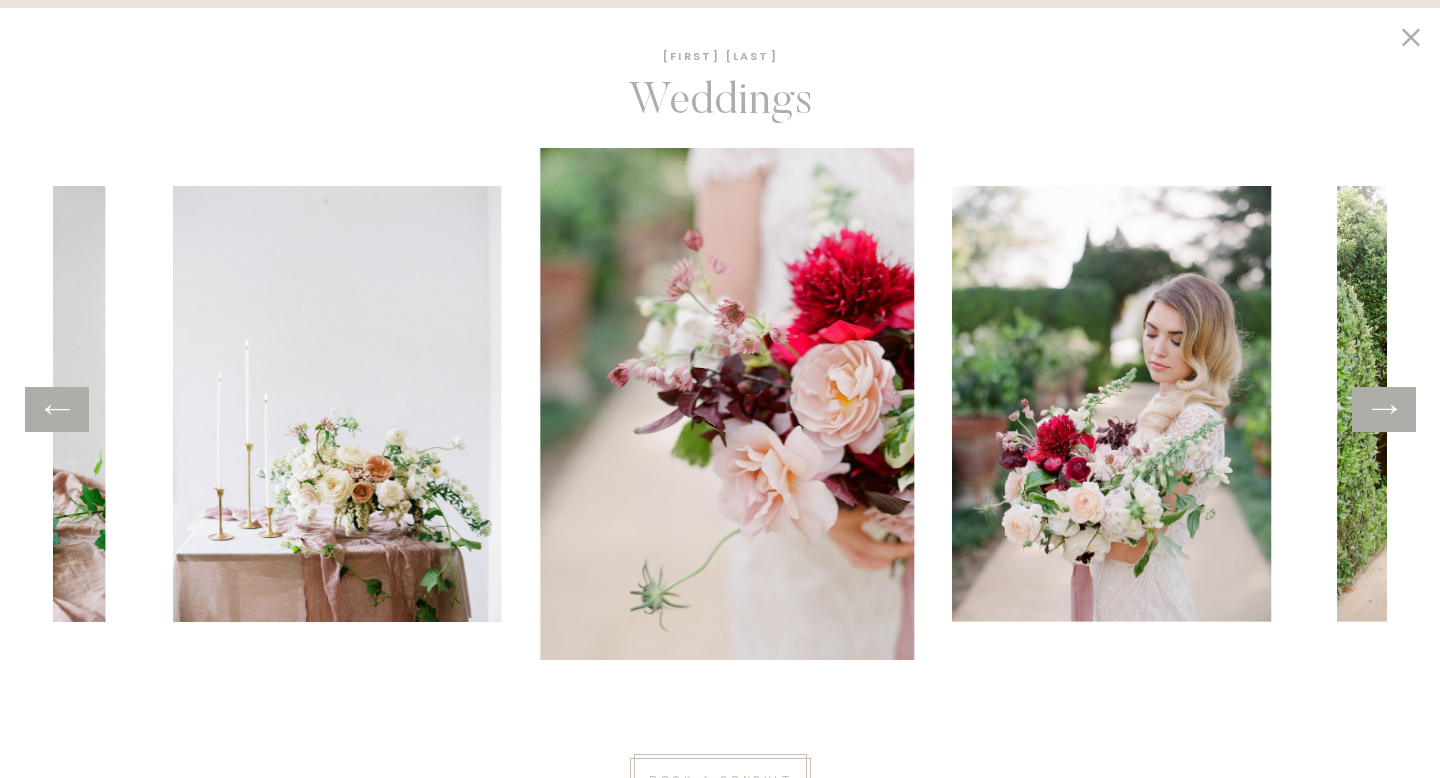 click at bounding box center (1384, 409) 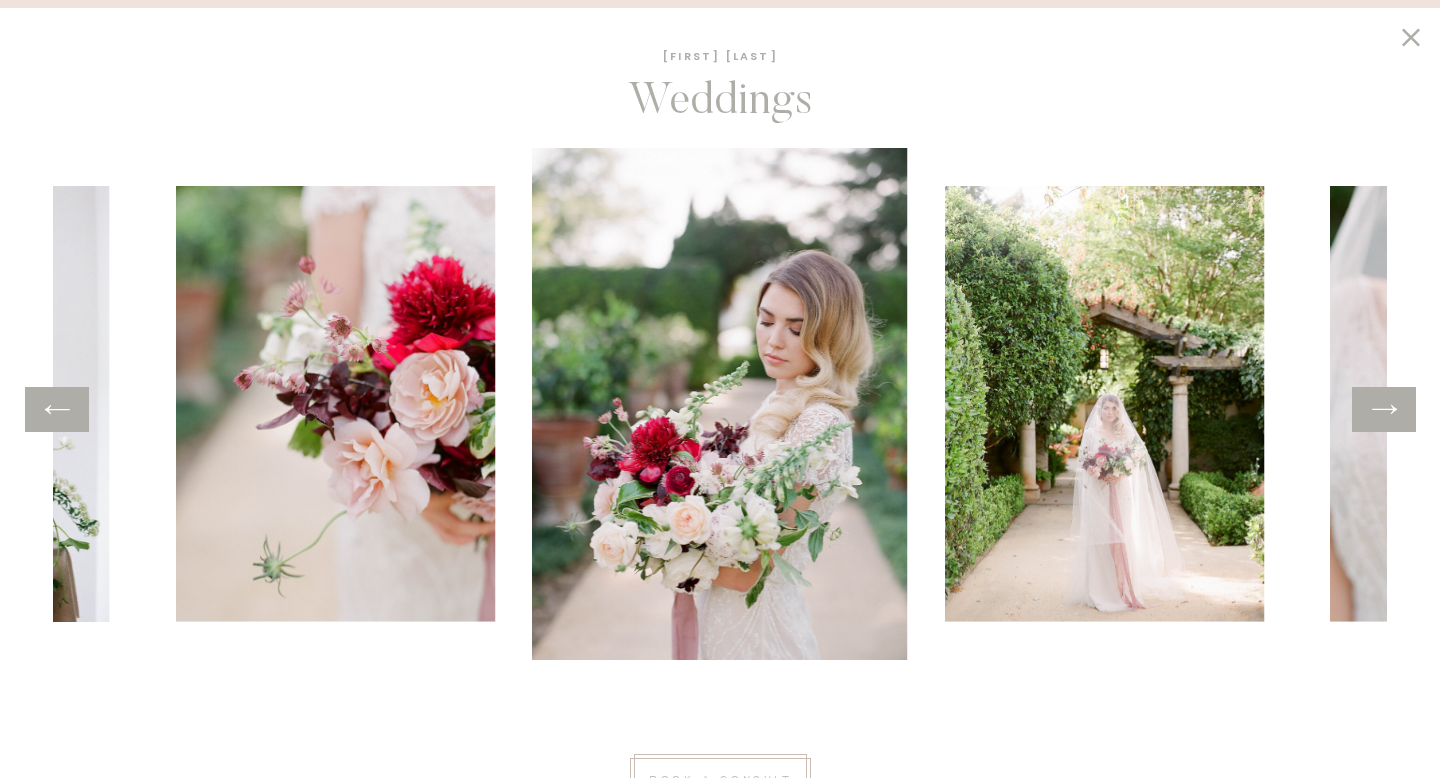 click at bounding box center [1384, 409] 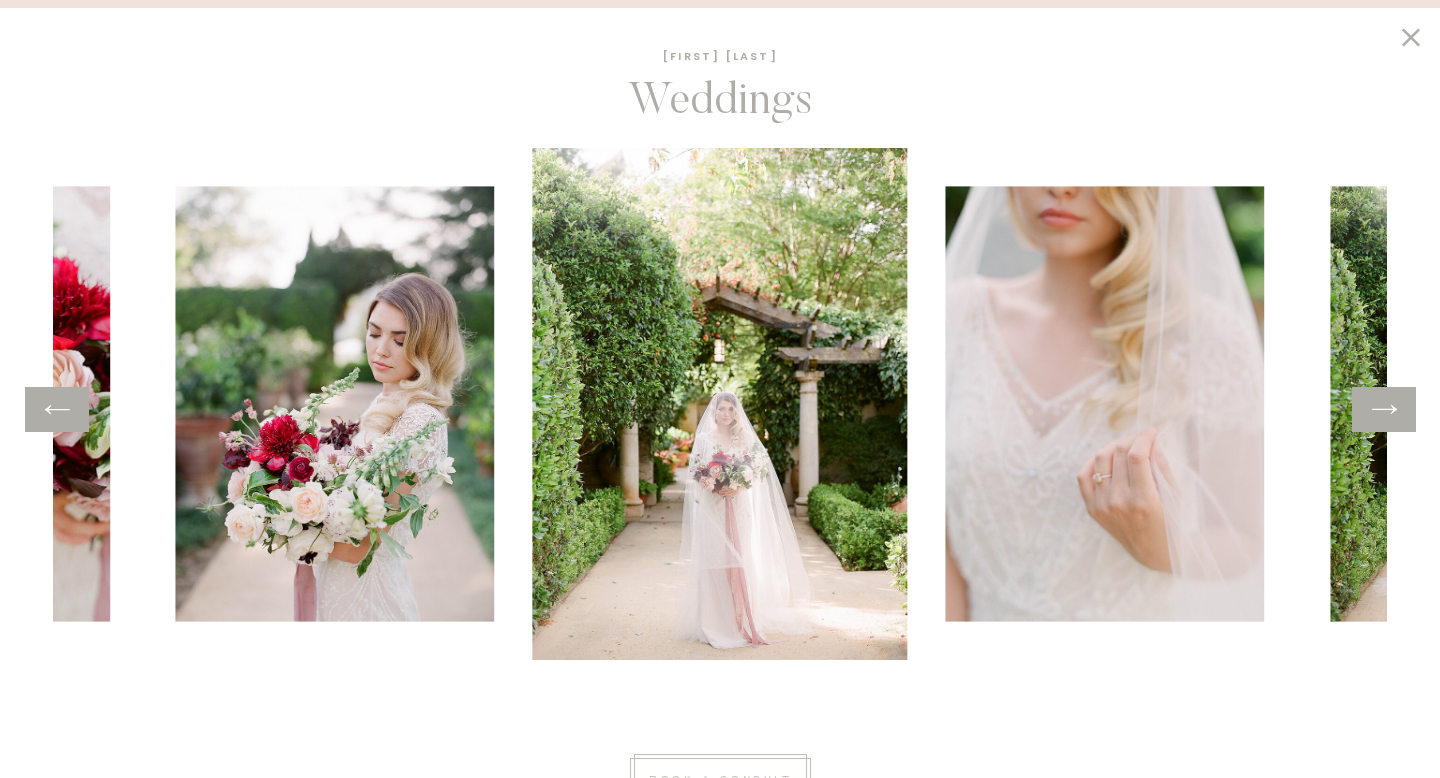 click at bounding box center [1384, 409] 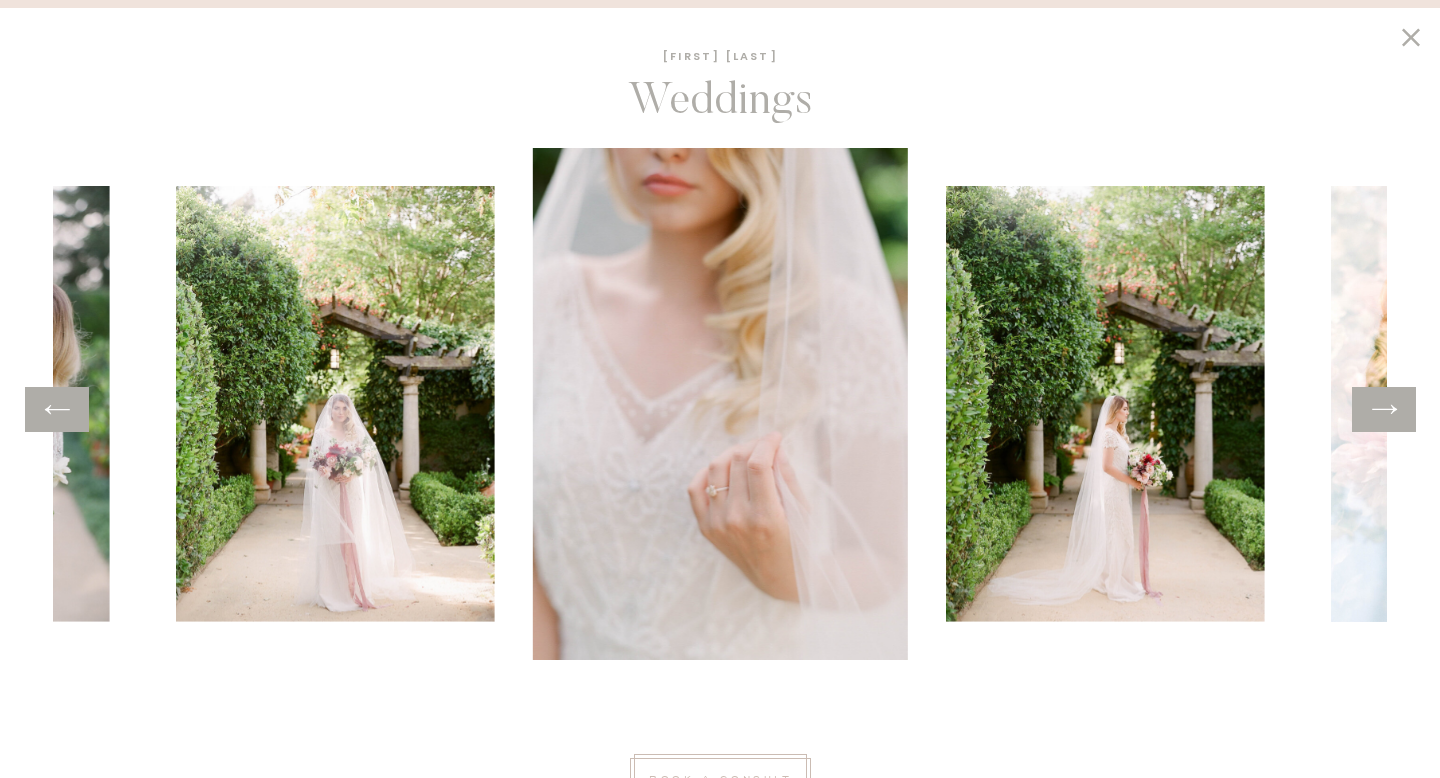 click at bounding box center [1384, 409] 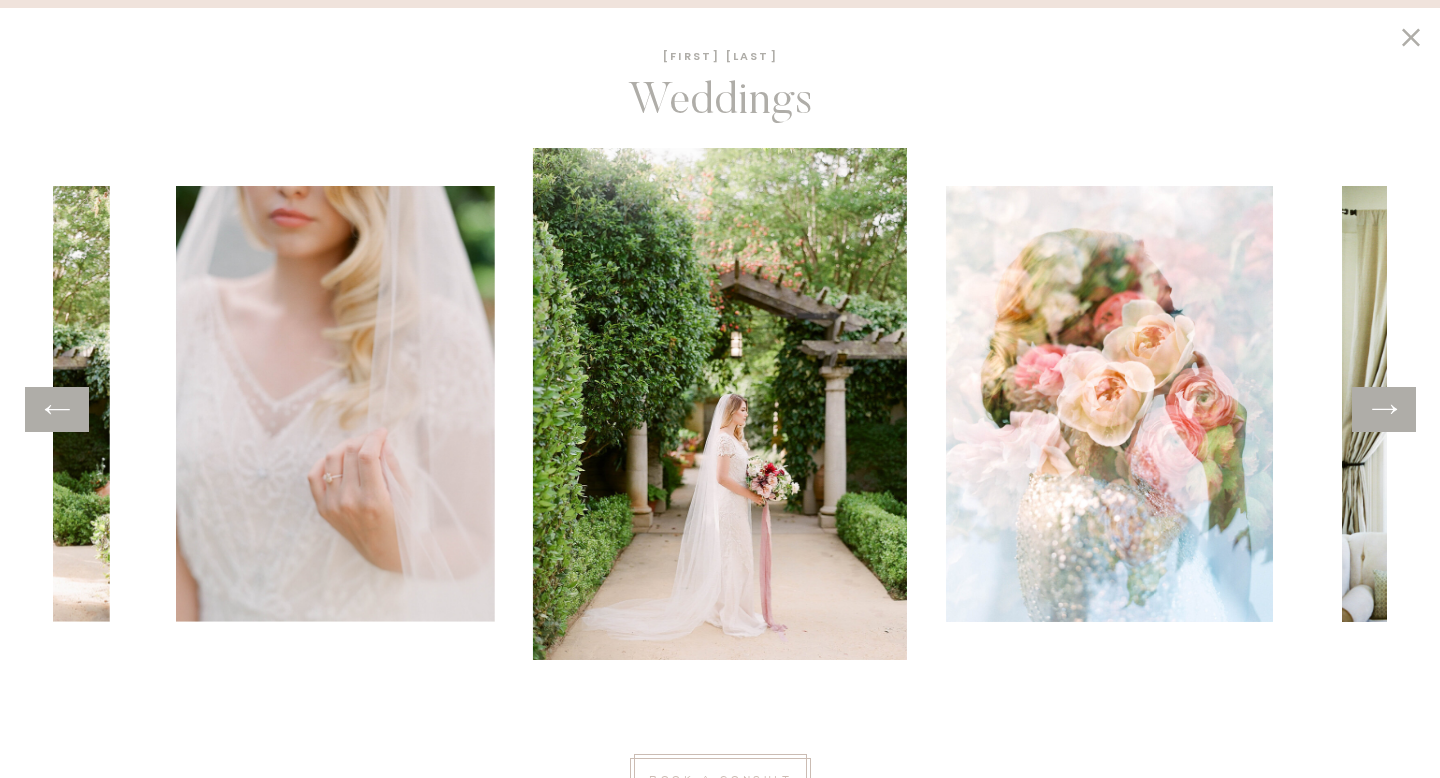 click at bounding box center [1384, 409] 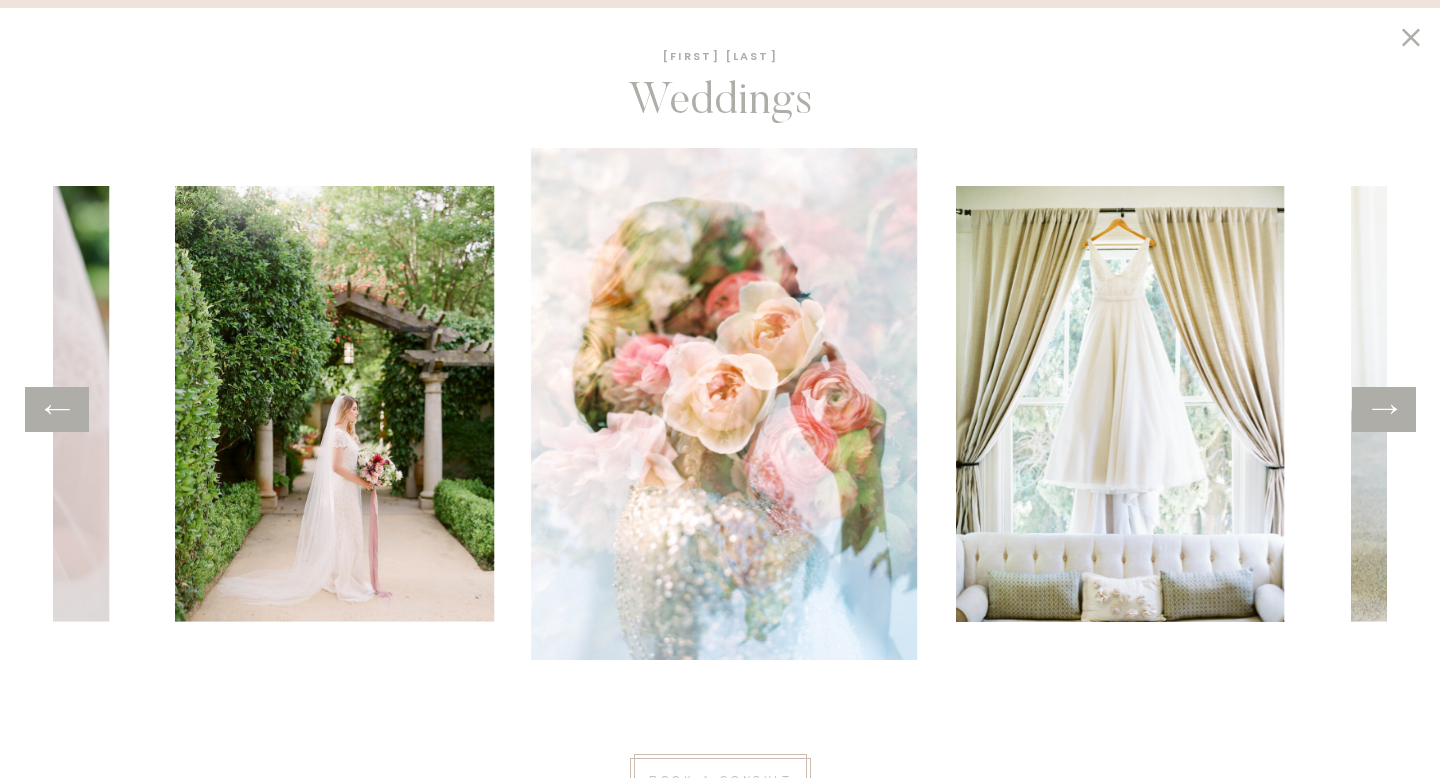 click at bounding box center [1384, 409] 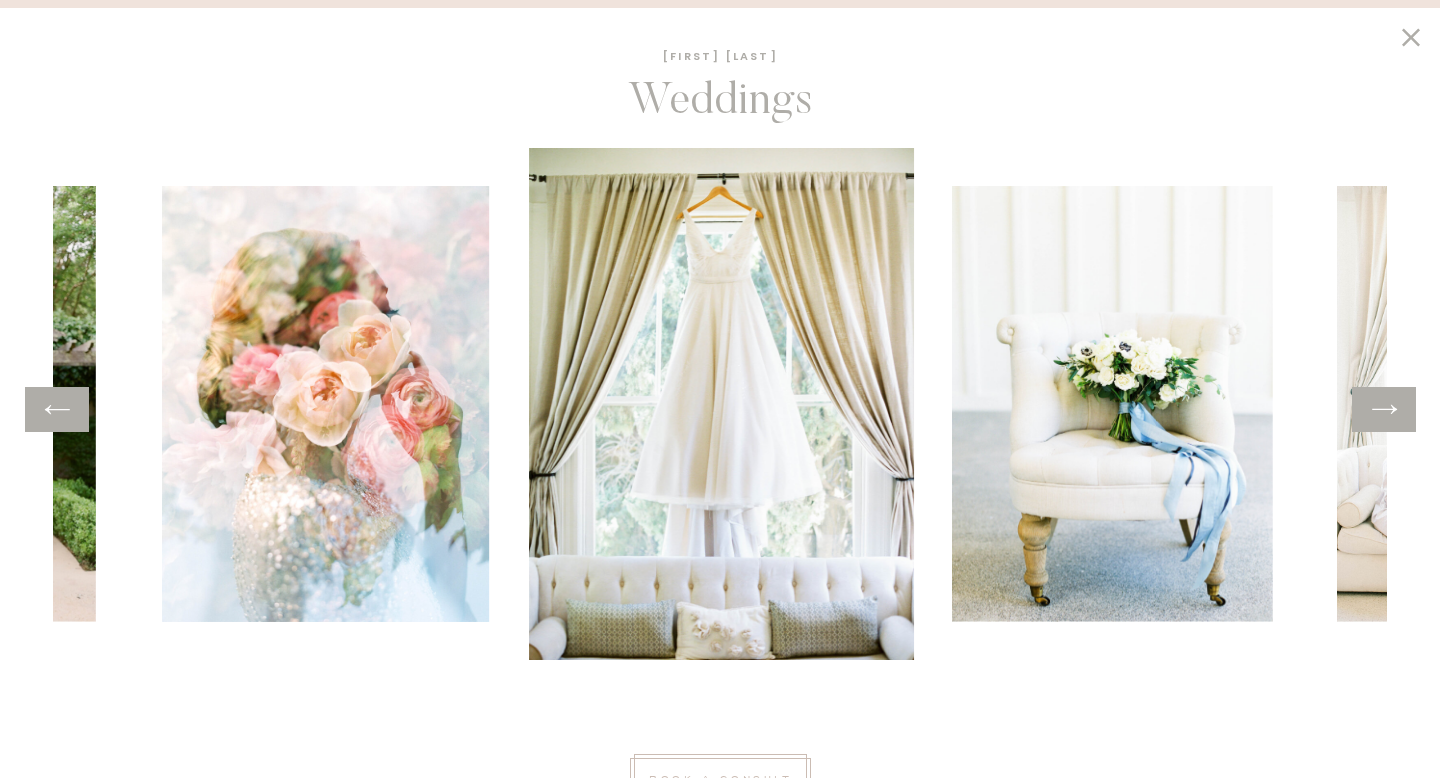 click at bounding box center [1384, 409] 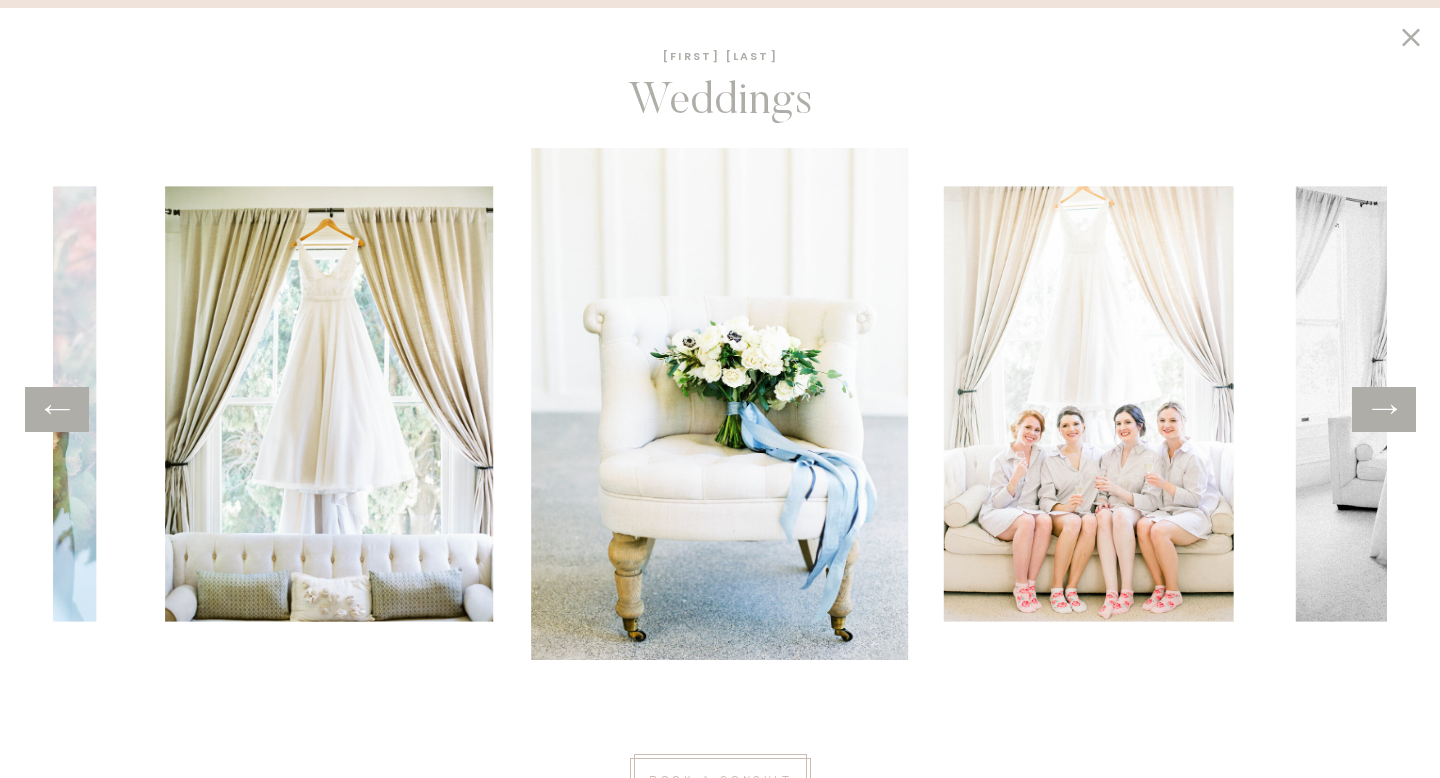 click at bounding box center (1384, 409) 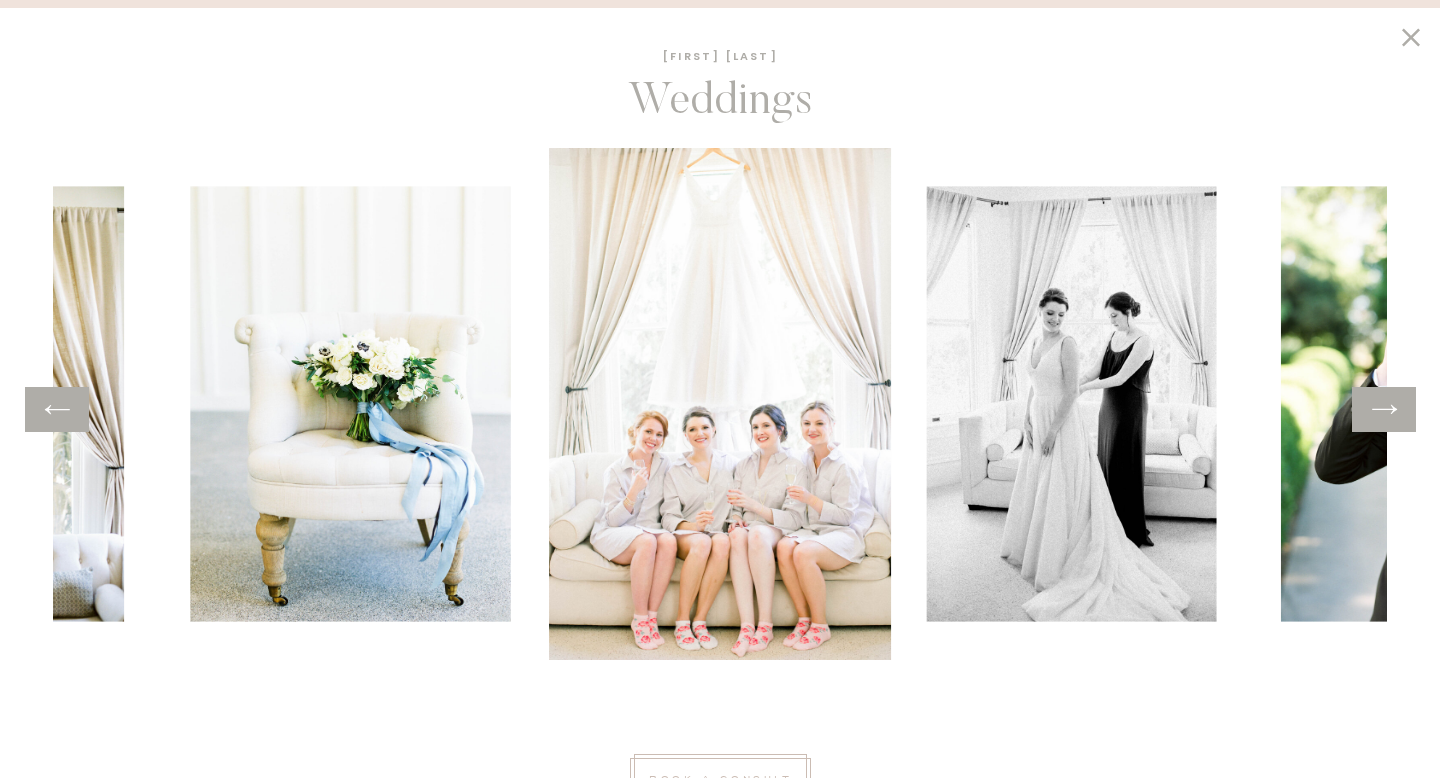 click at bounding box center [1384, 409] 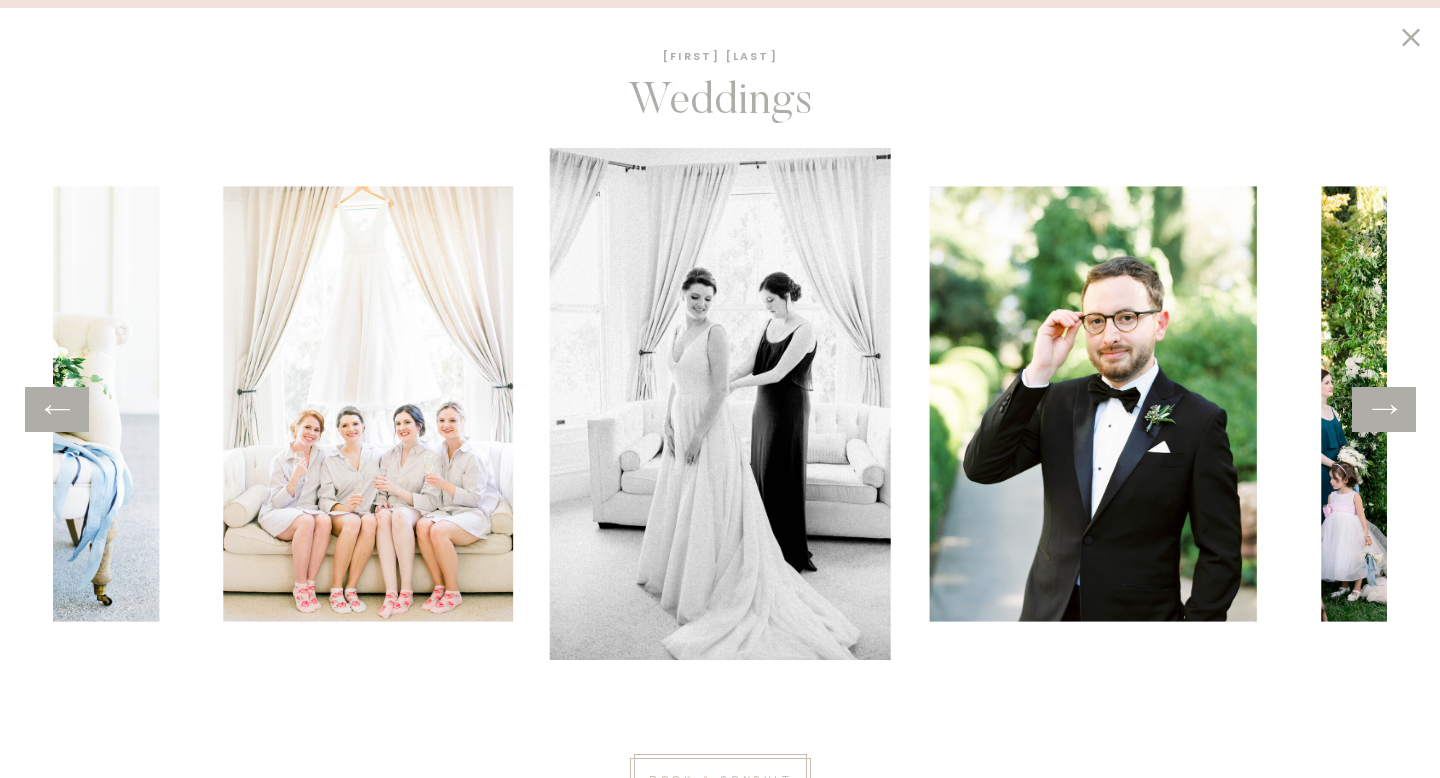 click at bounding box center (1384, 409) 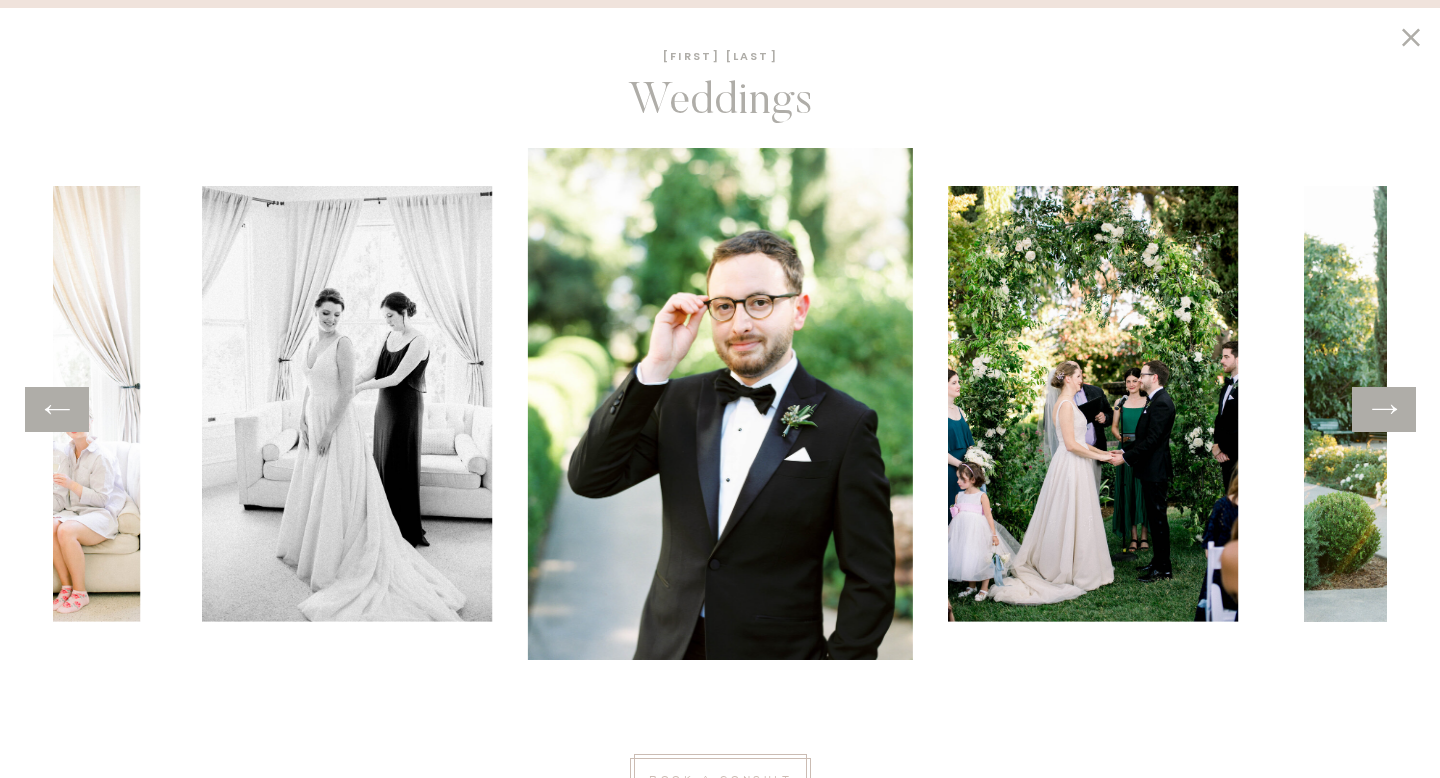 click at bounding box center (1384, 409) 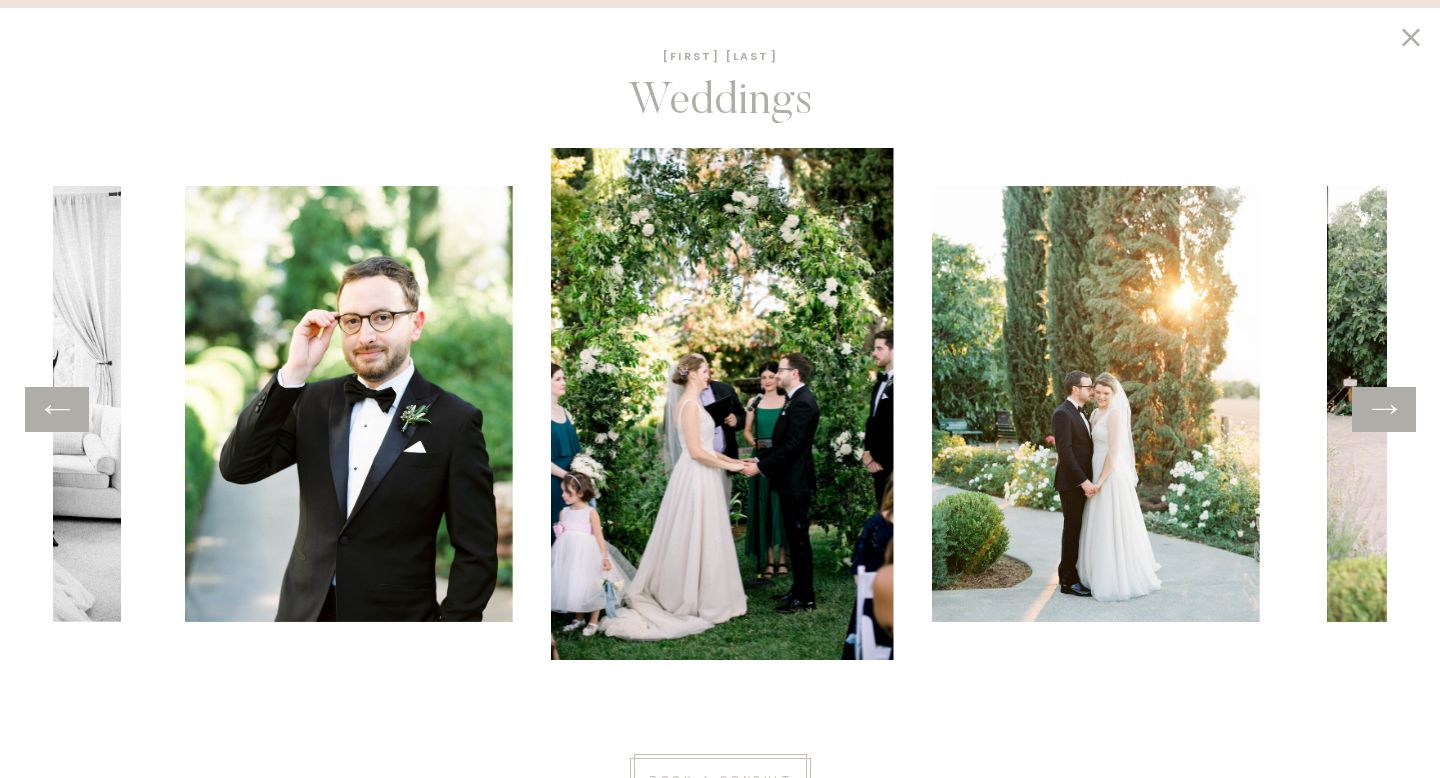 click at bounding box center [1384, 409] 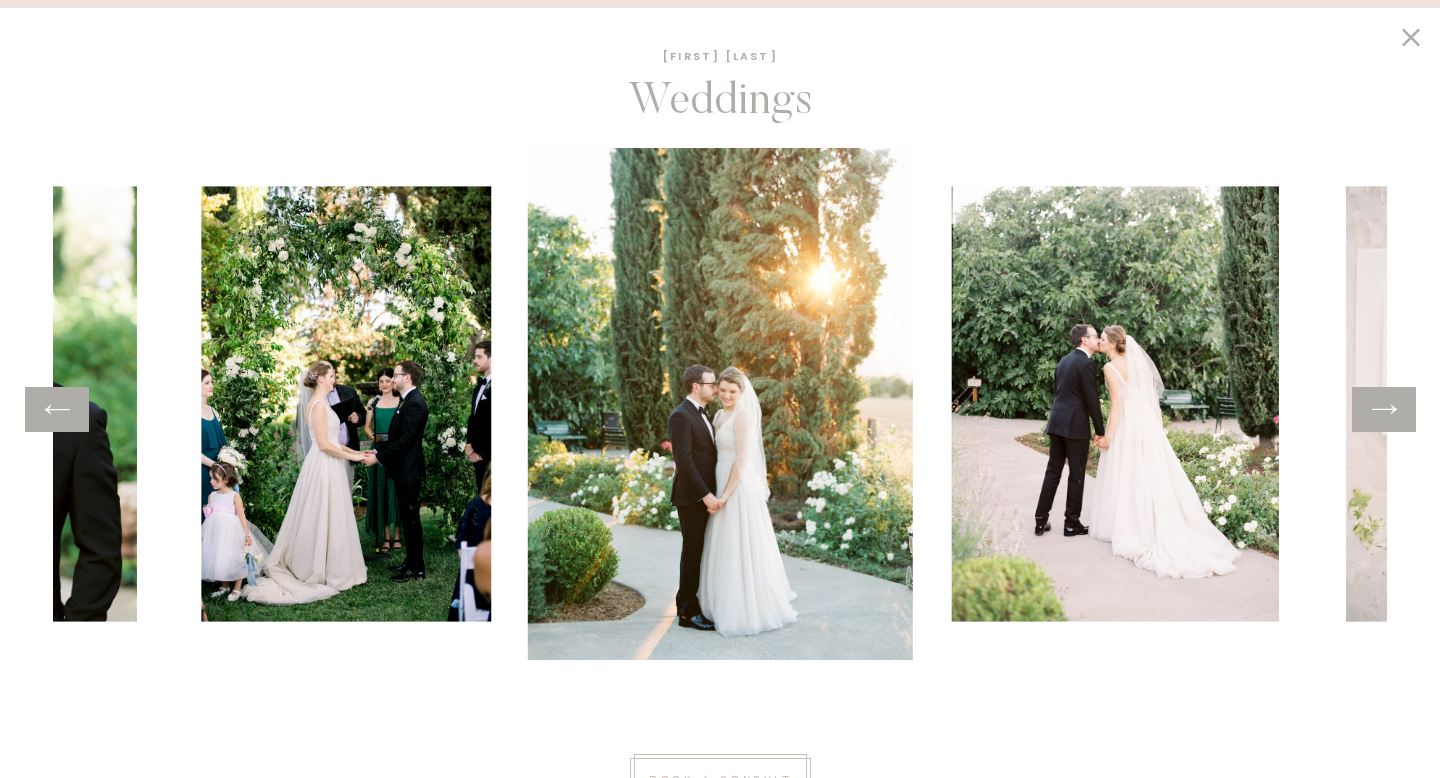 click at bounding box center (1384, 409) 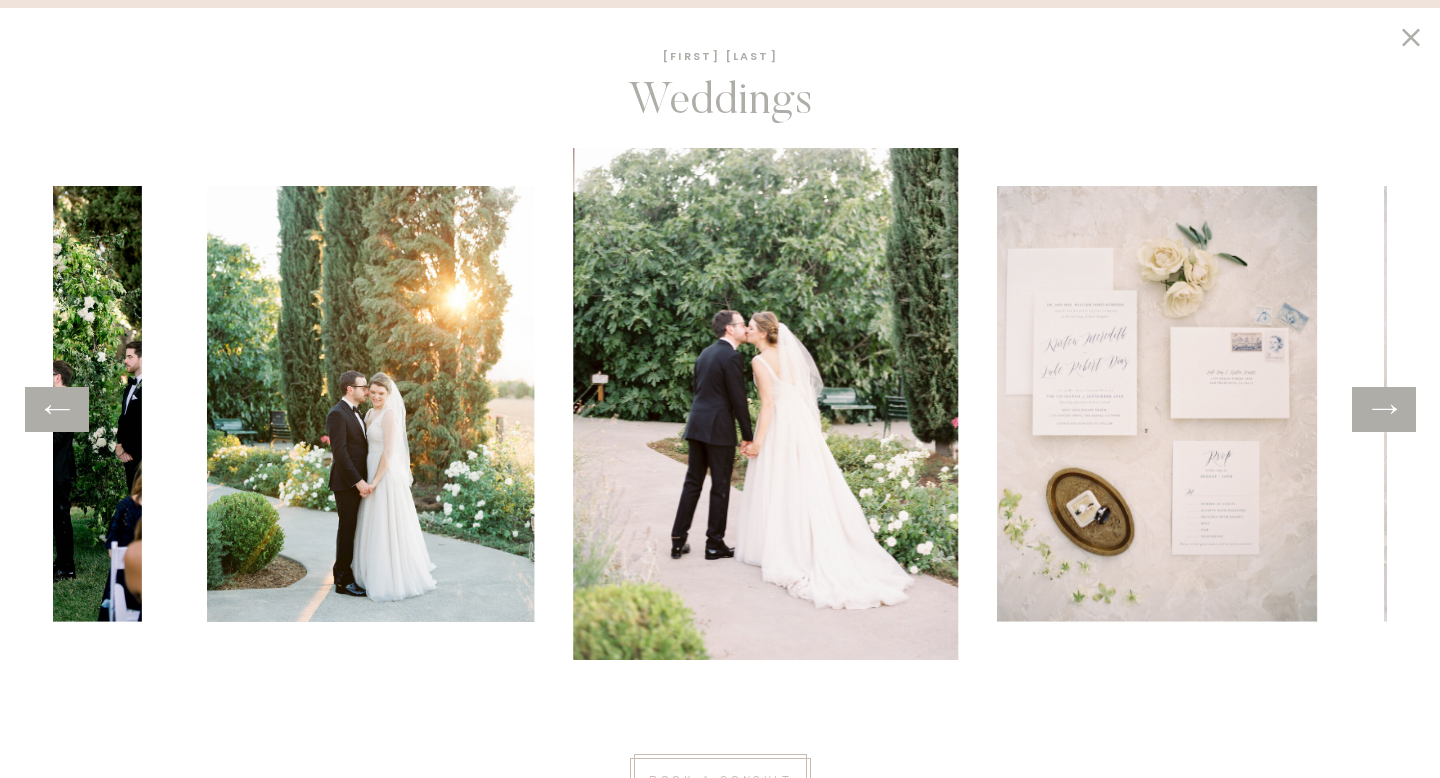 click at bounding box center (1384, 409) 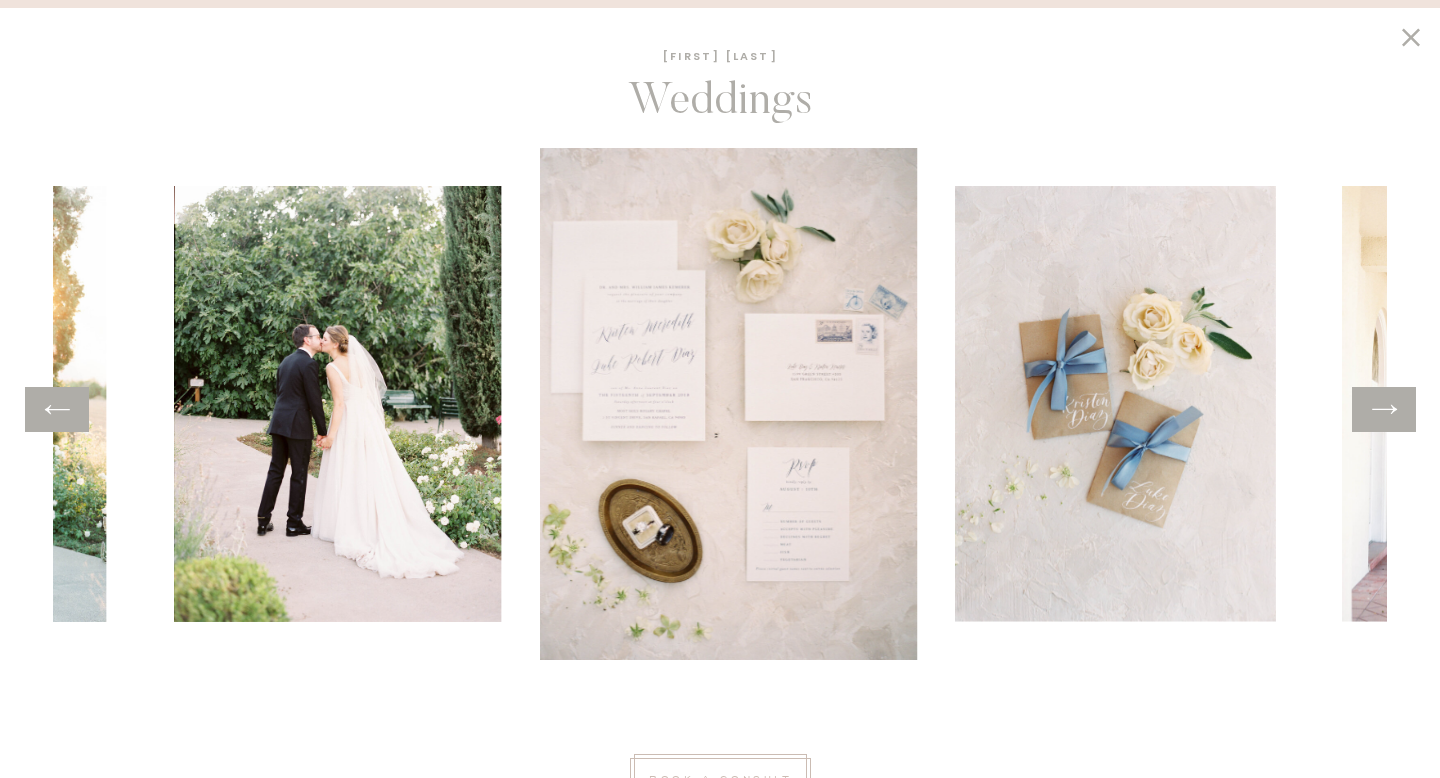click at bounding box center (1384, 409) 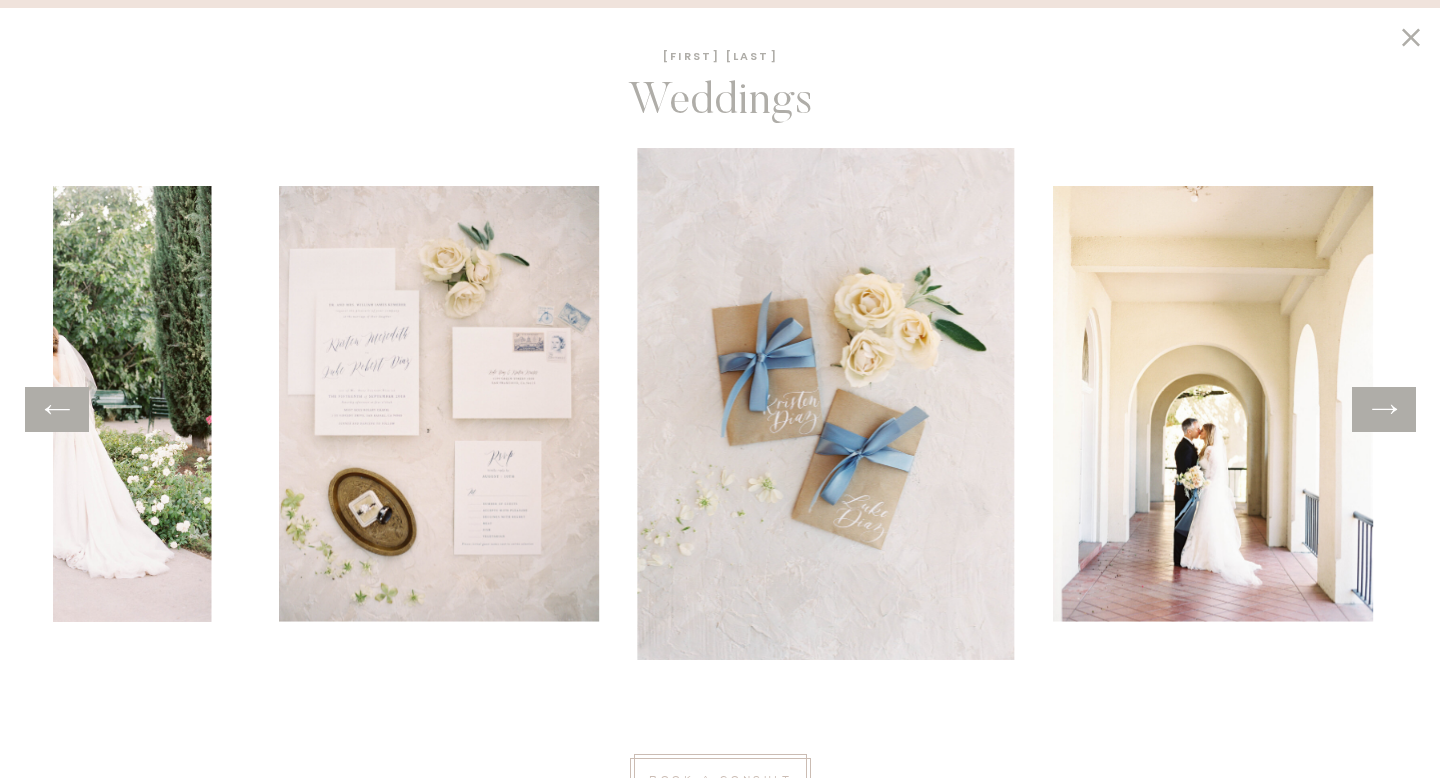 click at bounding box center [1384, 409] 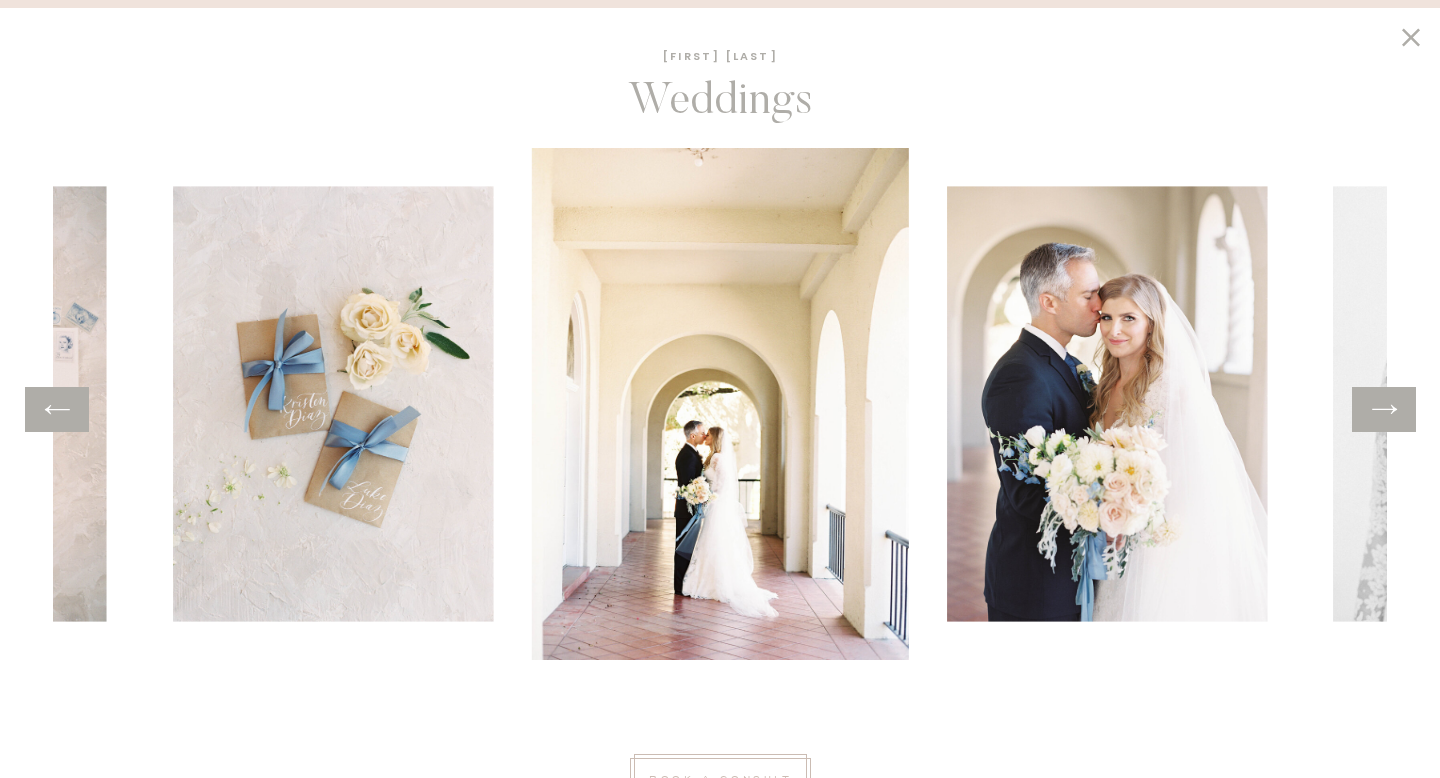 click at bounding box center [1384, 409] 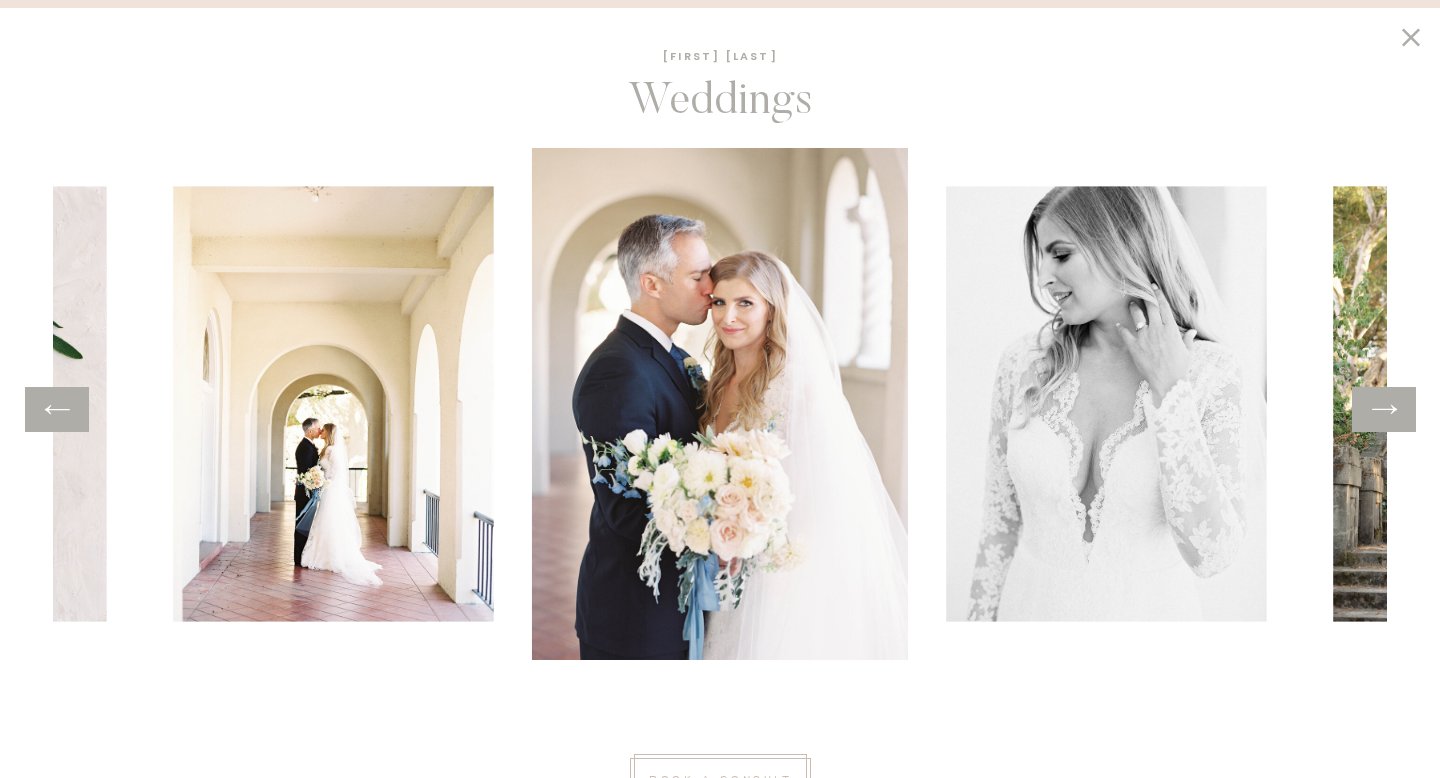 click at bounding box center [1384, 409] 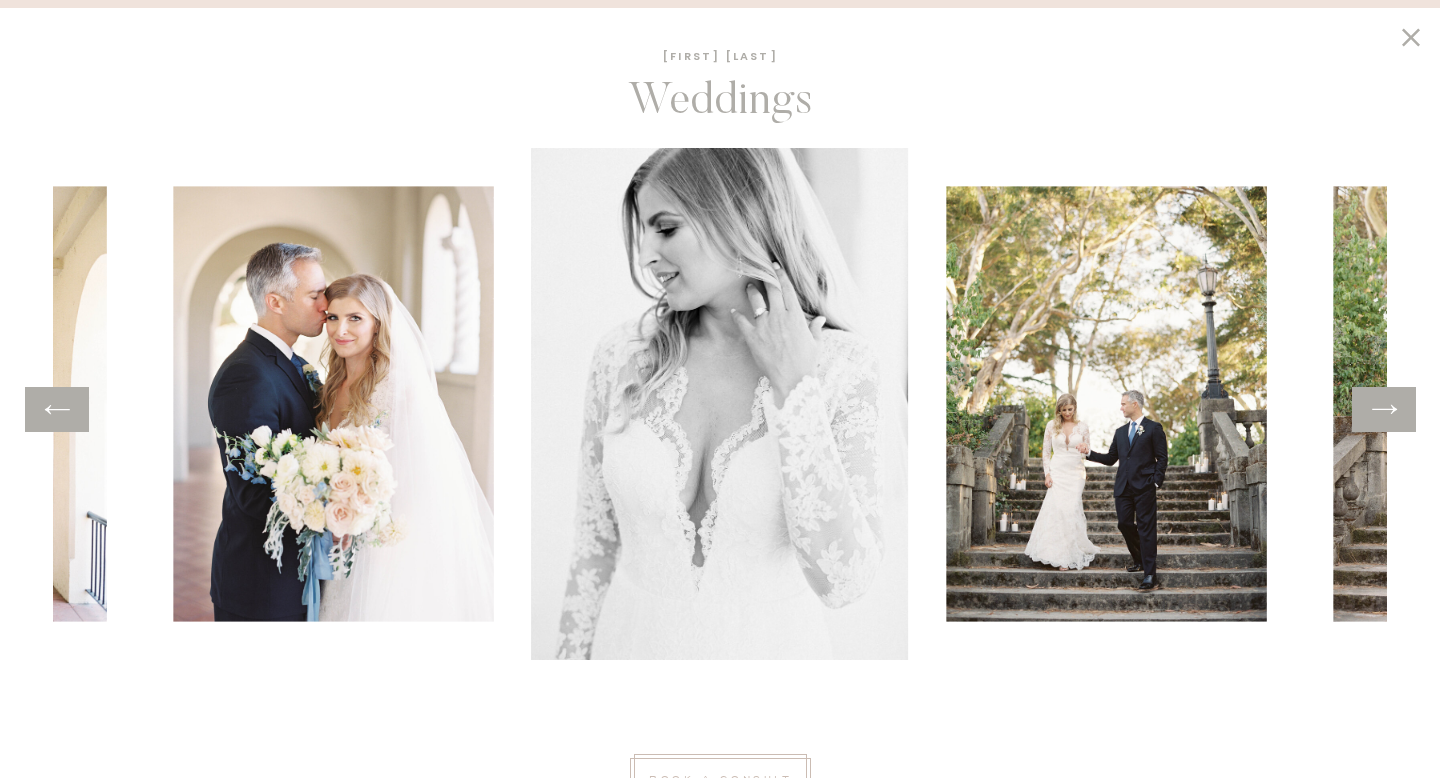 click at bounding box center (1384, 409) 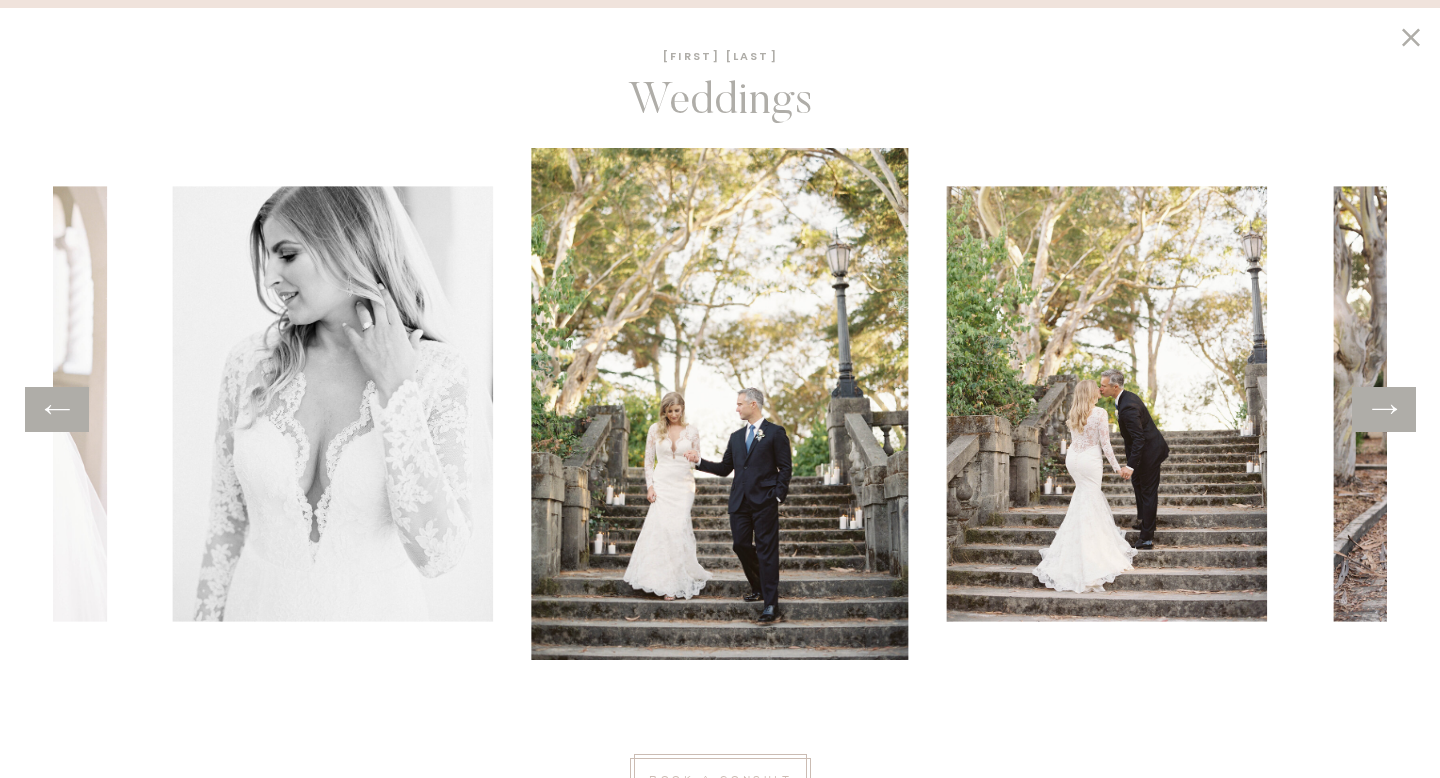 click at bounding box center (1384, 409) 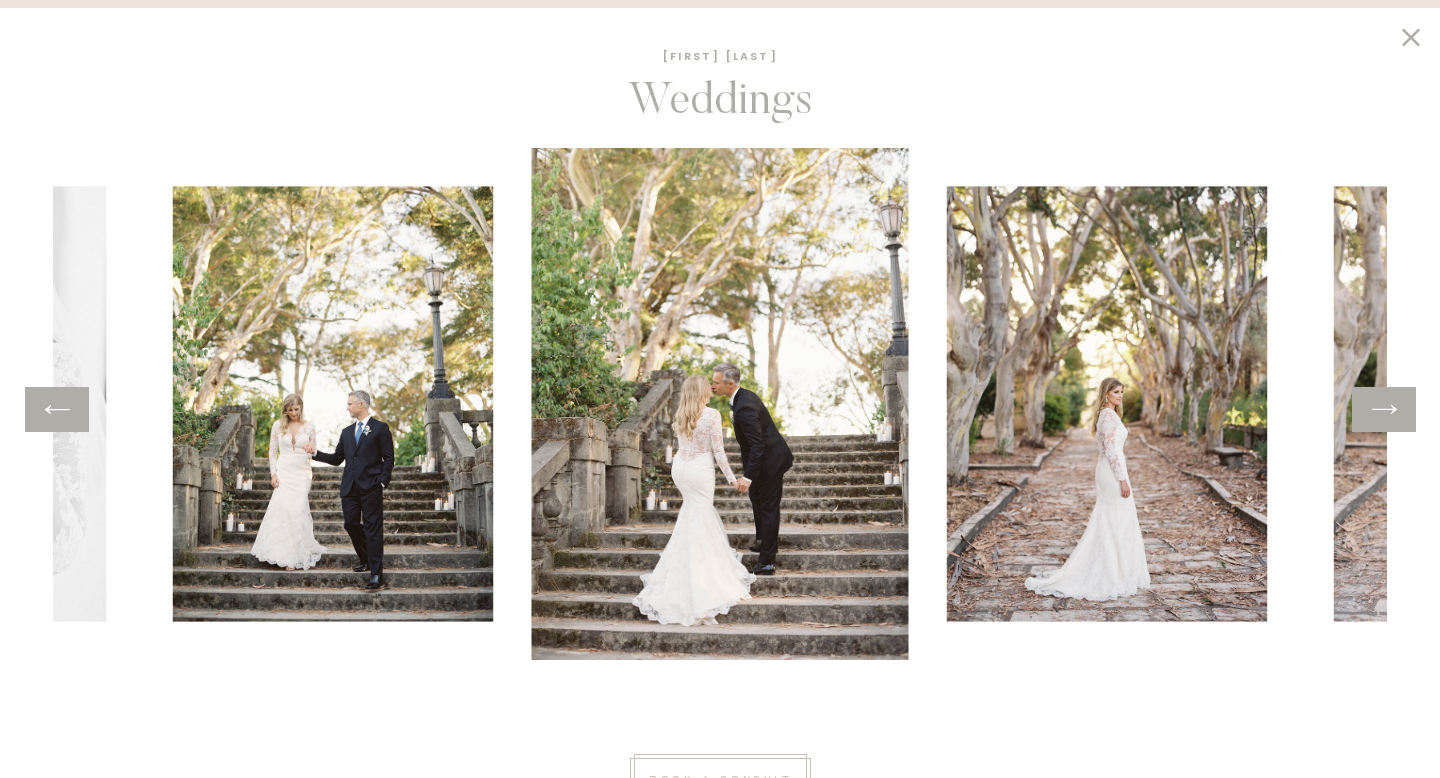 click at bounding box center (1384, 409) 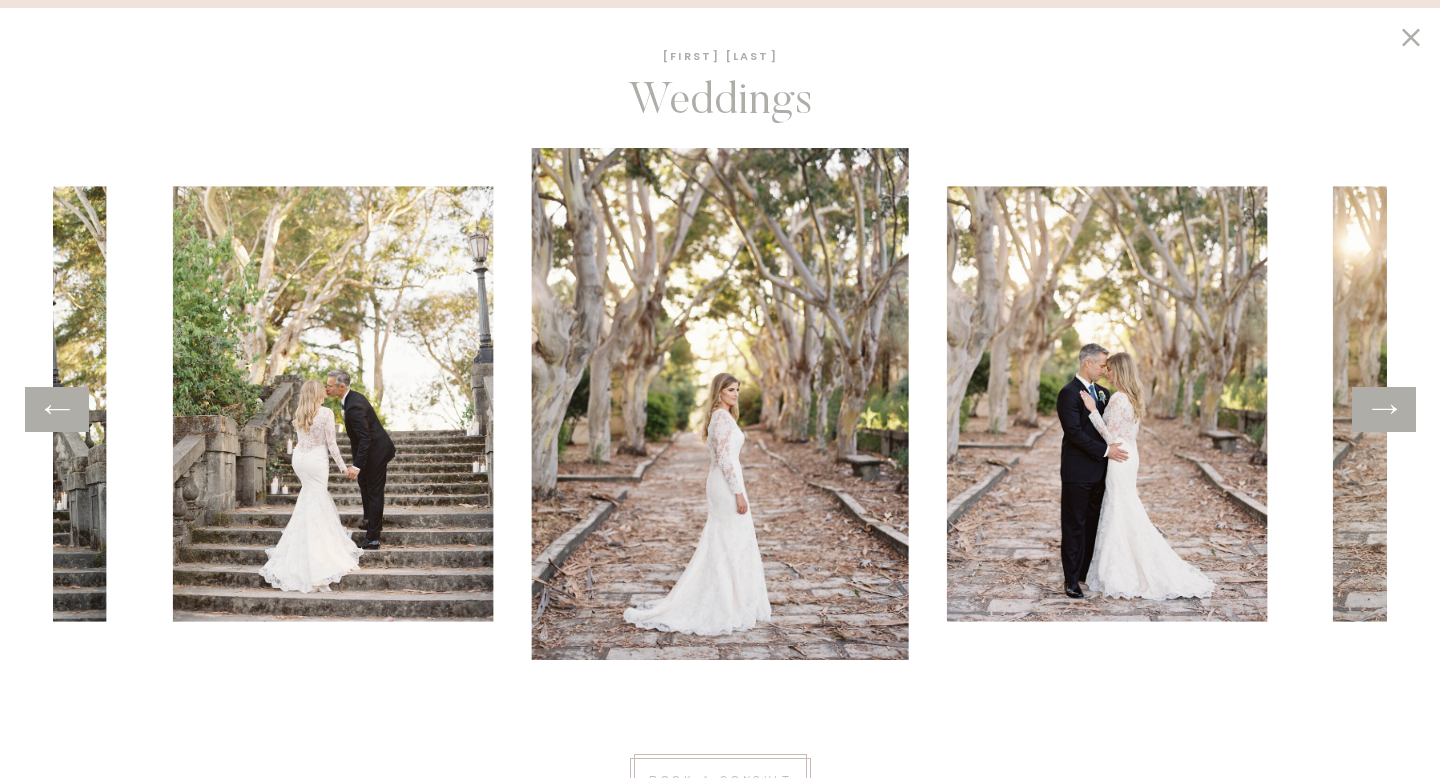 click at bounding box center [1384, 409] 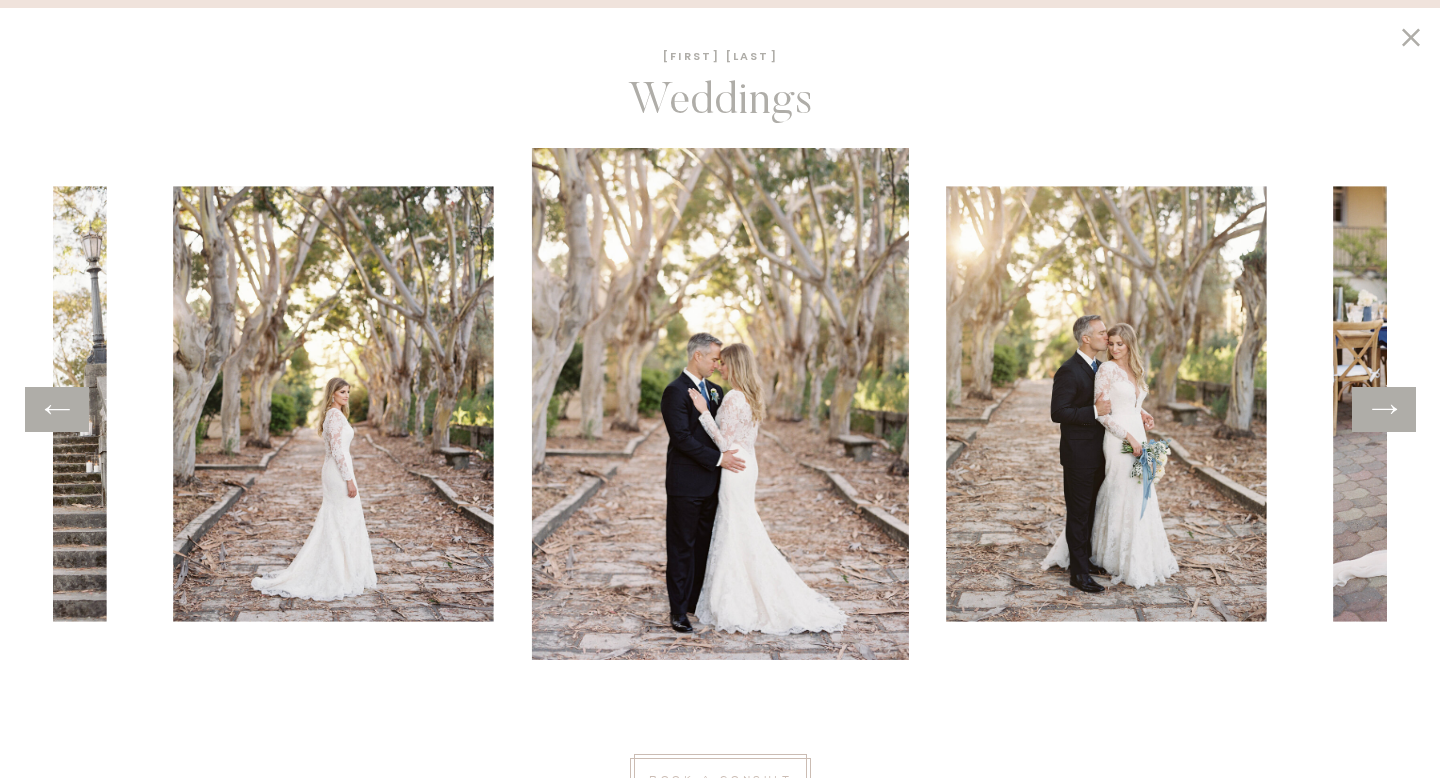 click at bounding box center (1384, 409) 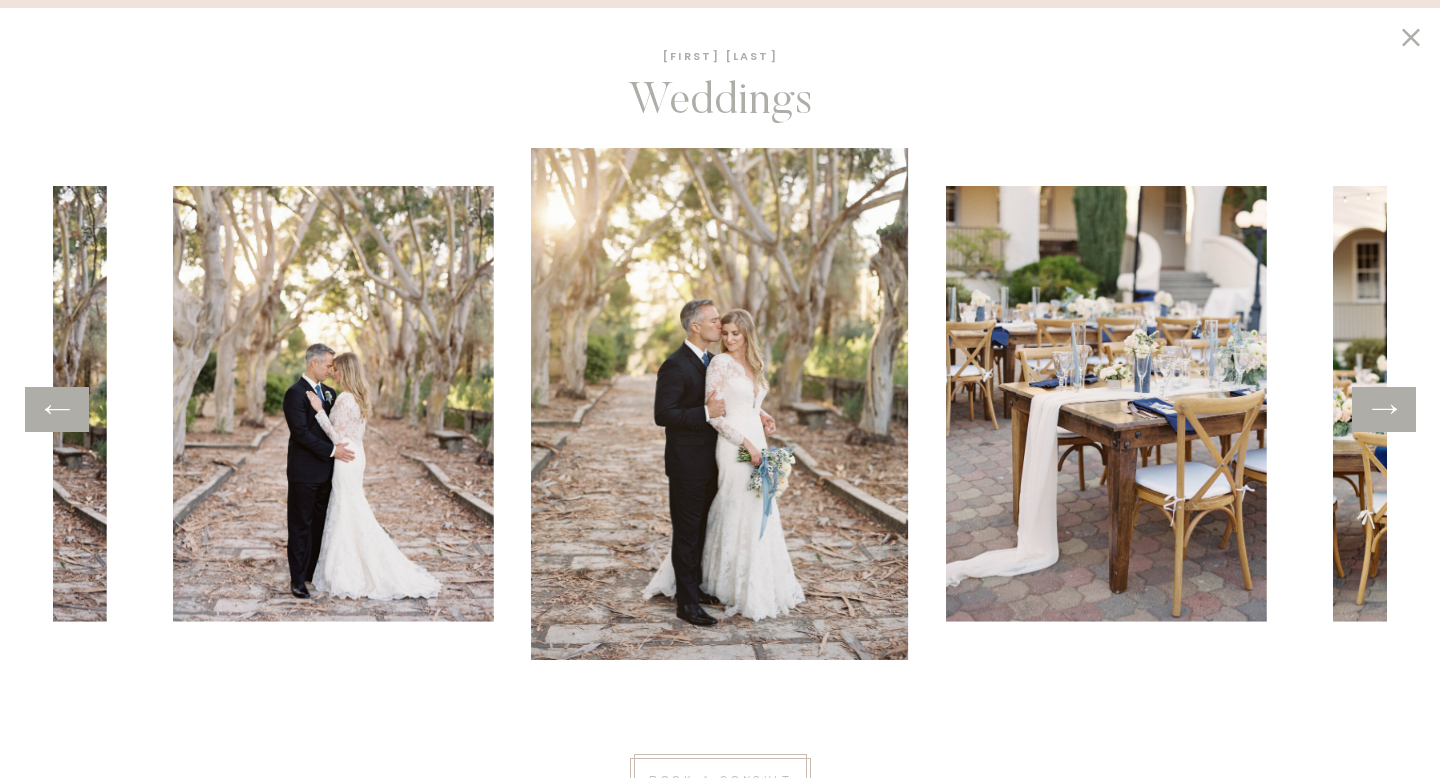 click at bounding box center [1384, 409] 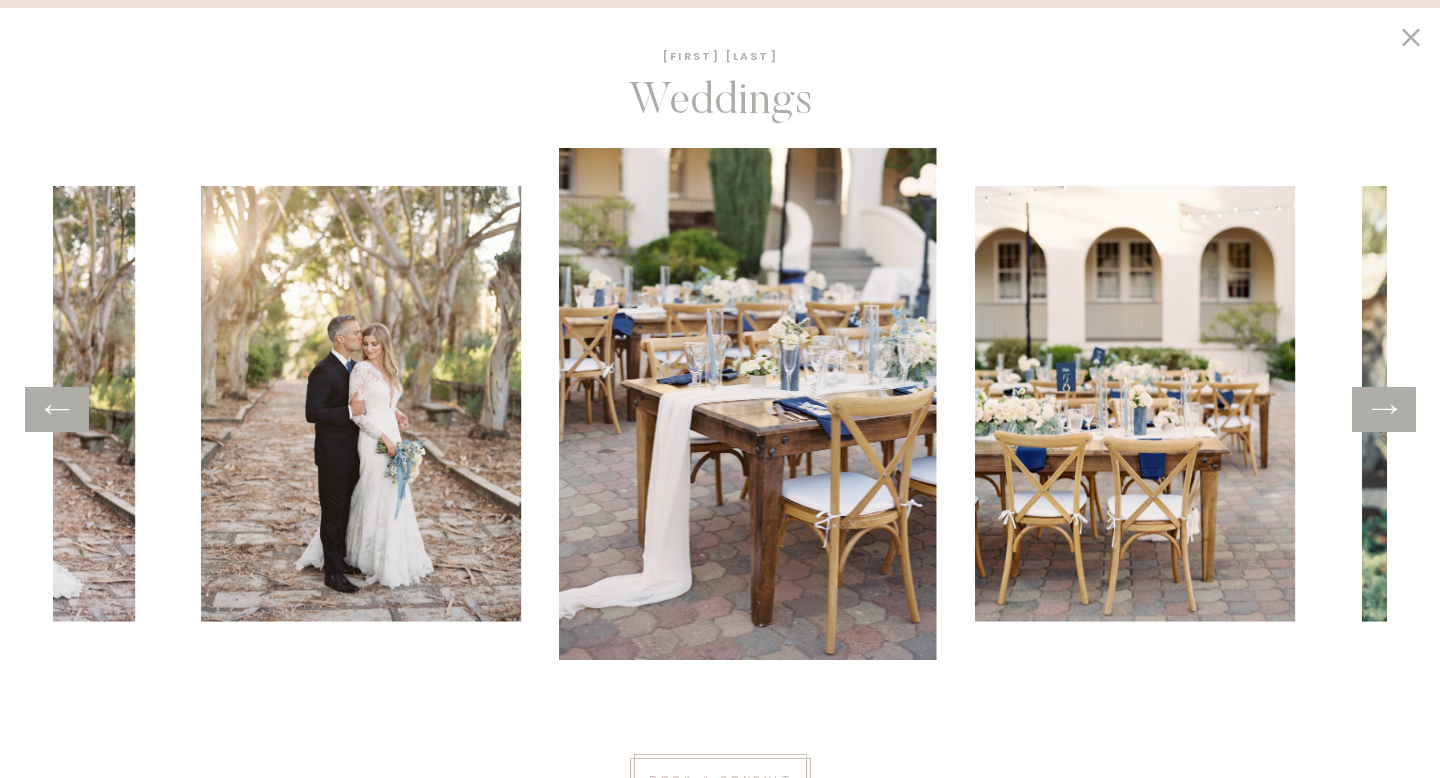click at bounding box center [1384, 409] 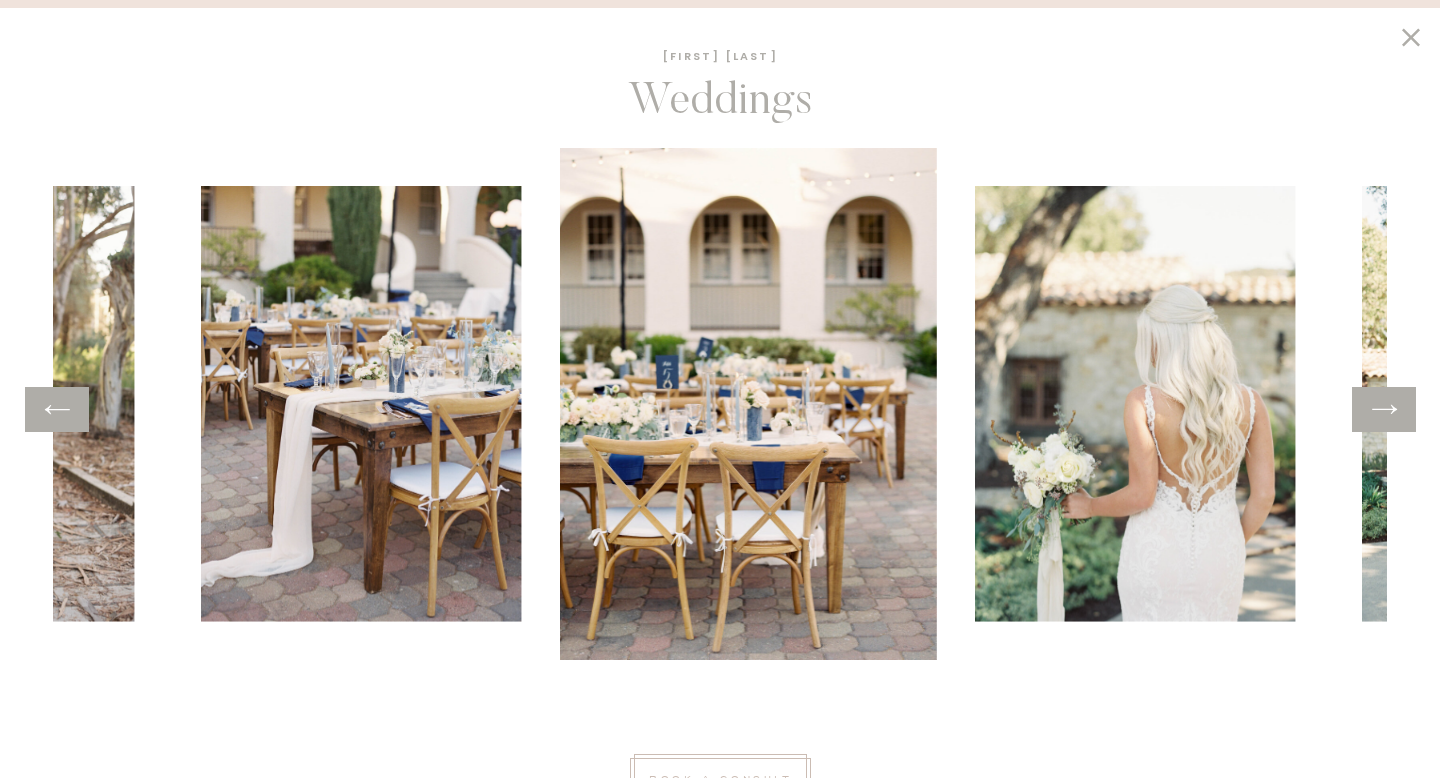 click at bounding box center [1384, 409] 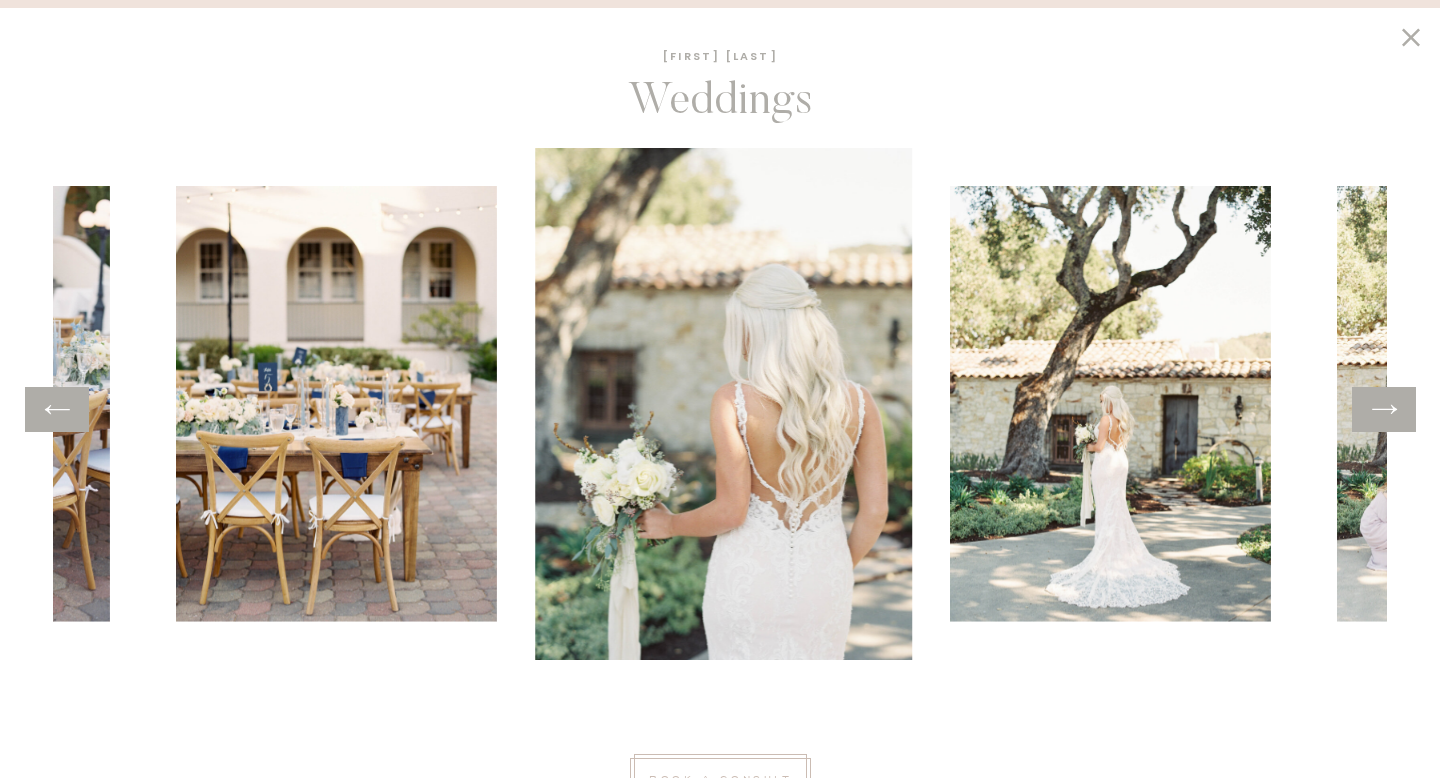click at bounding box center [1384, 409] 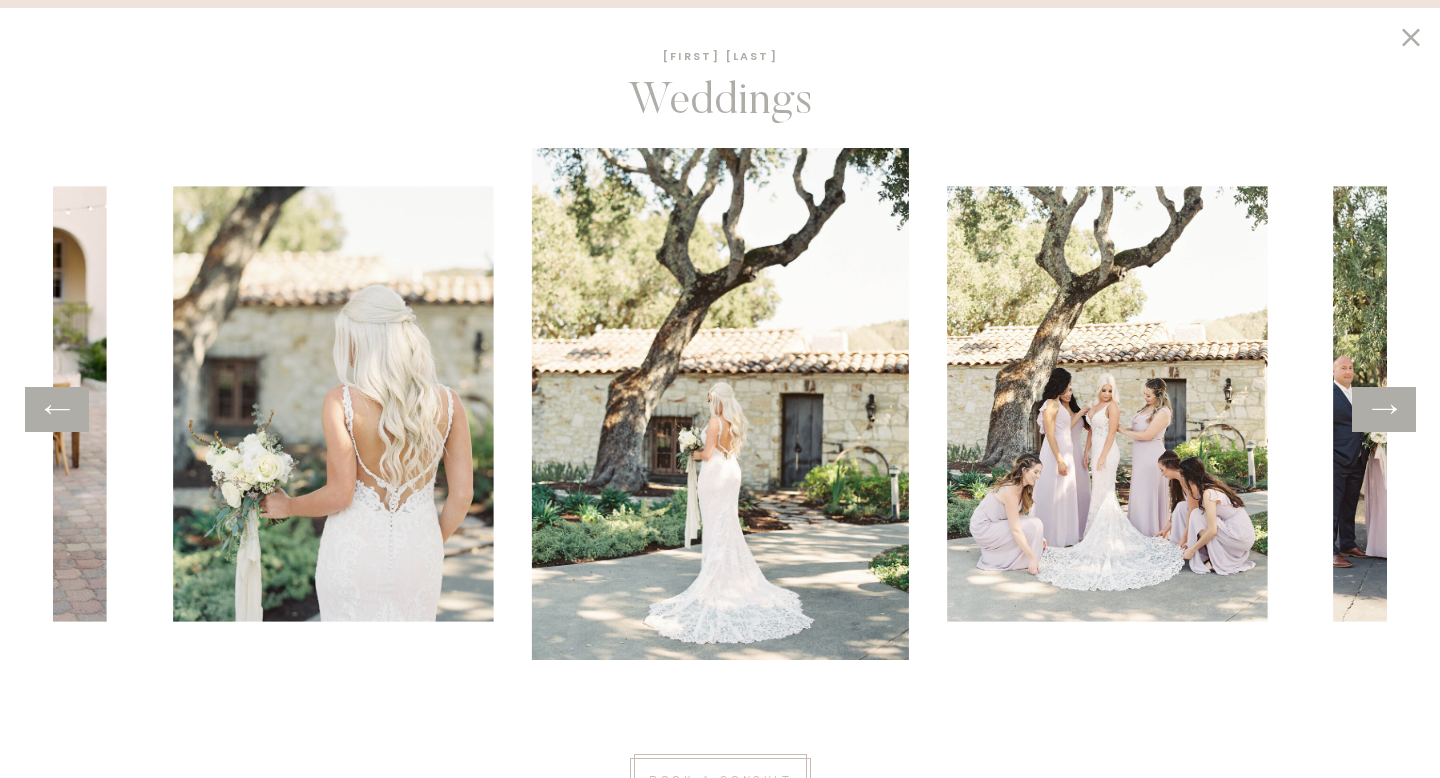 click at bounding box center [1384, 409] 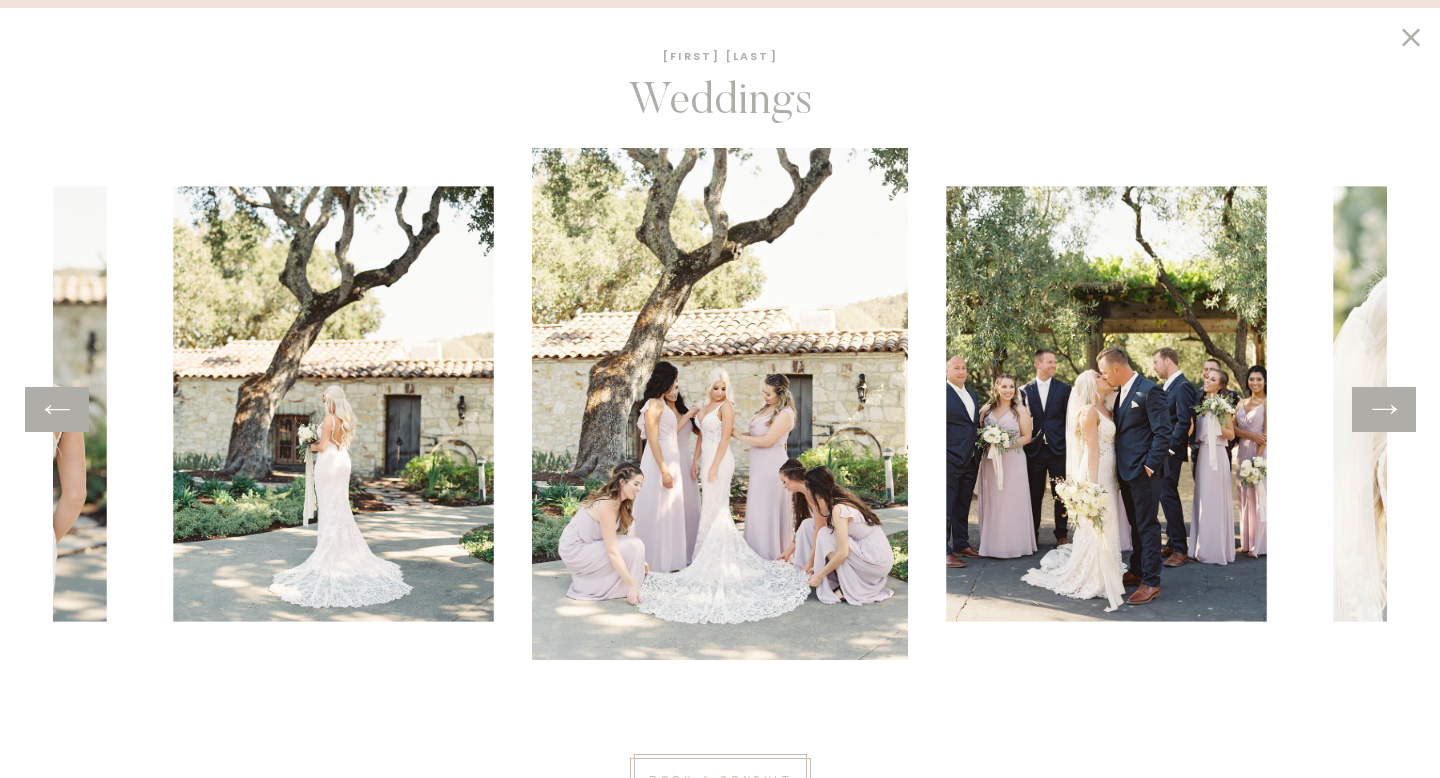 click at bounding box center [1384, 409] 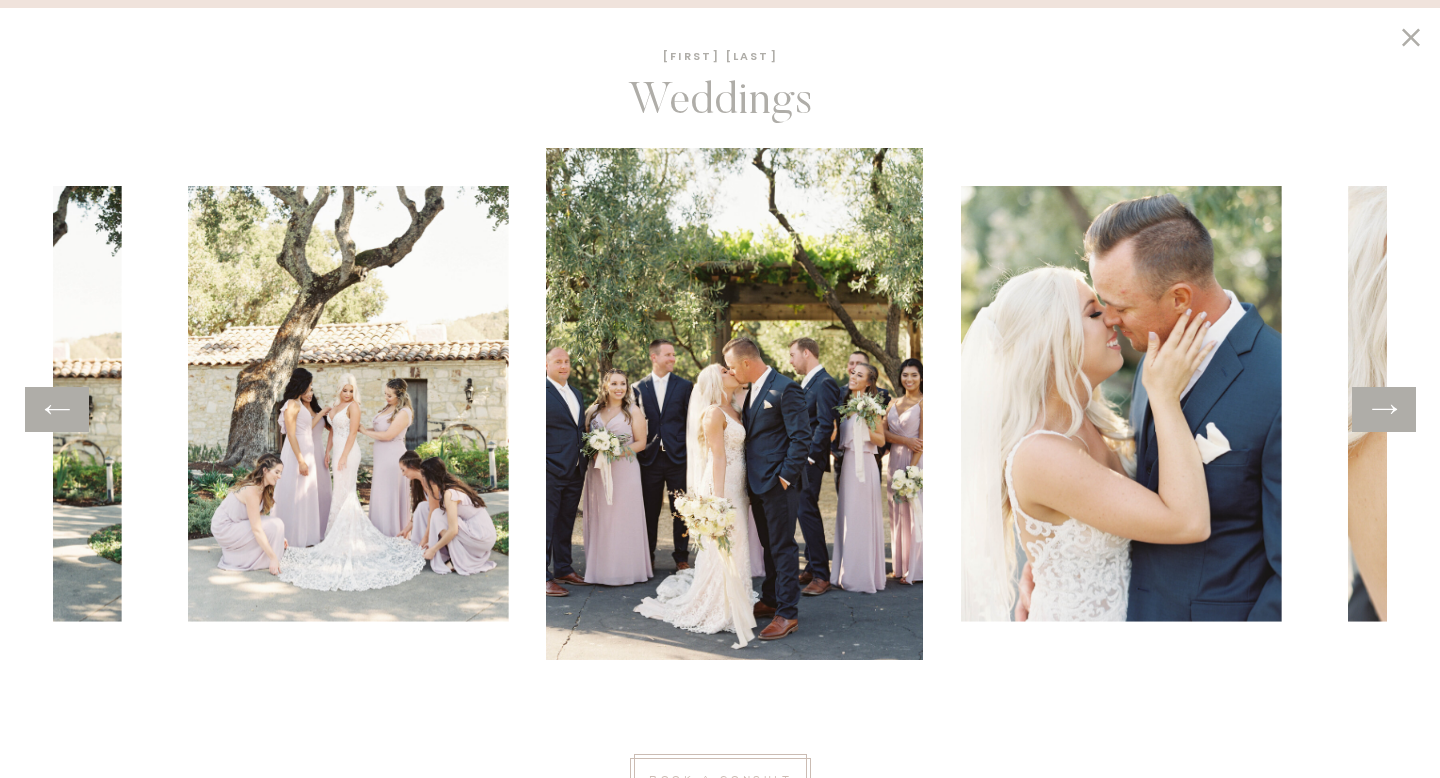 click at bounding box center (1384, 409) 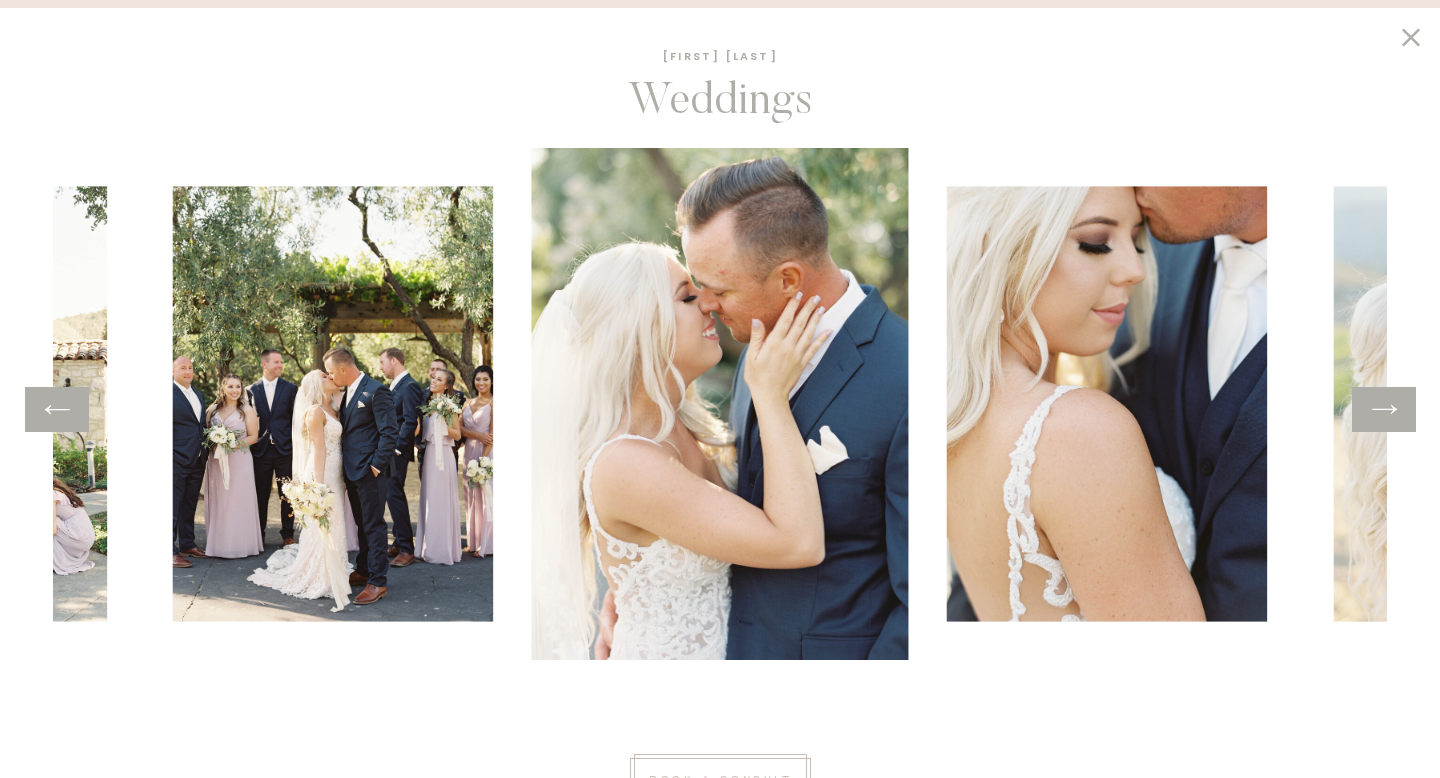 click at bounding box center [1384, 409] 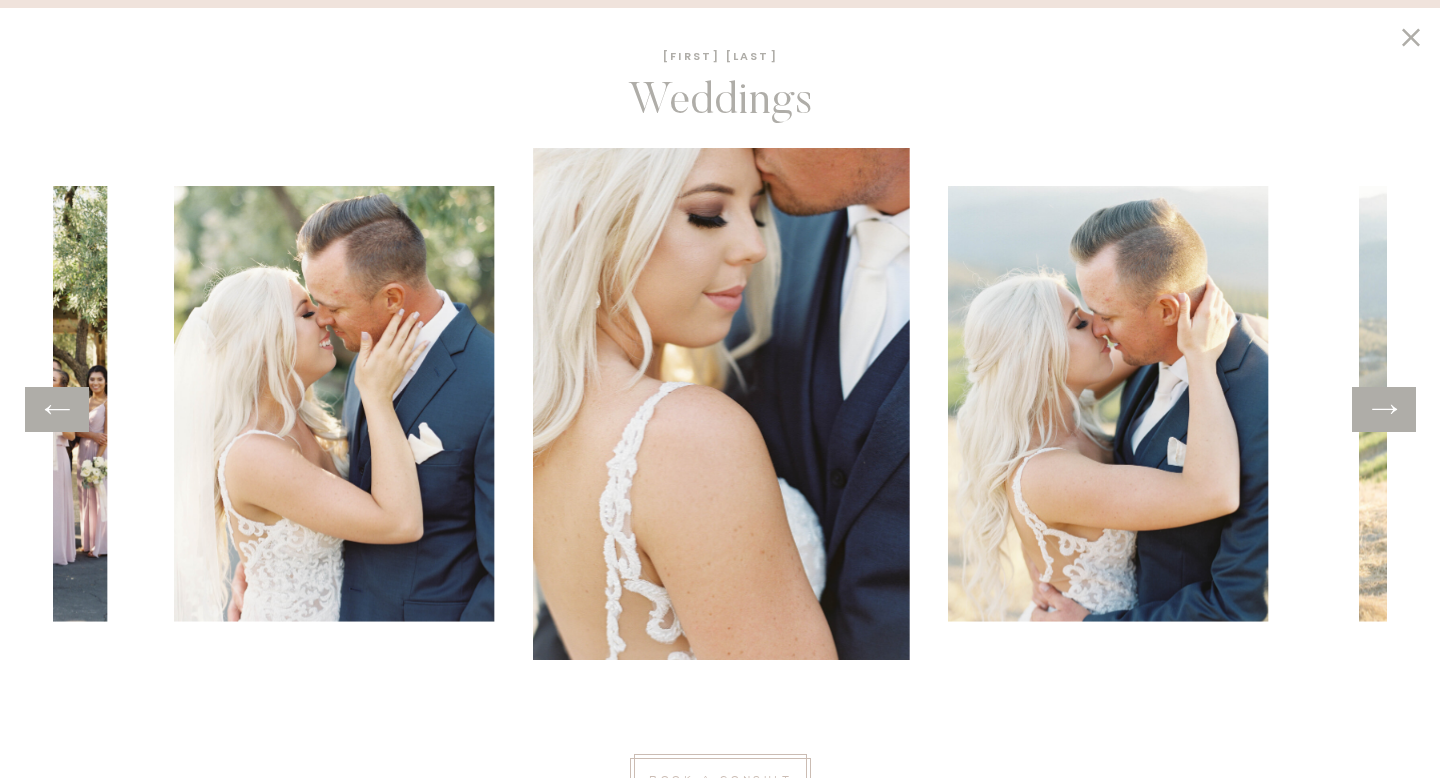 click at bounding box center (1384, 409) 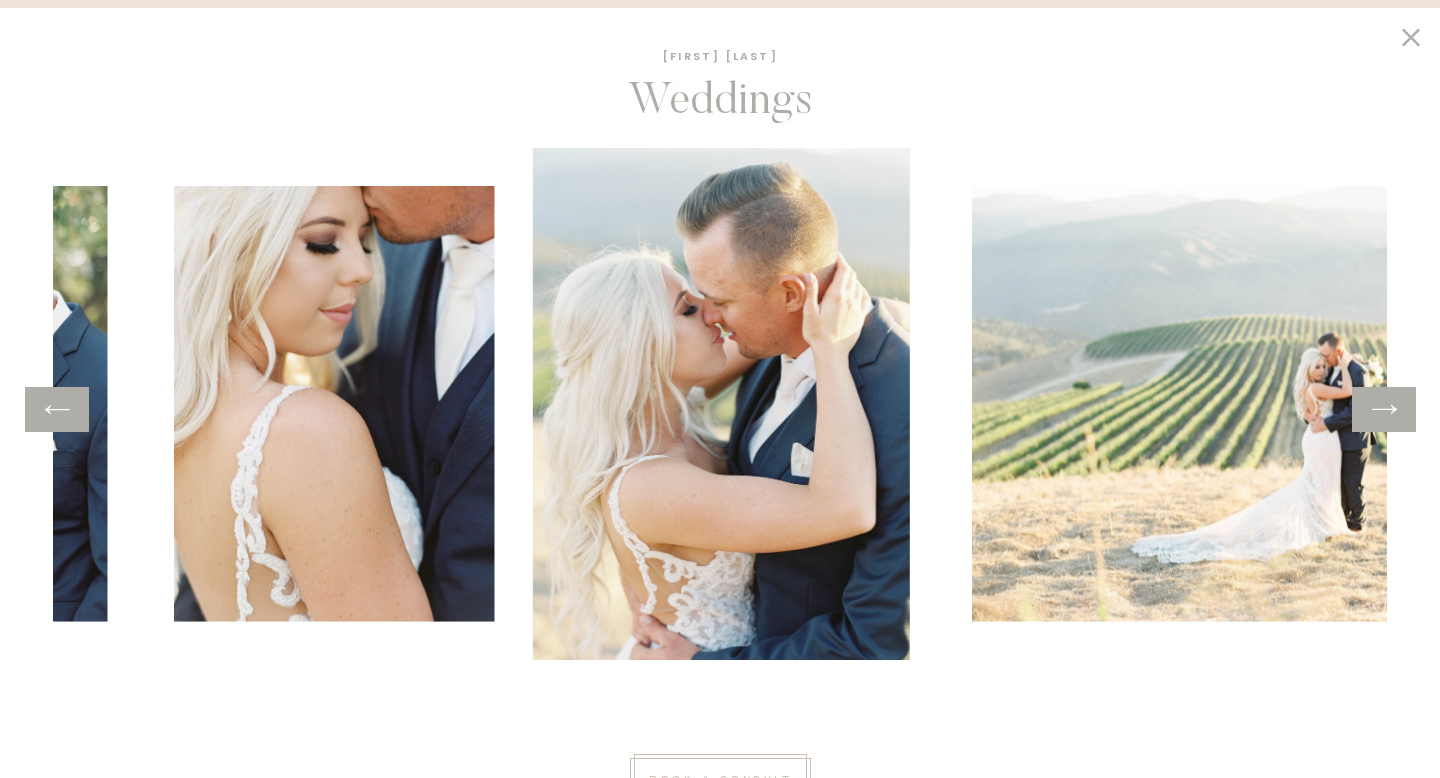 click at bounding box center [1384, 409] 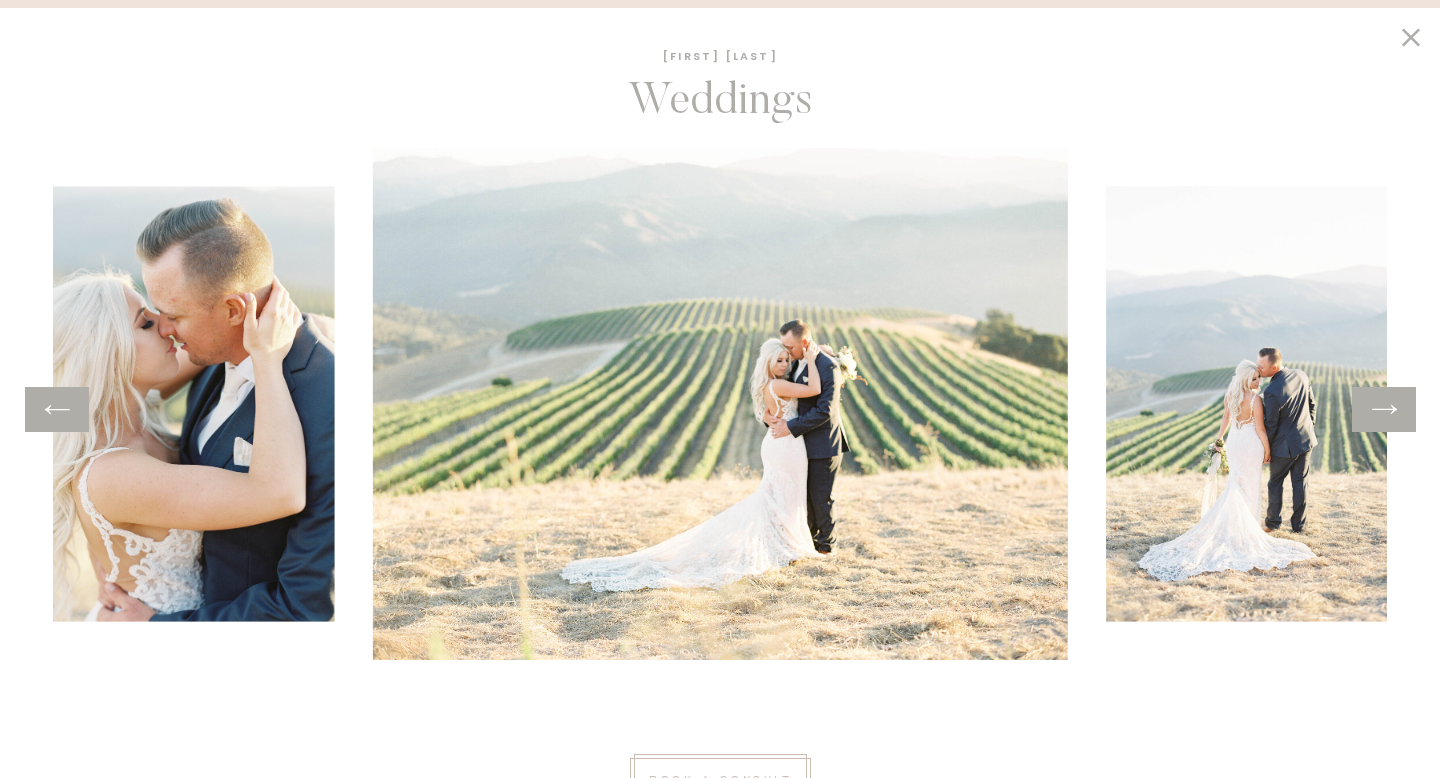 click at bounding box center [1384, 409] 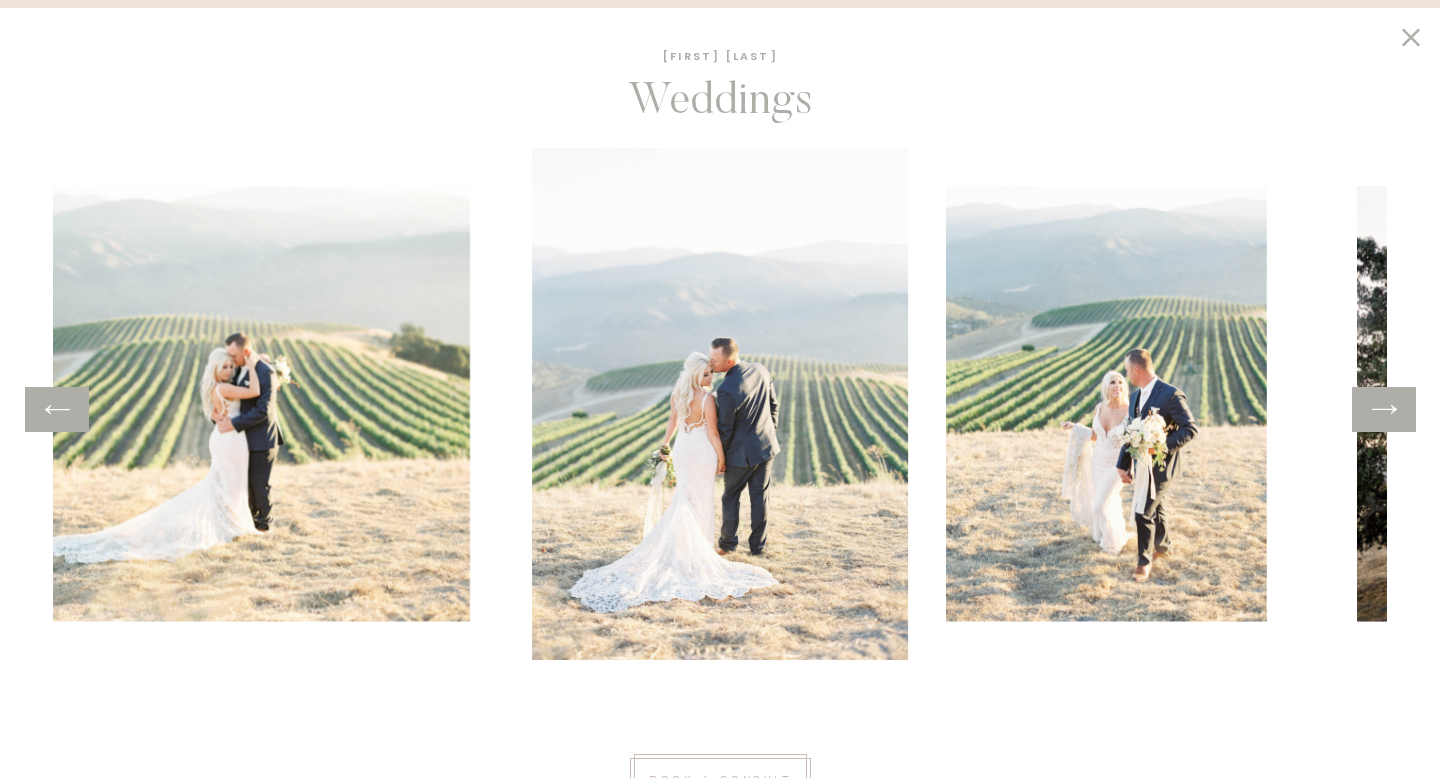 click at bounding box center (1384, 409) 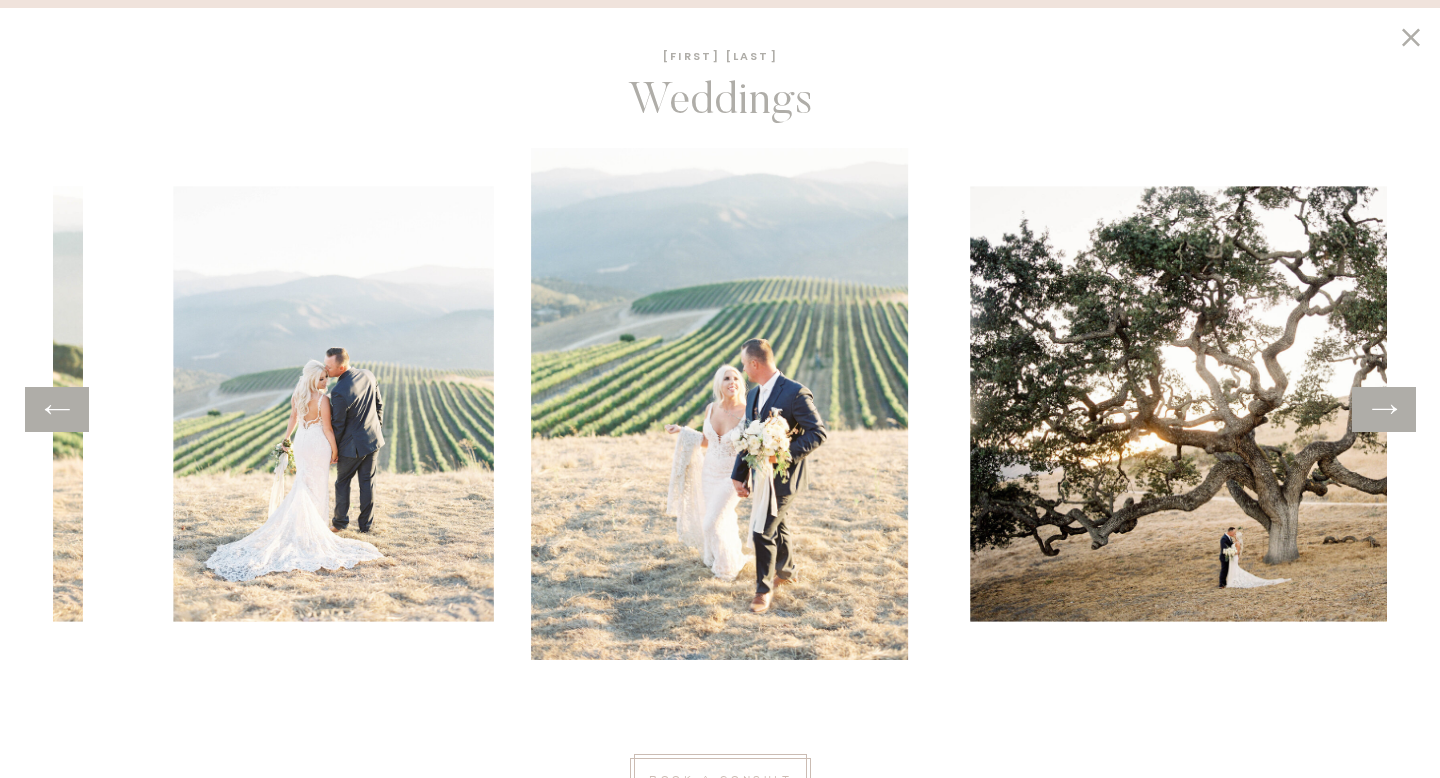 click at bounding box center (1384, 409) 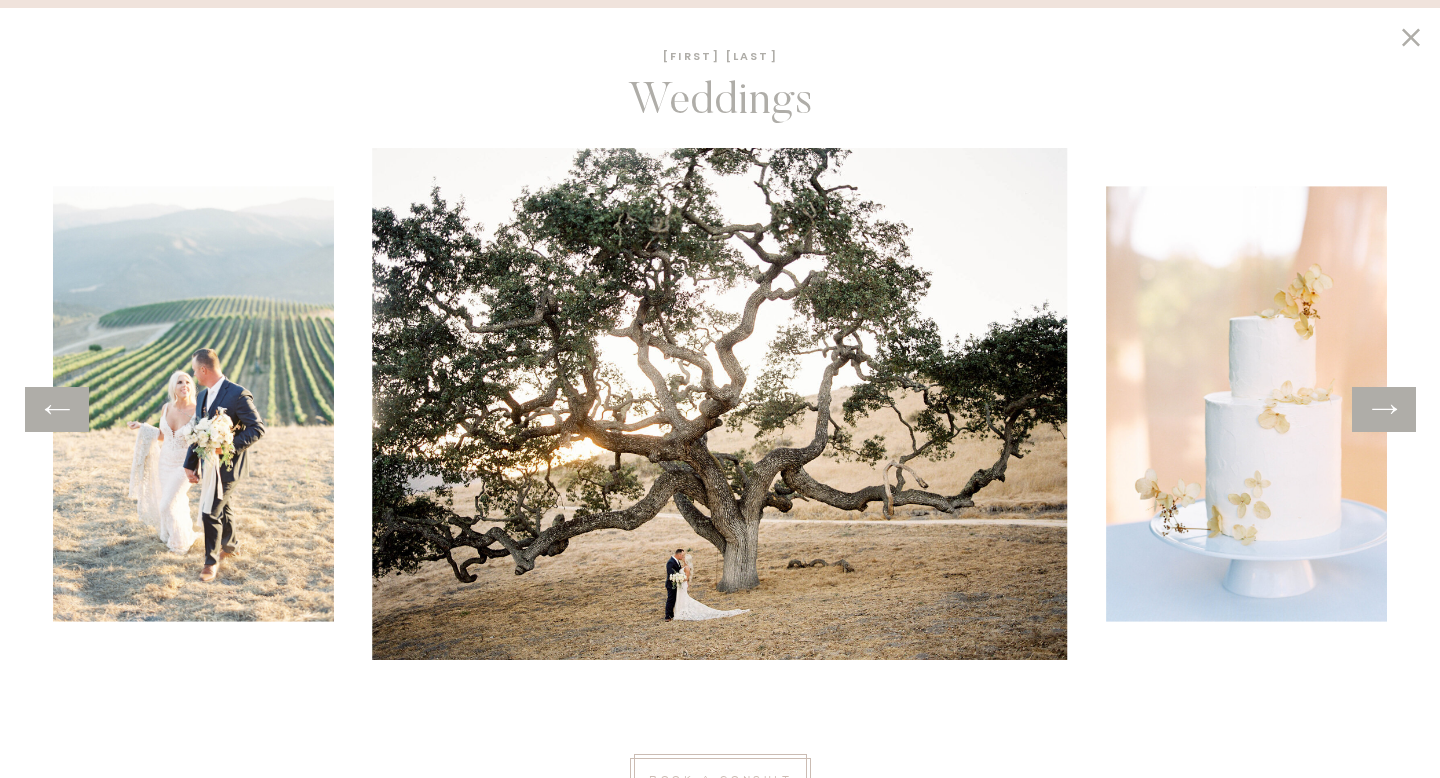 click at bounding box center (1384, 409) 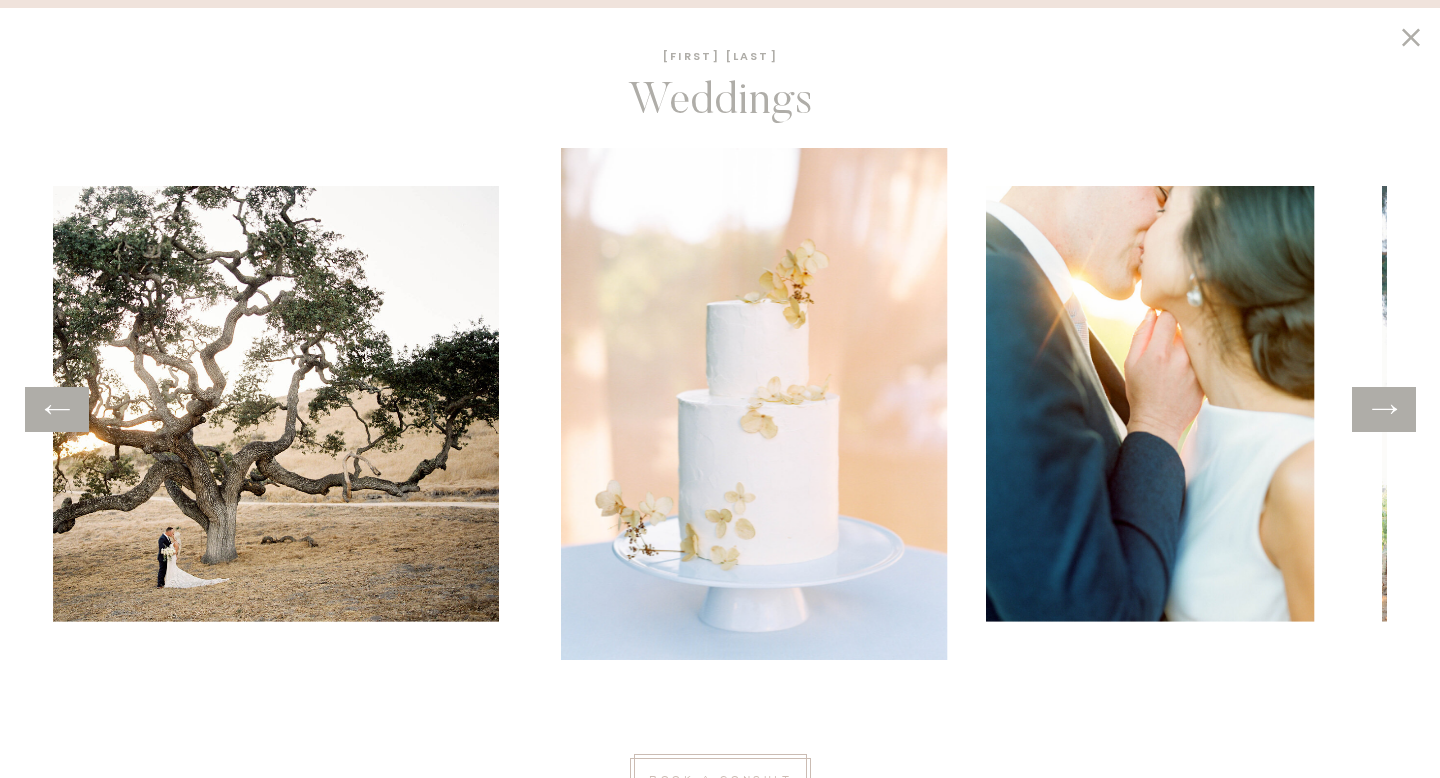 click at bounding box center [1384, 409] 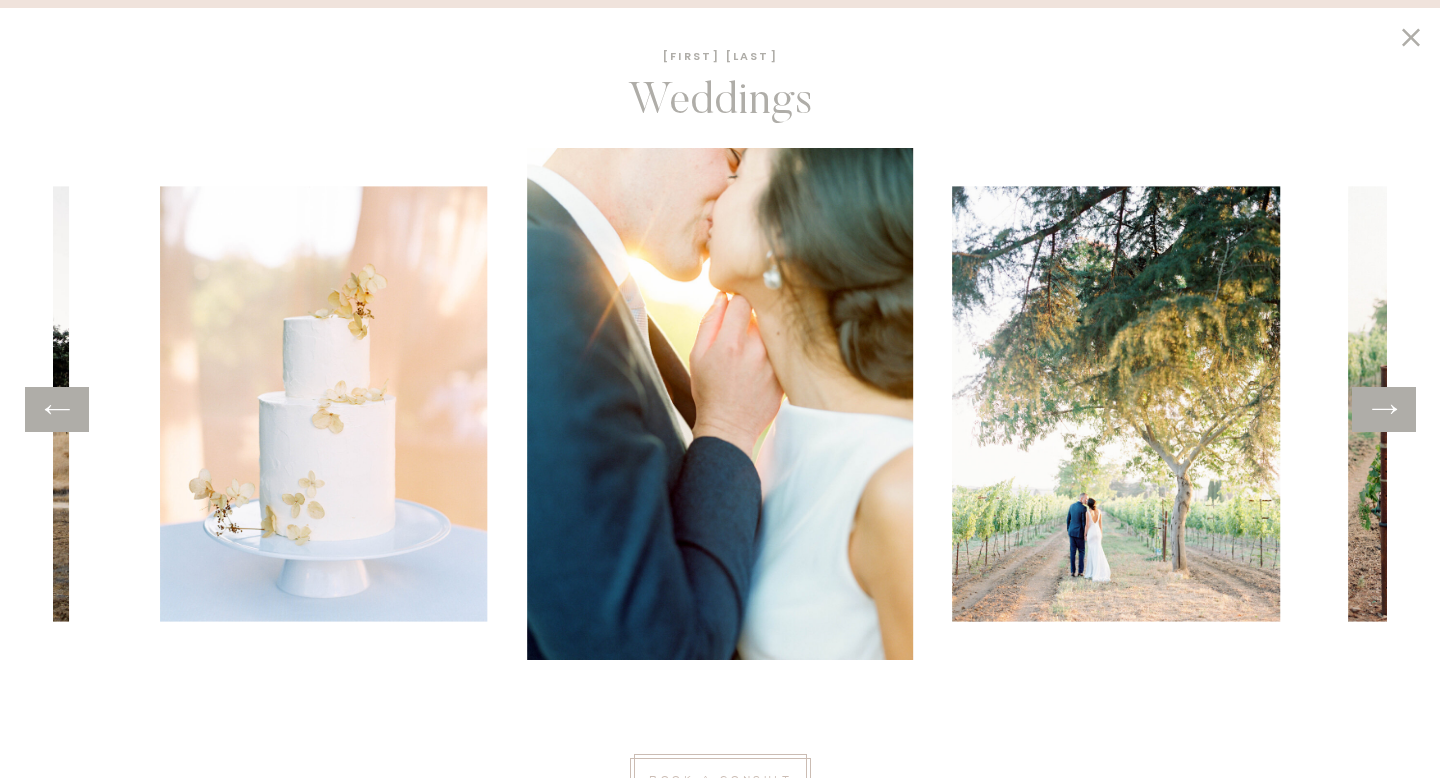 click at bounding box center [1384, 409] 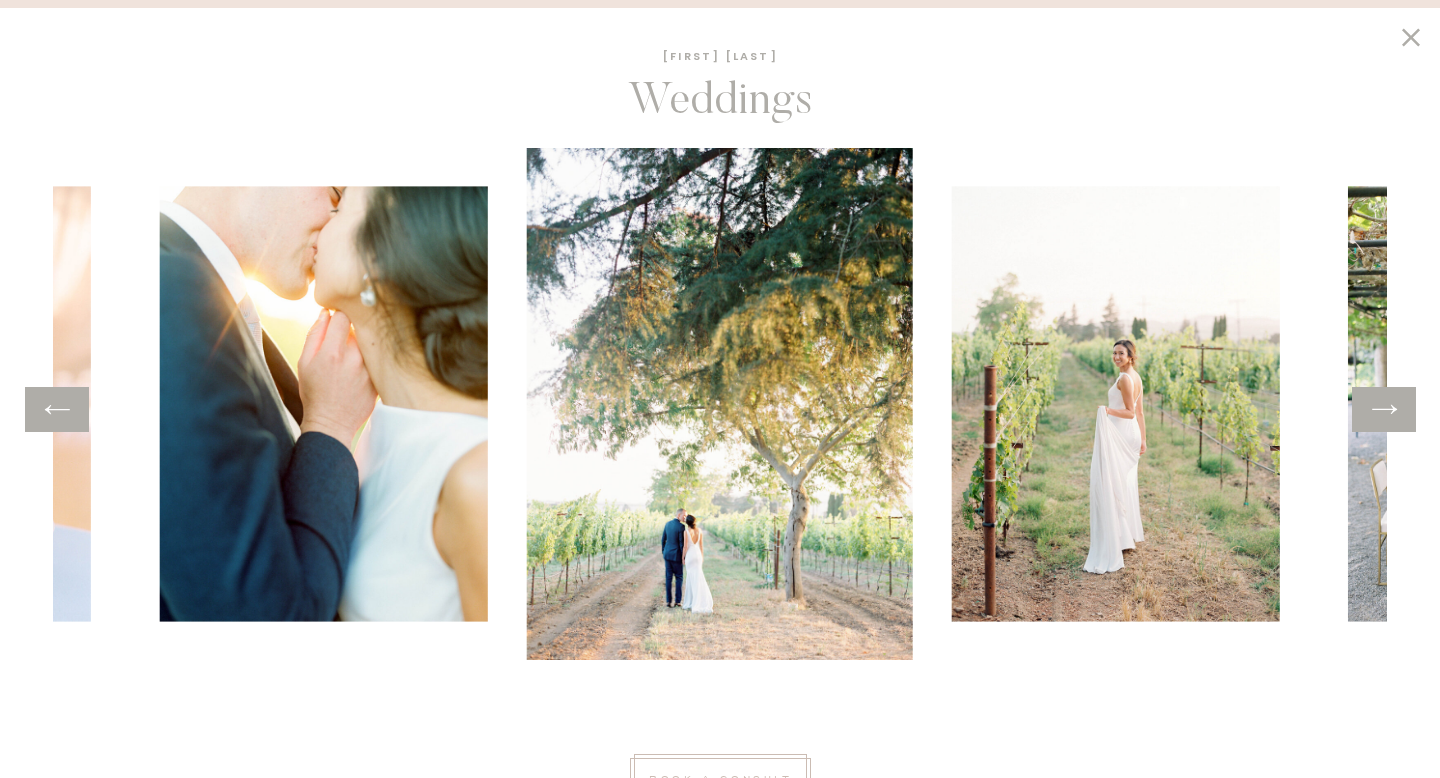 click at bounding box center [1384, 409] 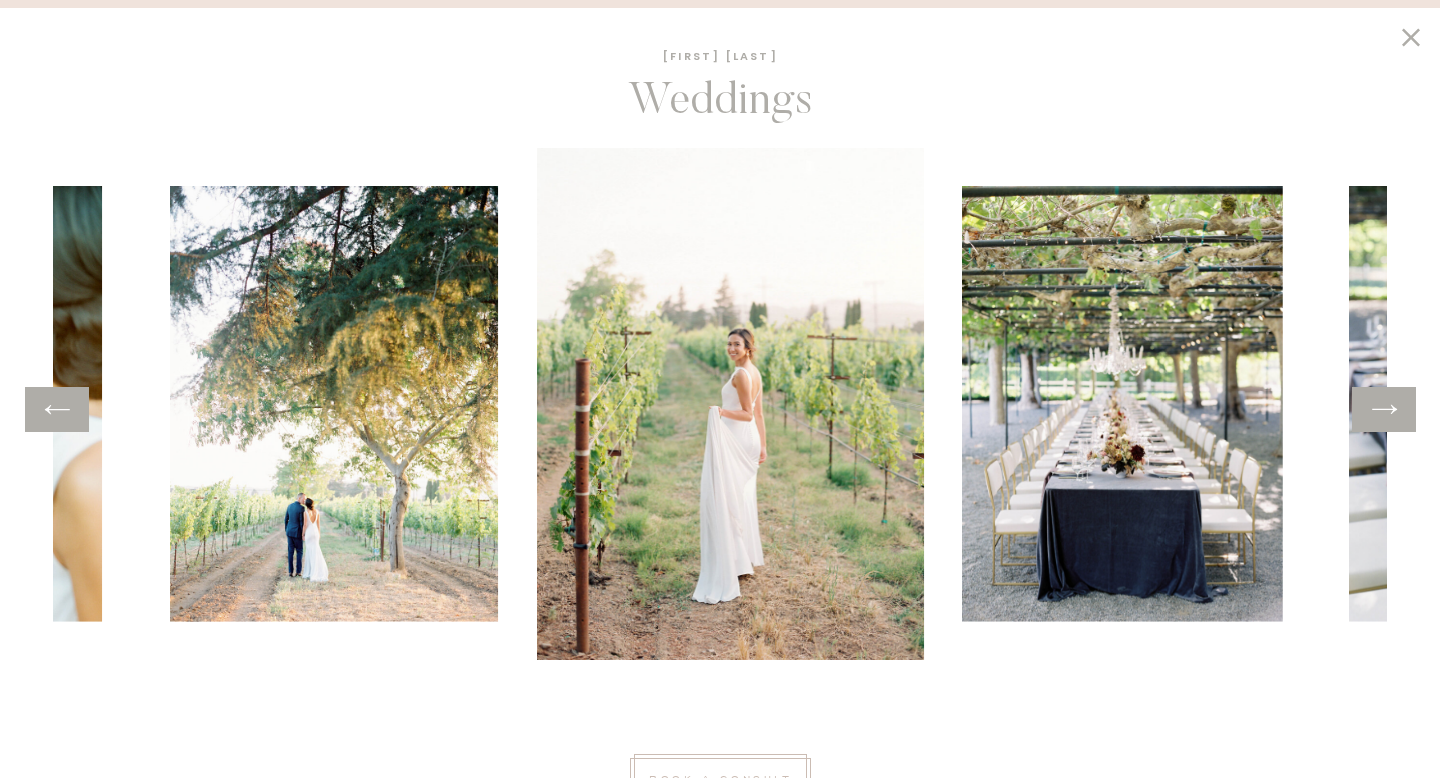 click at bounding box center (1384, 409) 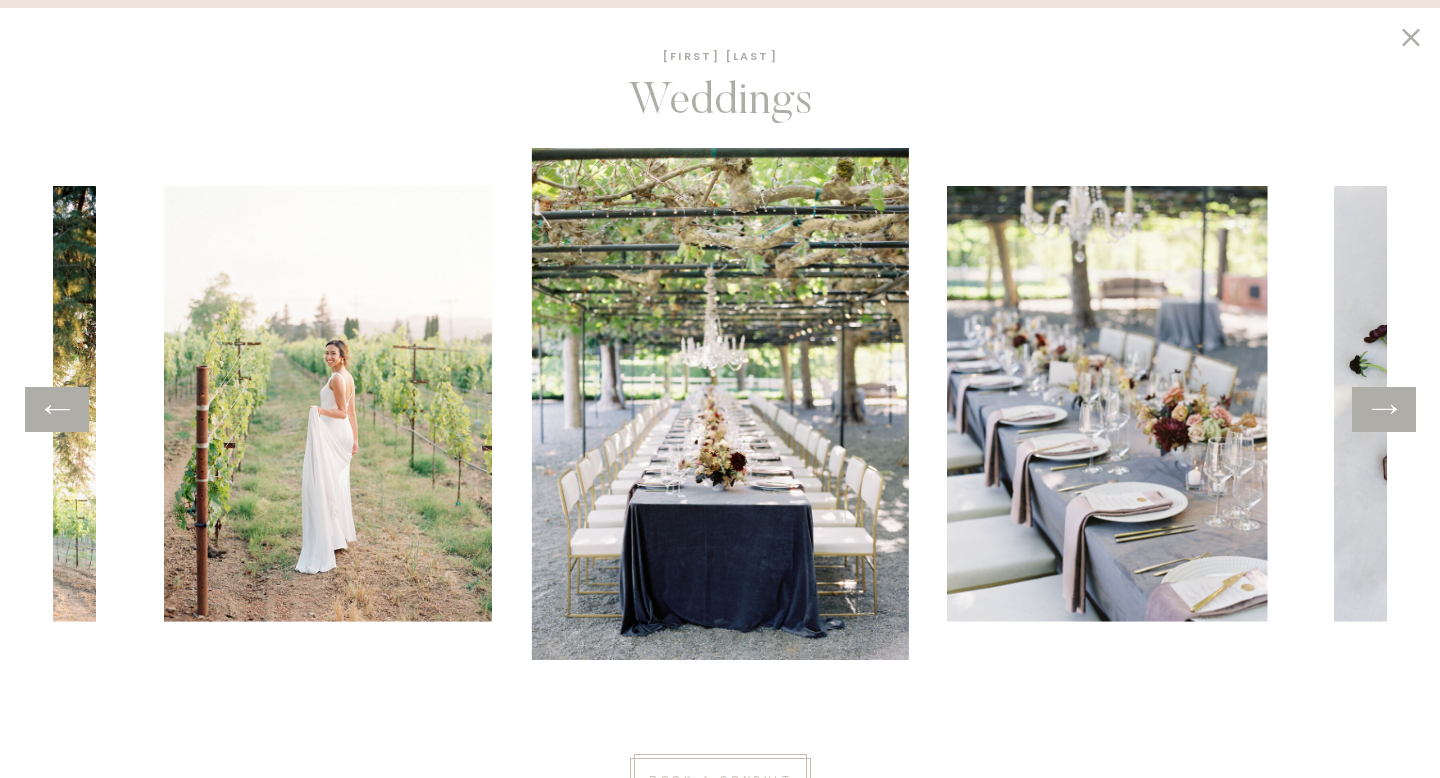 click at bounding box center [1384, 409] 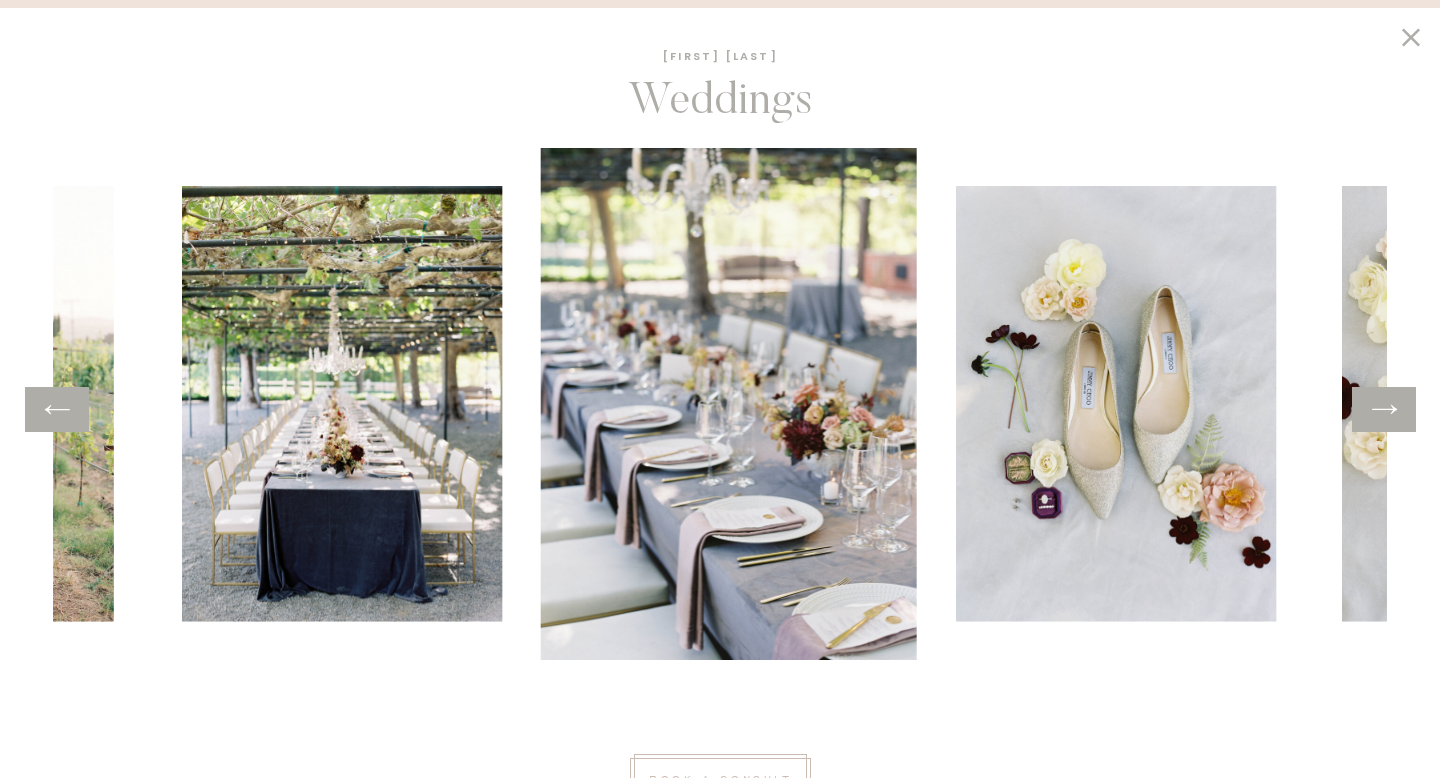 click at bounding box center [1384, 409] 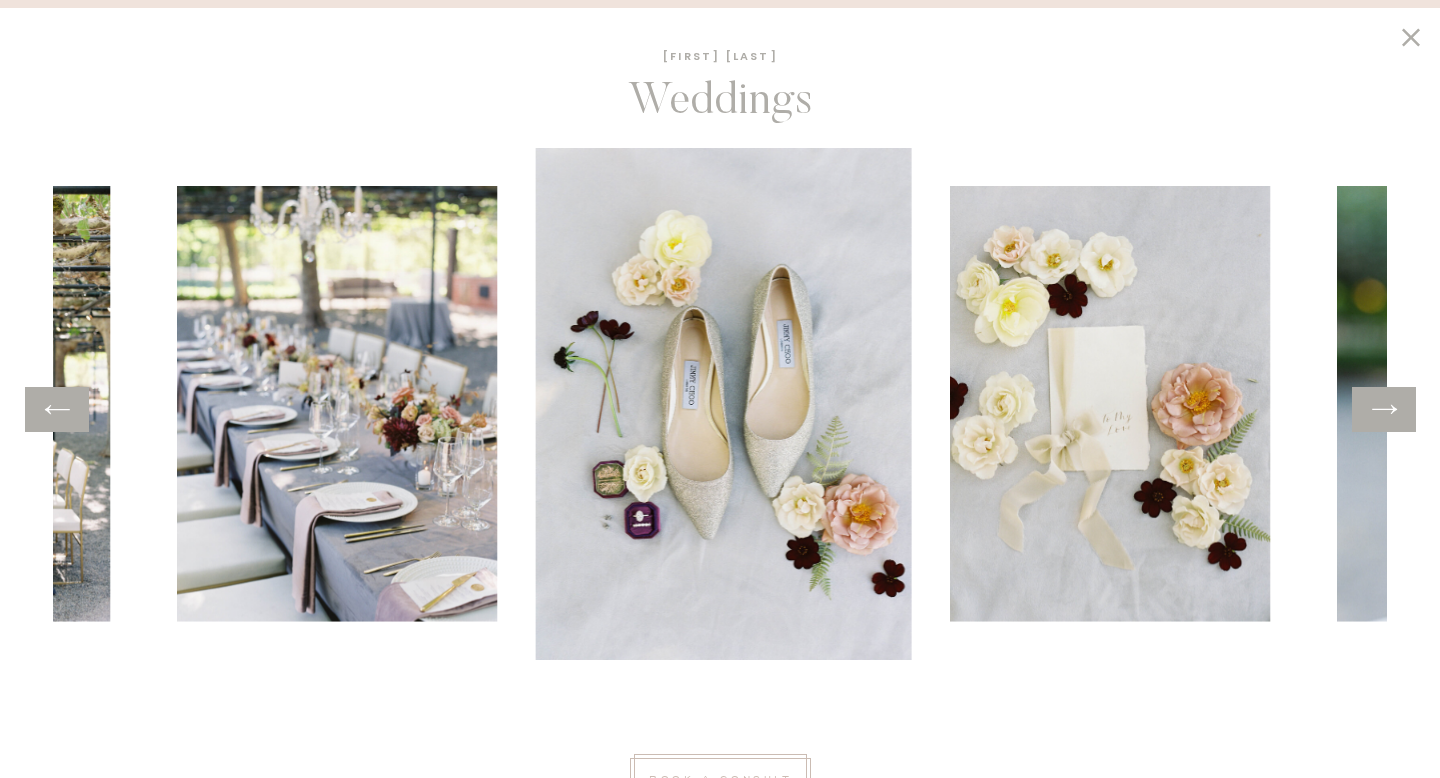click at bounding box center [1384, 409] 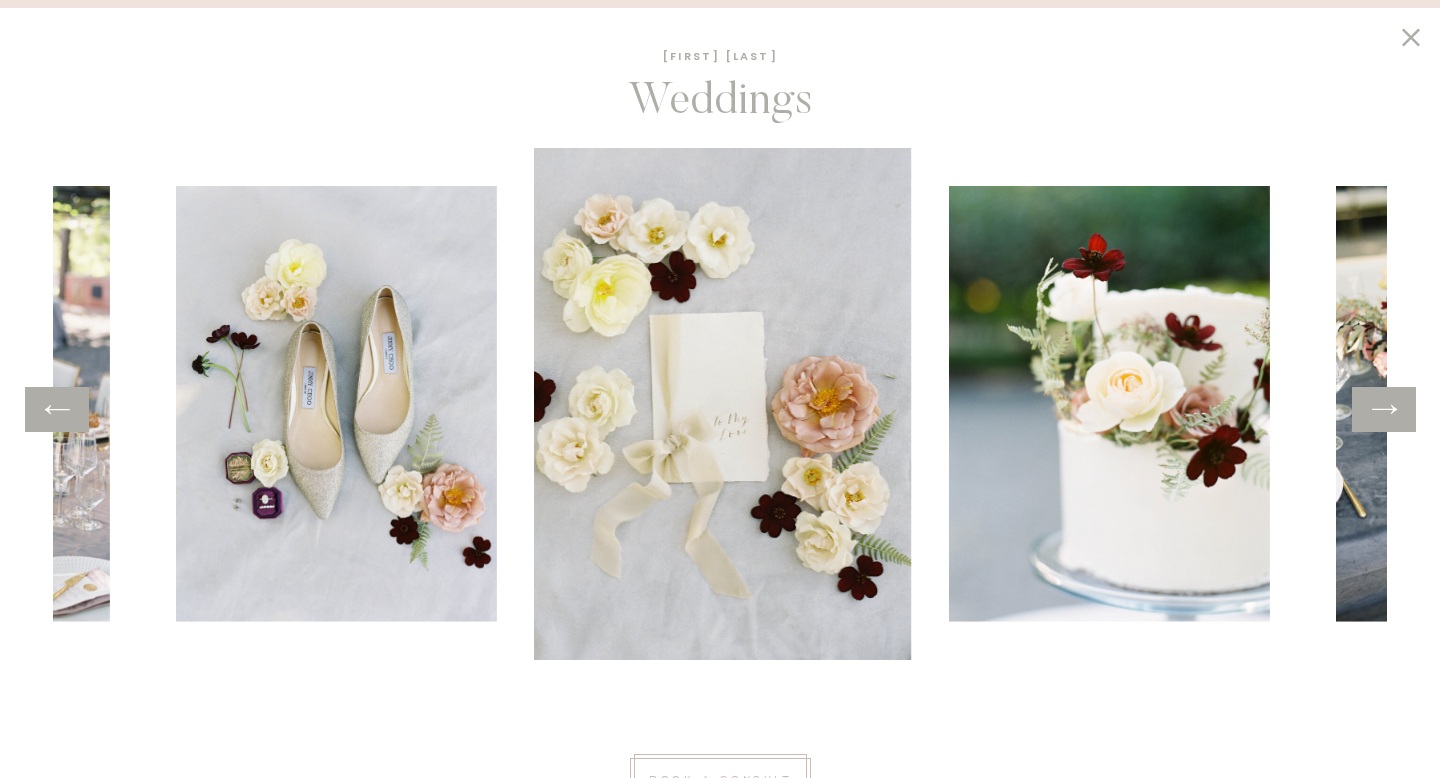click at bounding box center (1384, 409) 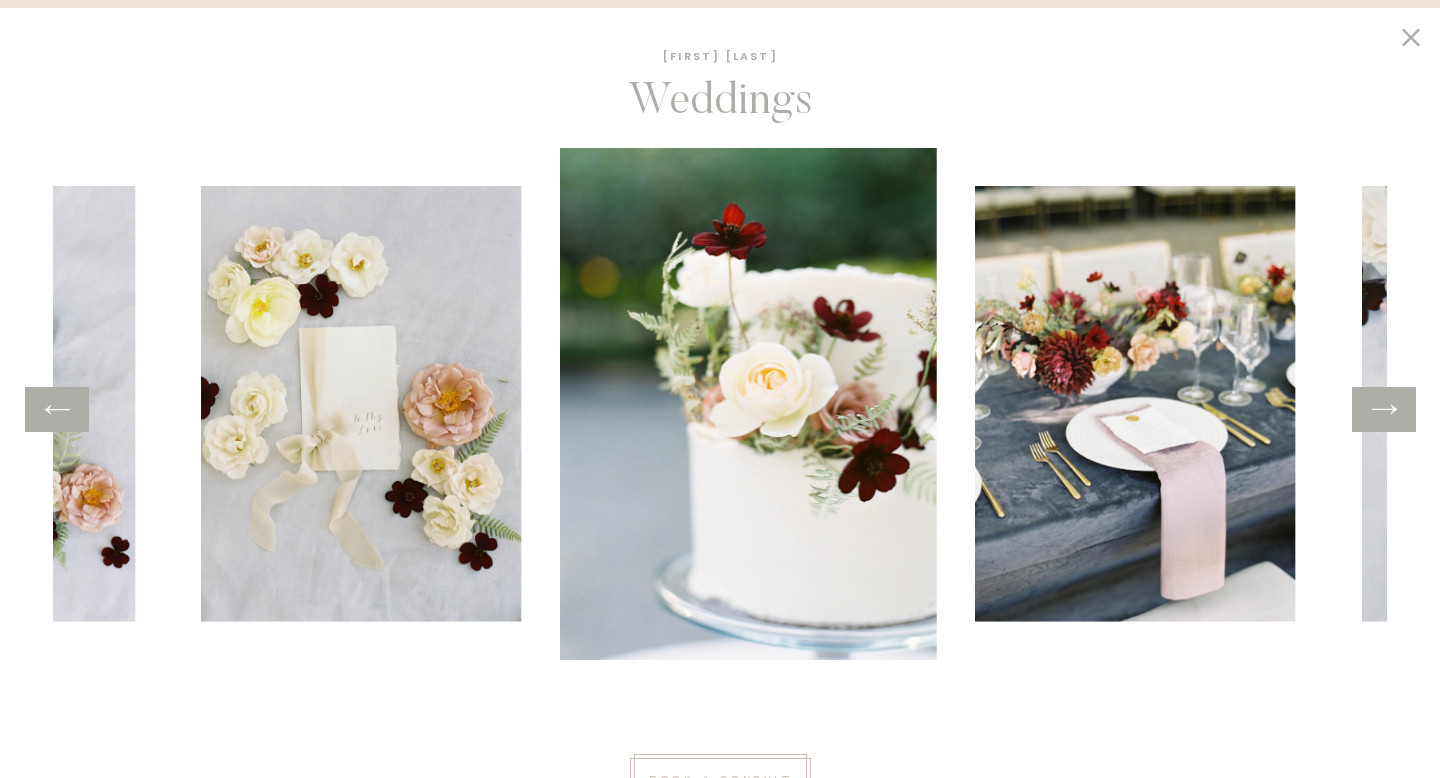 click at bounding box center (1384, 409) 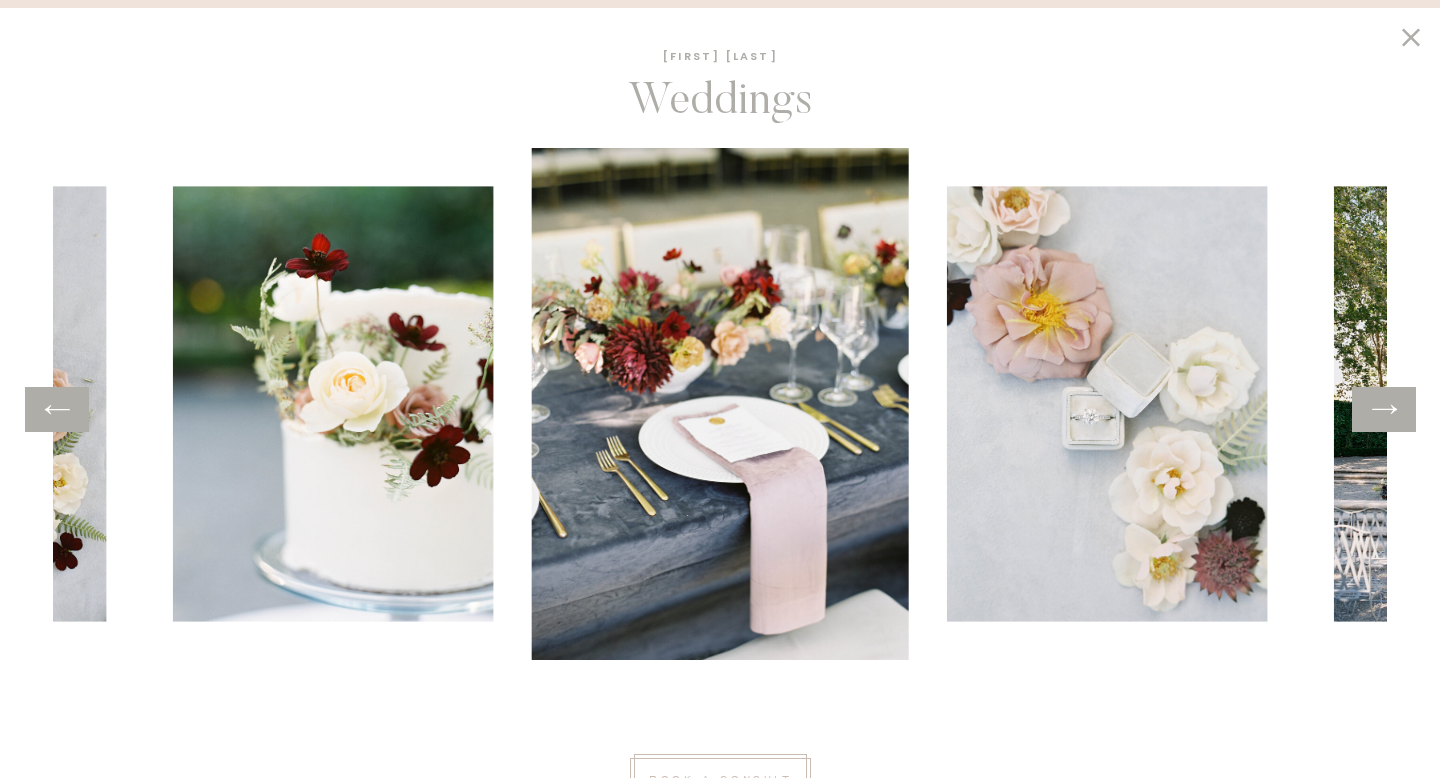 click at bounding box center (1384, 409) 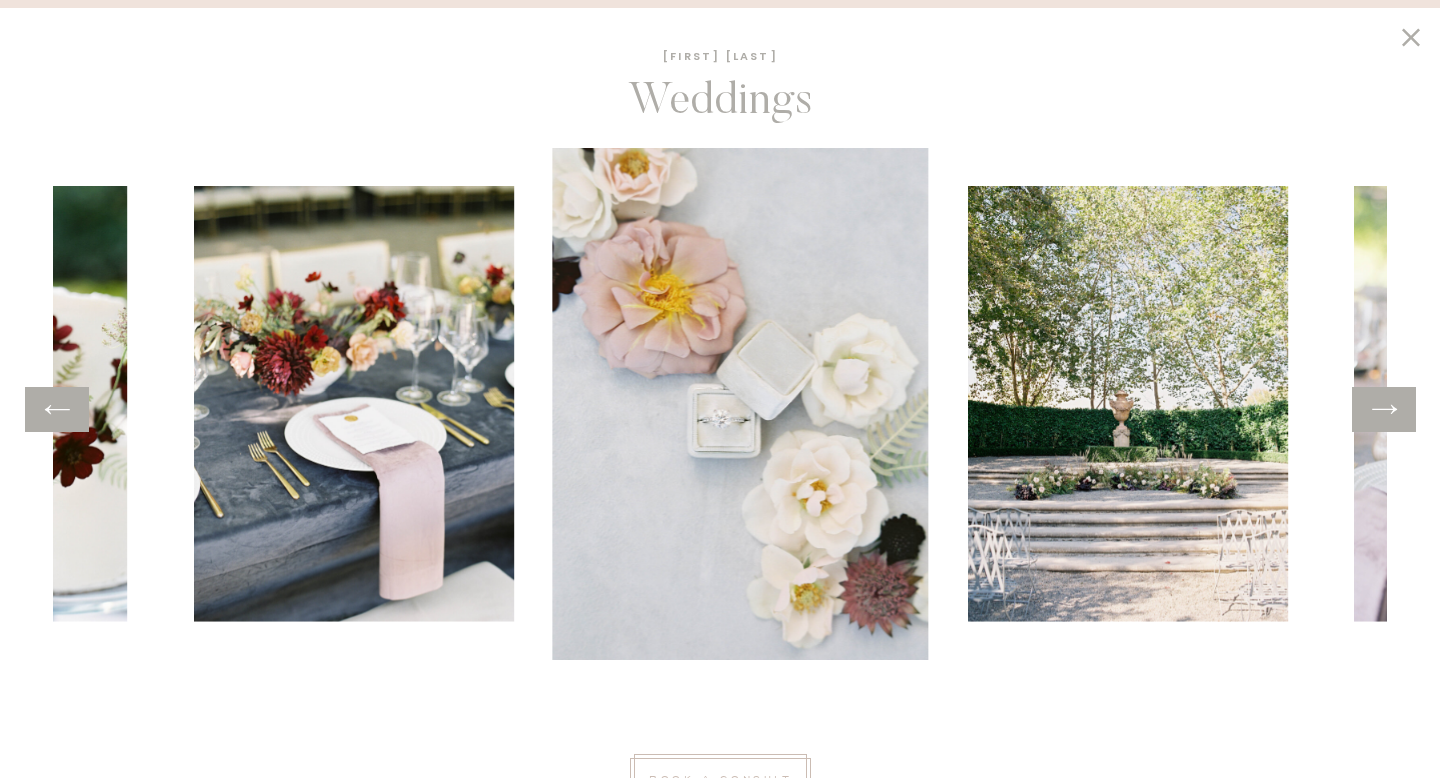 click at bounding box center [1384, 409] 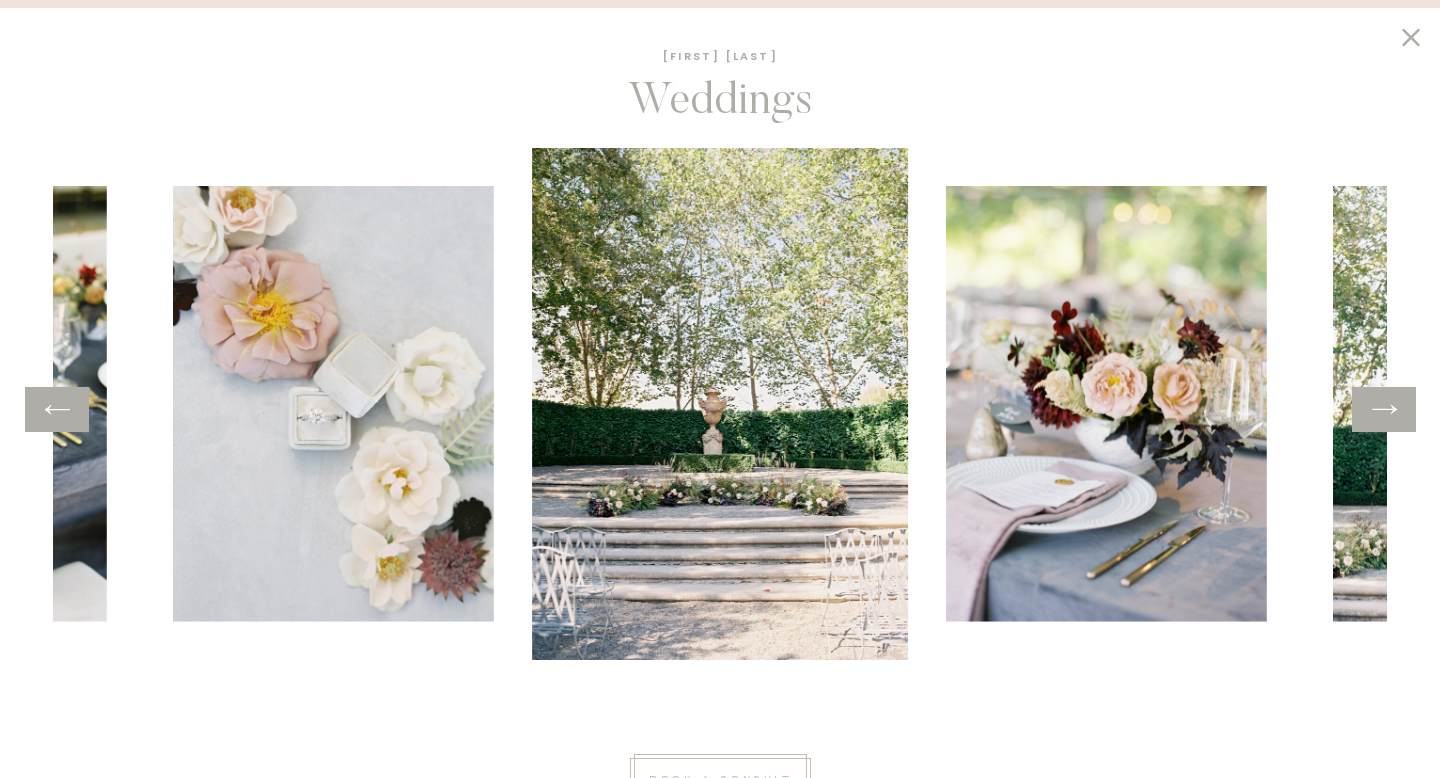 click at bounding box center [1384, 409] 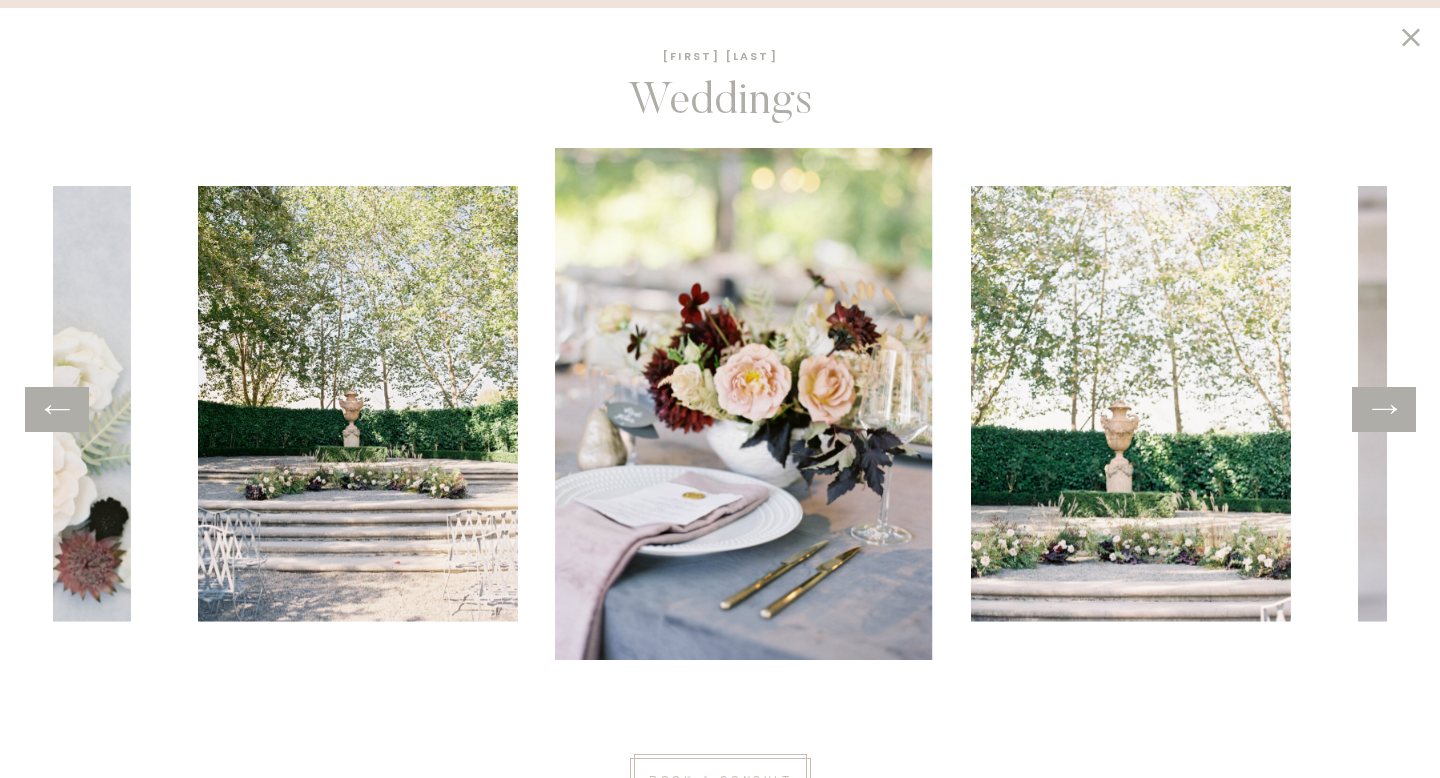 click at bounding box center [1384, 409] 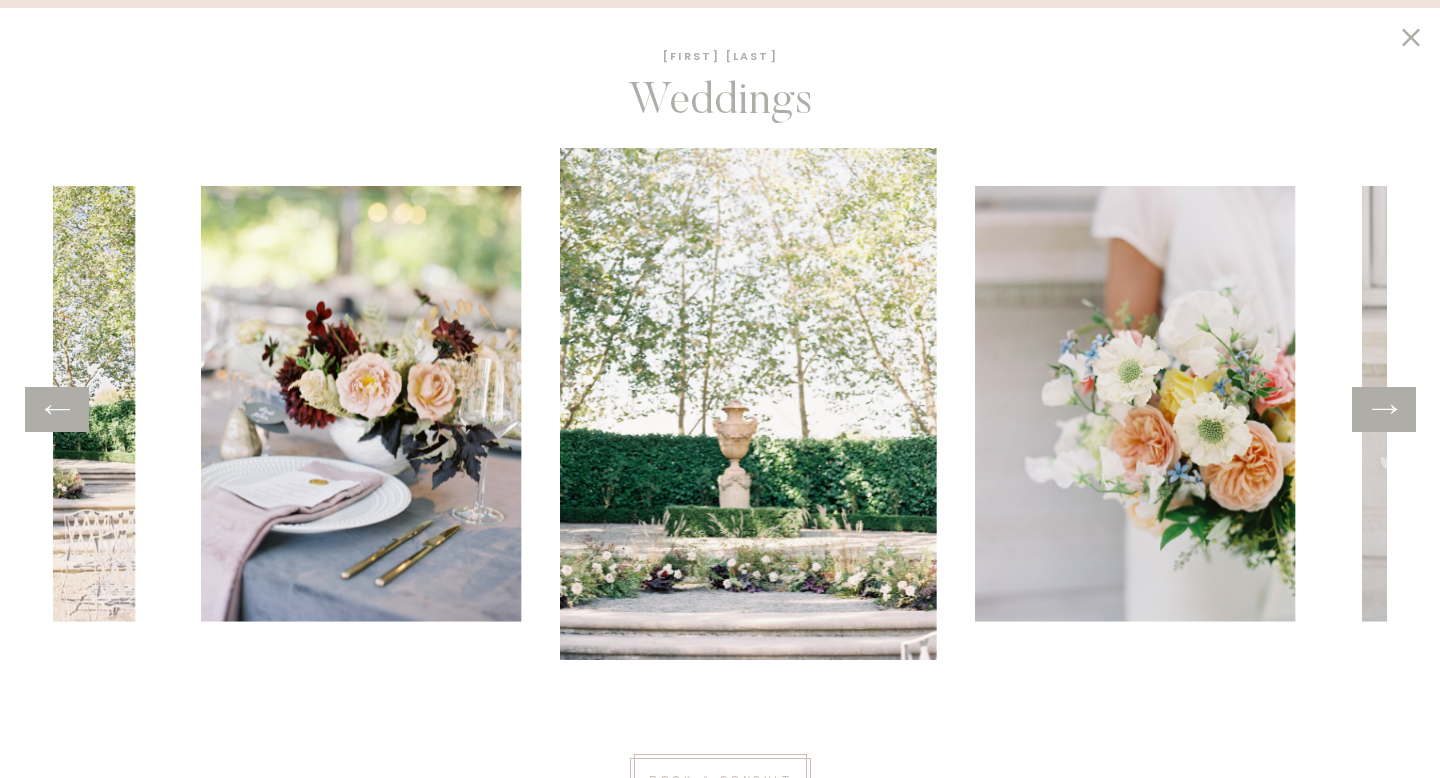click at bounding box center [1384, 409] 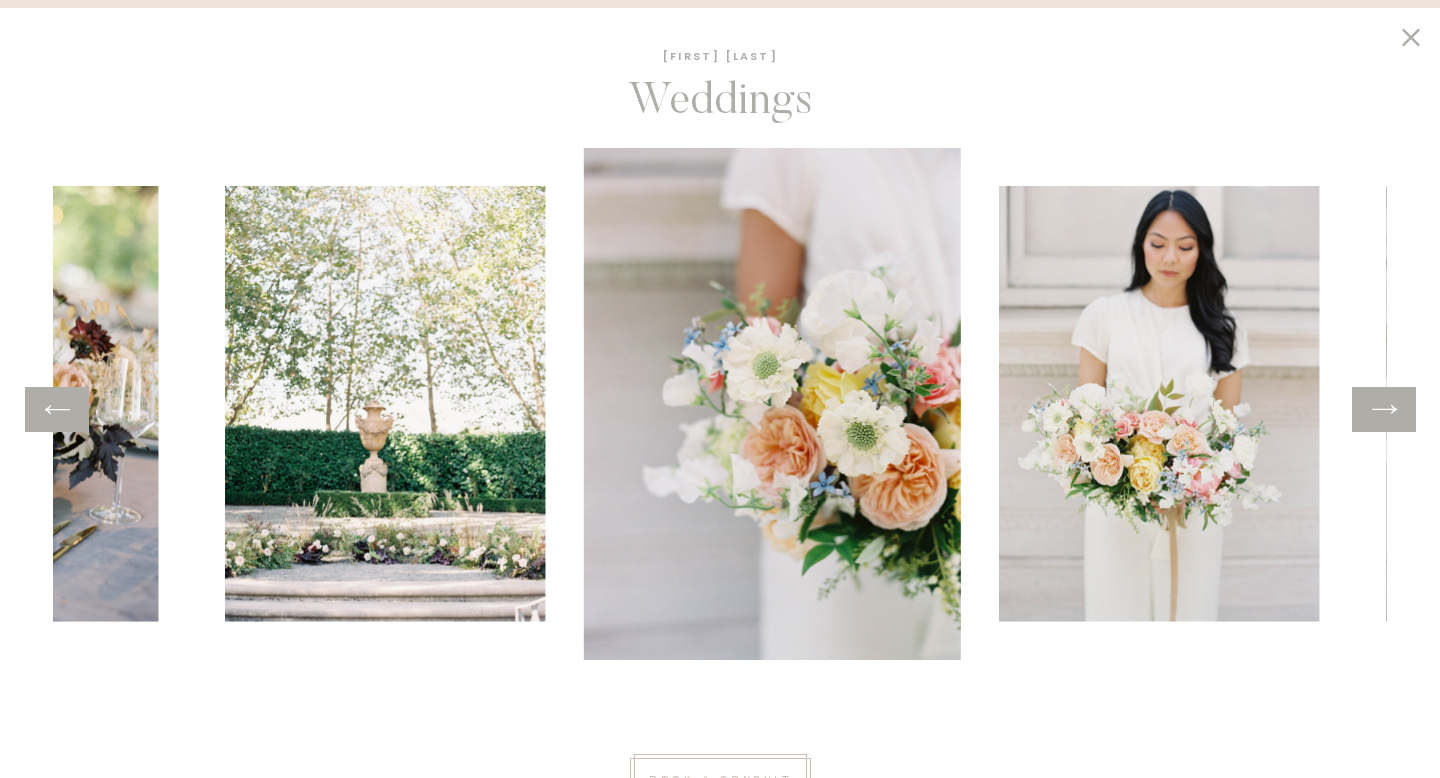 click at bounding box center (1384, 409) 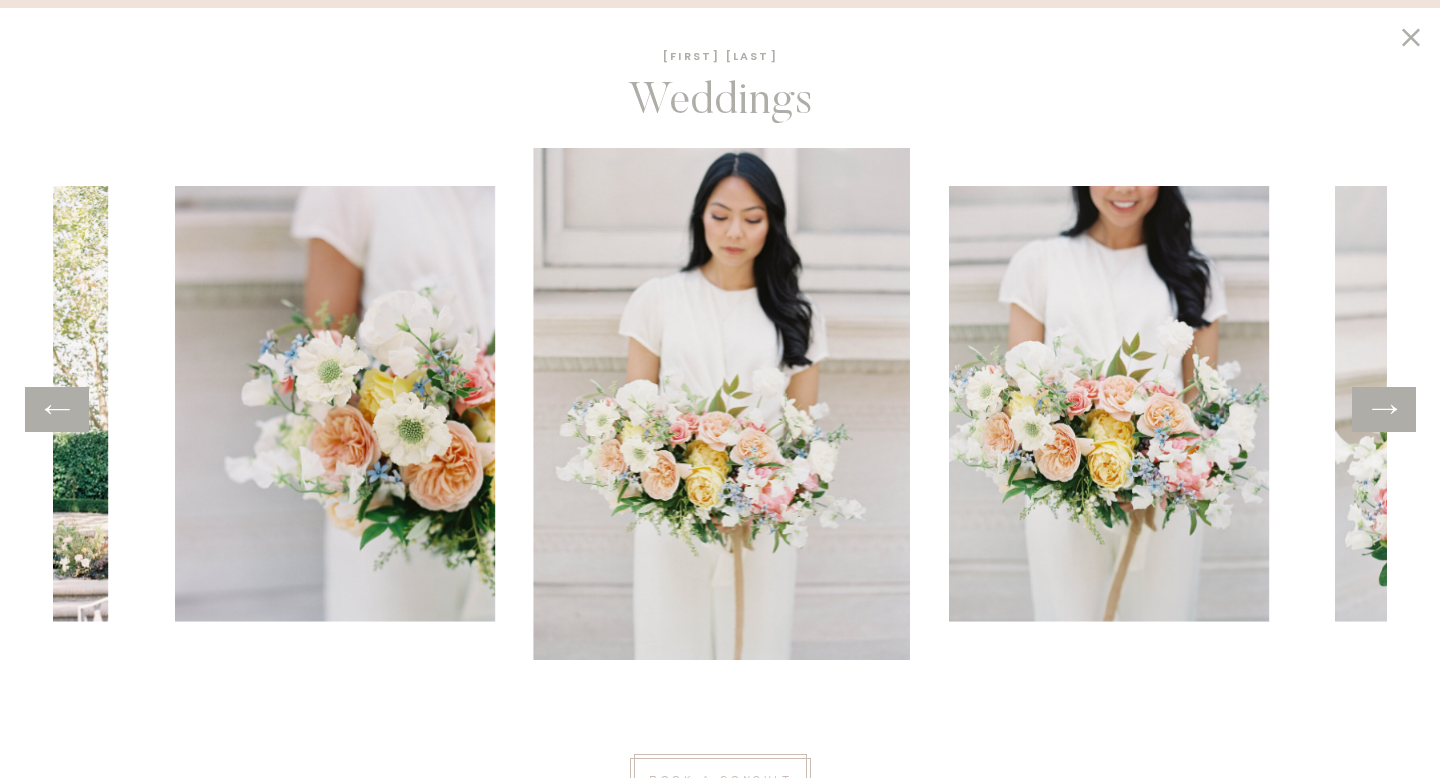 click at bounding box center [1384, 409] 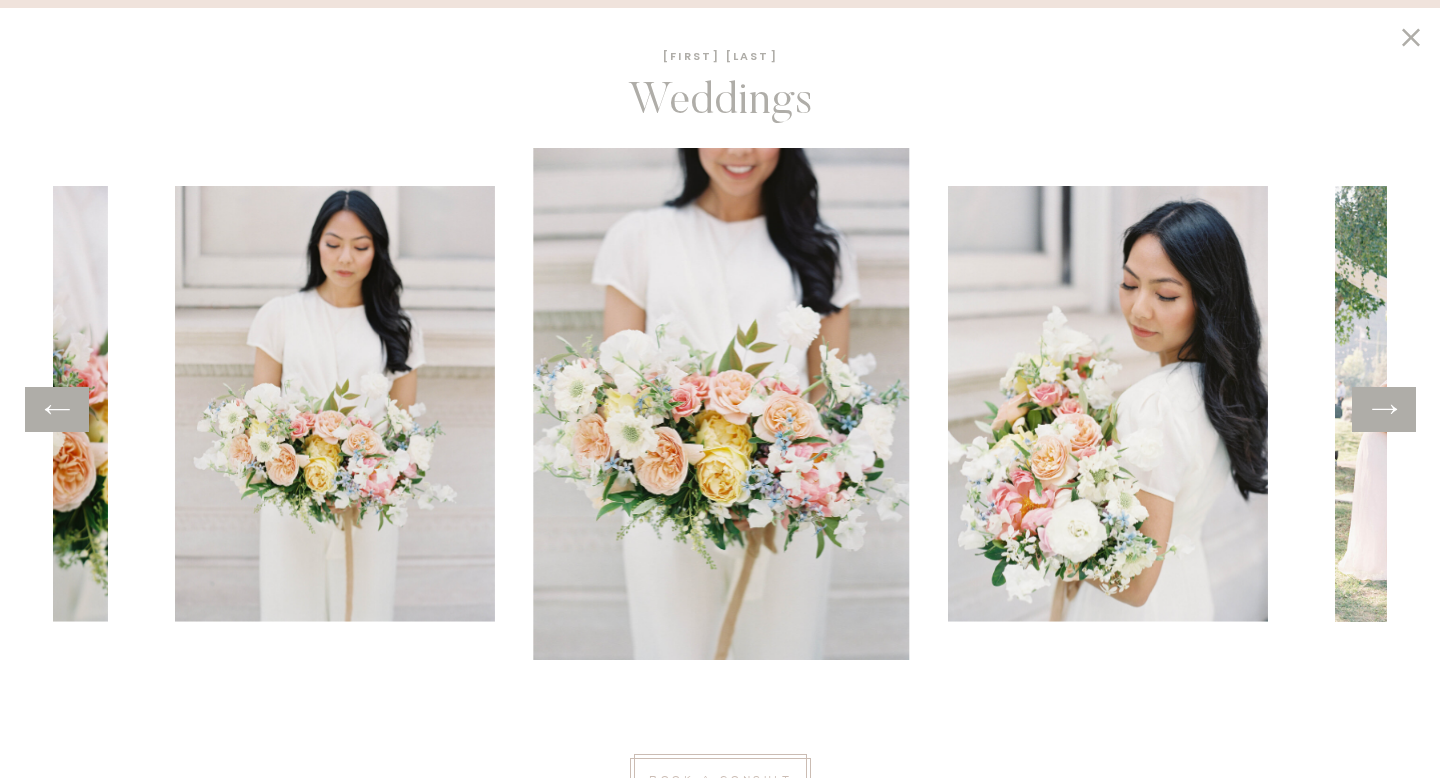 click at bounding box center [1384, 409] 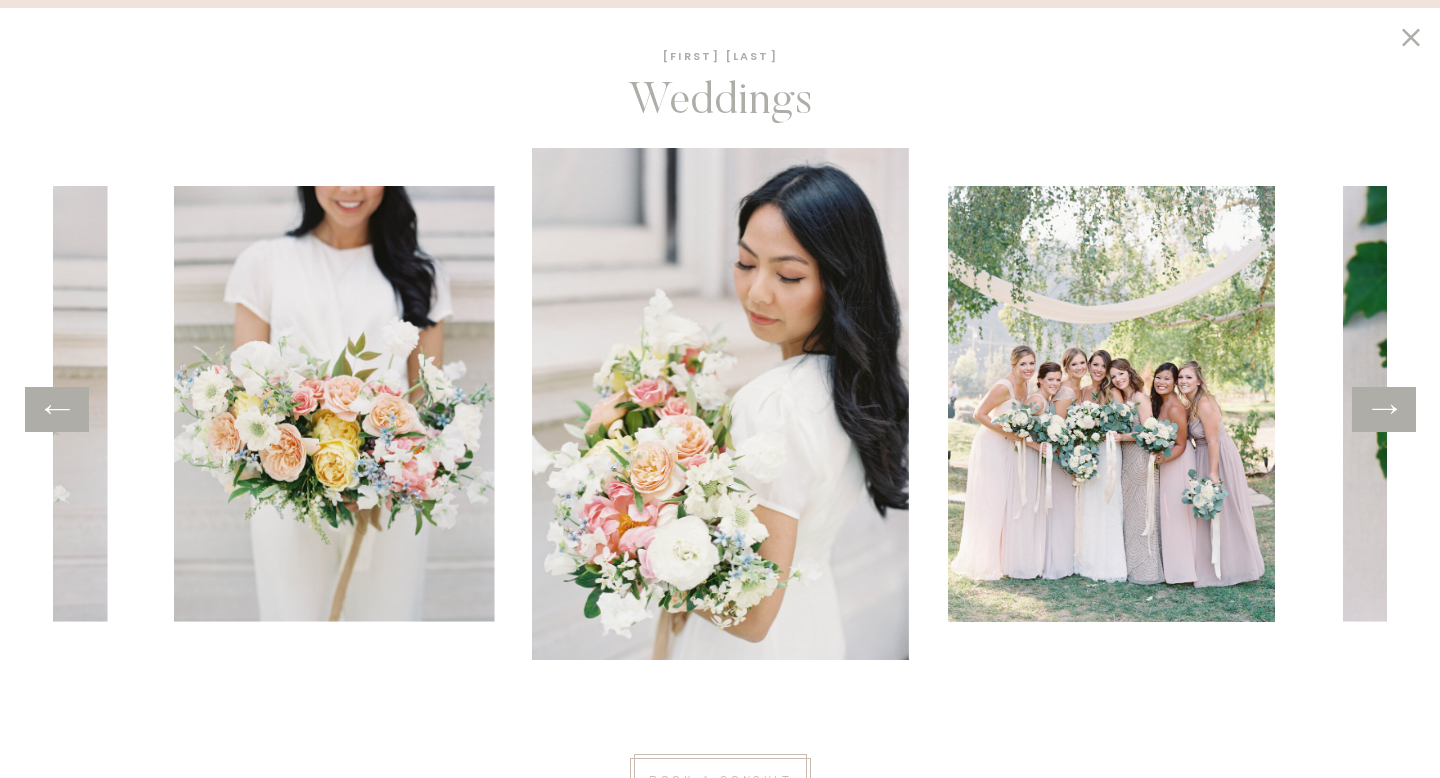 click at bounding box center [1384, 409] 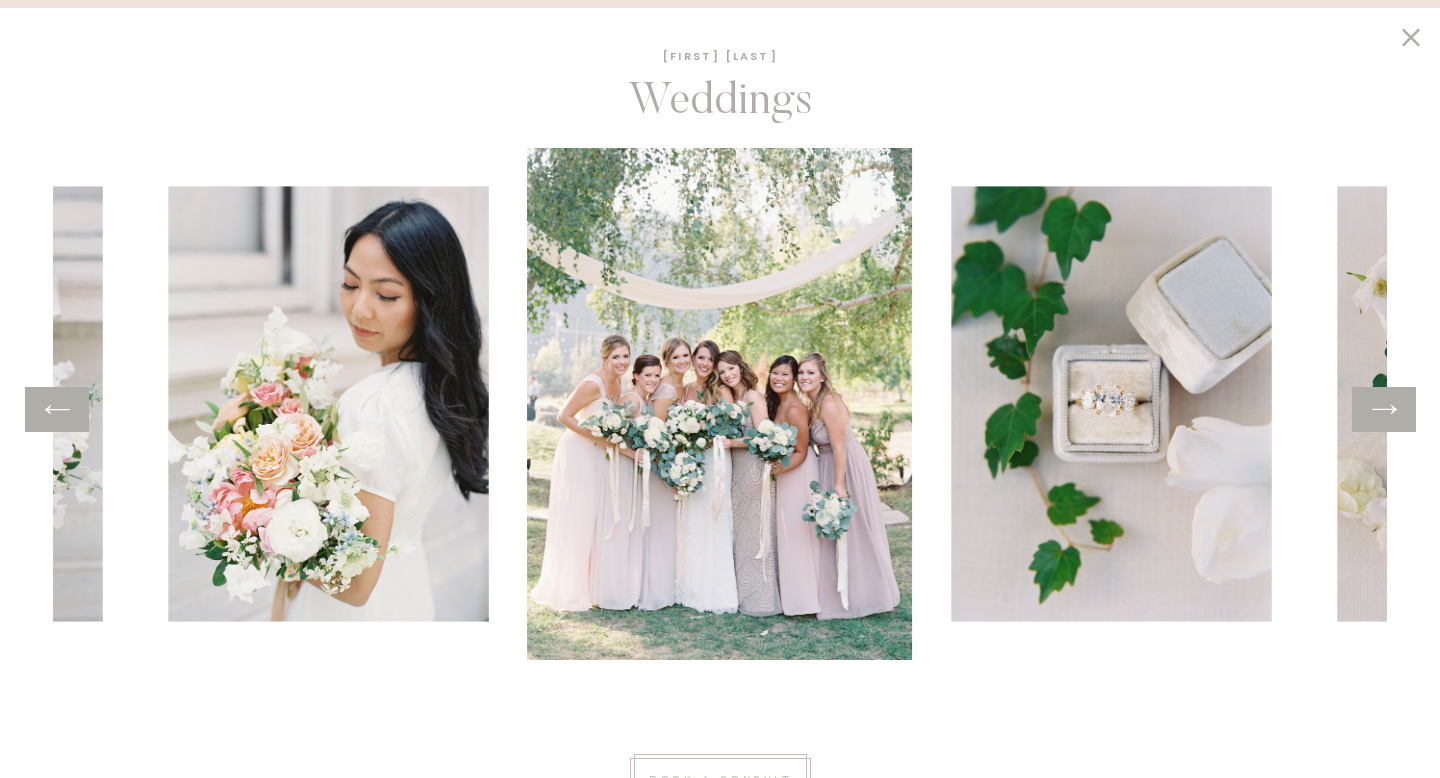 click at bounding box center (1384, 409) 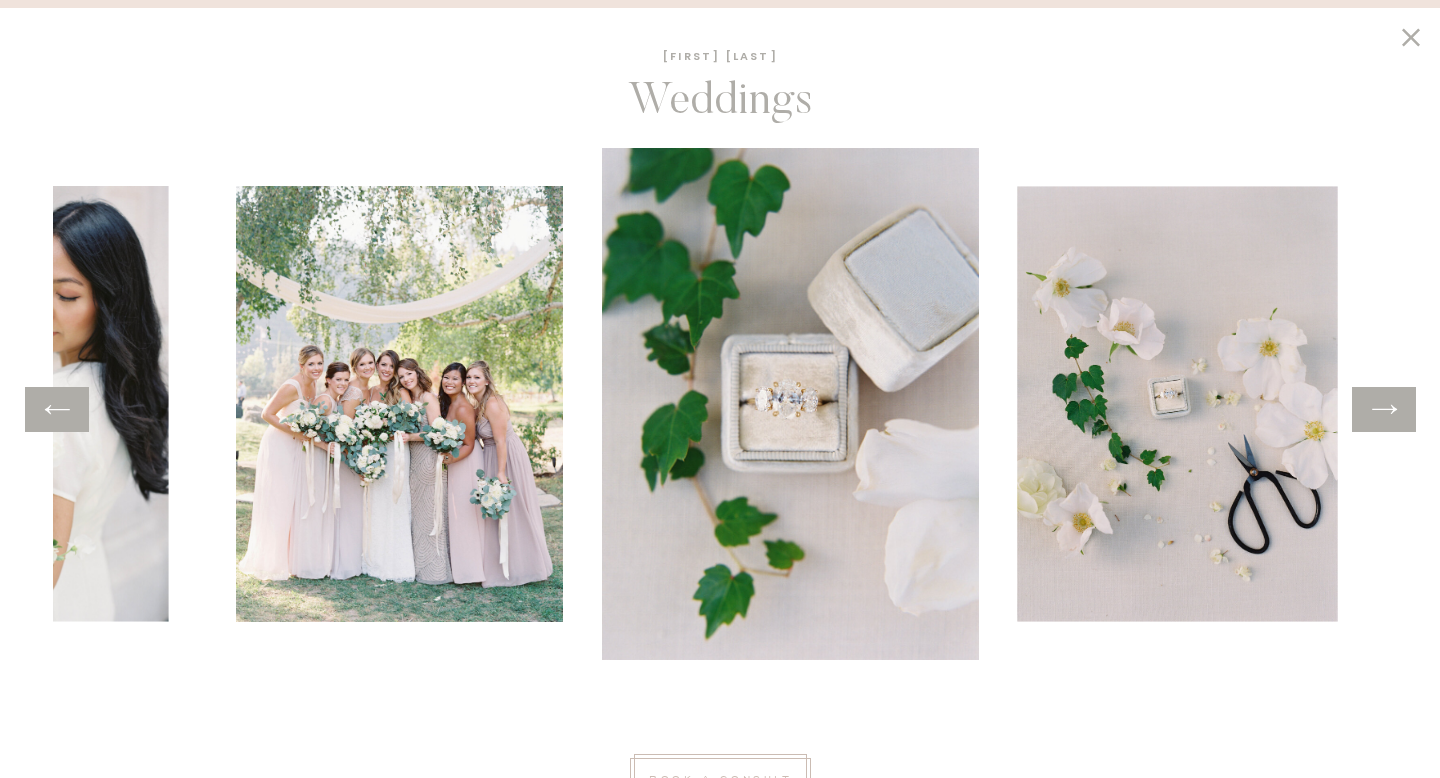 click at bounding box center [1384, 409] 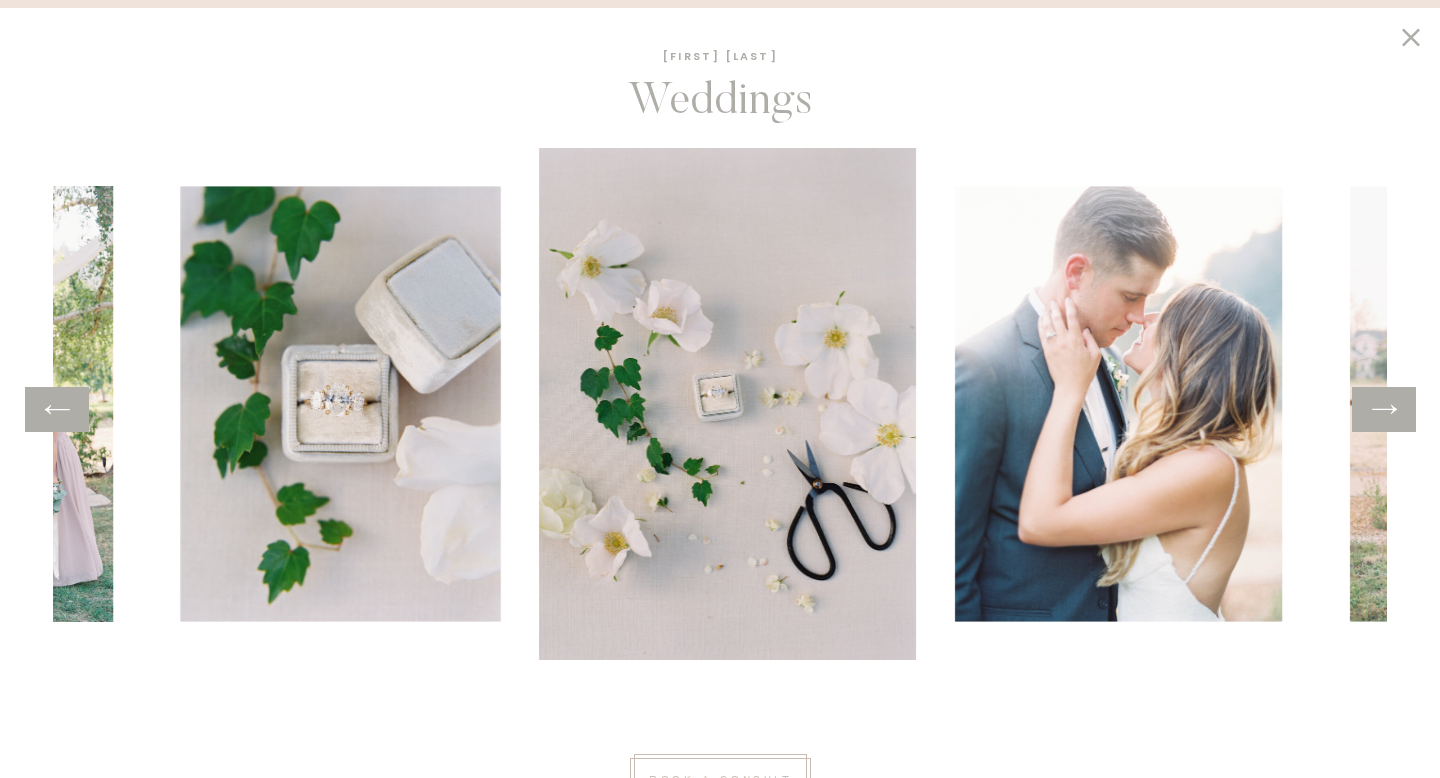 click at bounding box center [1384, 409] 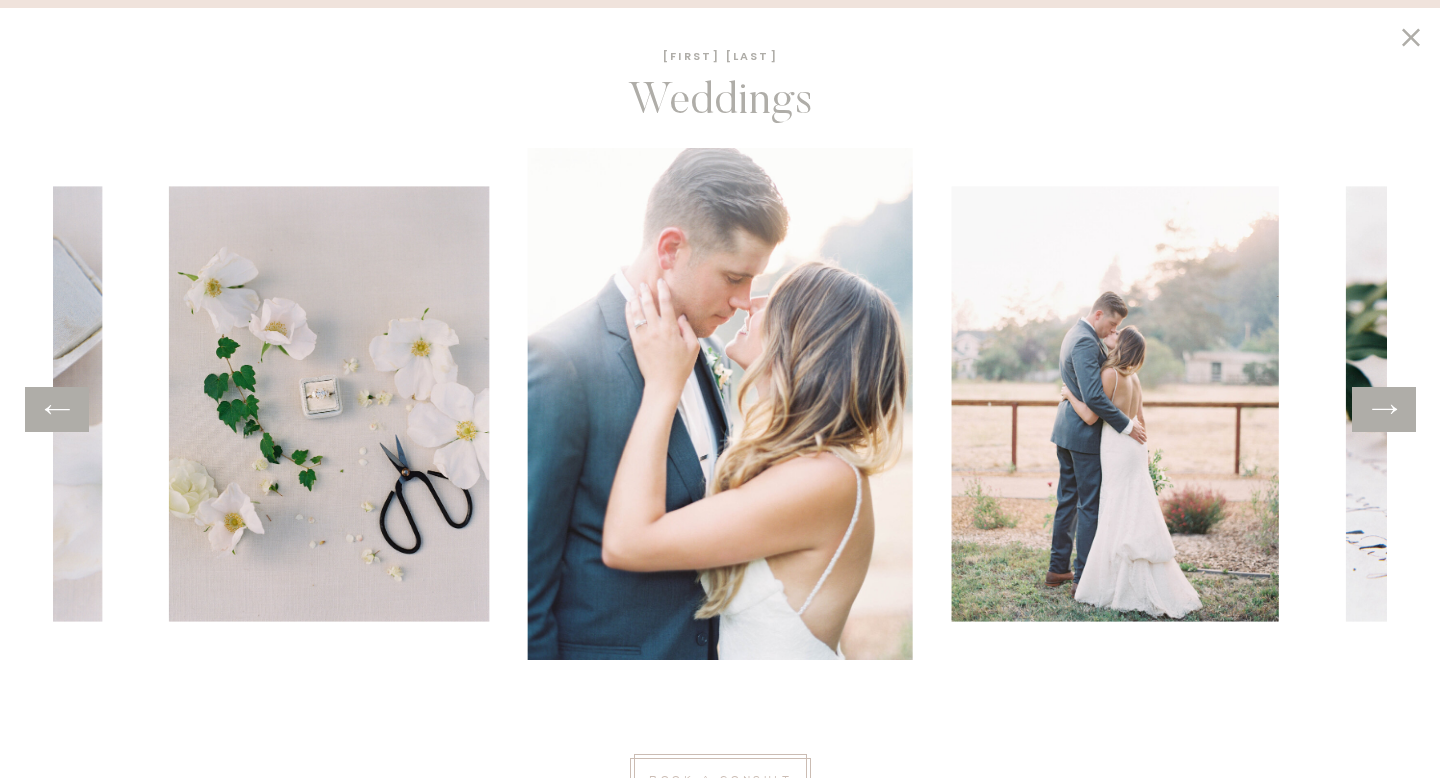 click at bounding box center (1411, 37) 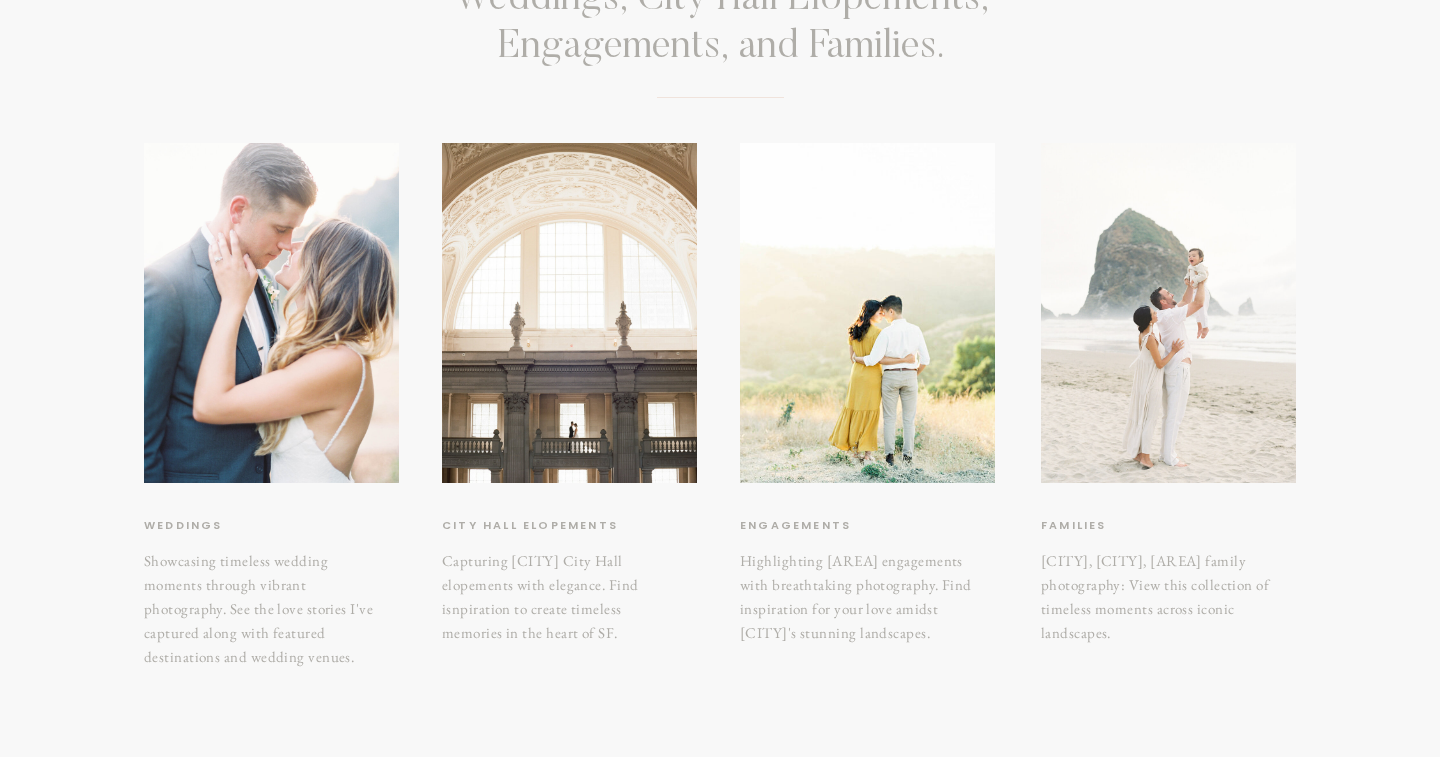 scroll, scrollTop: 299, scrollLeft: 0, axis: vertical 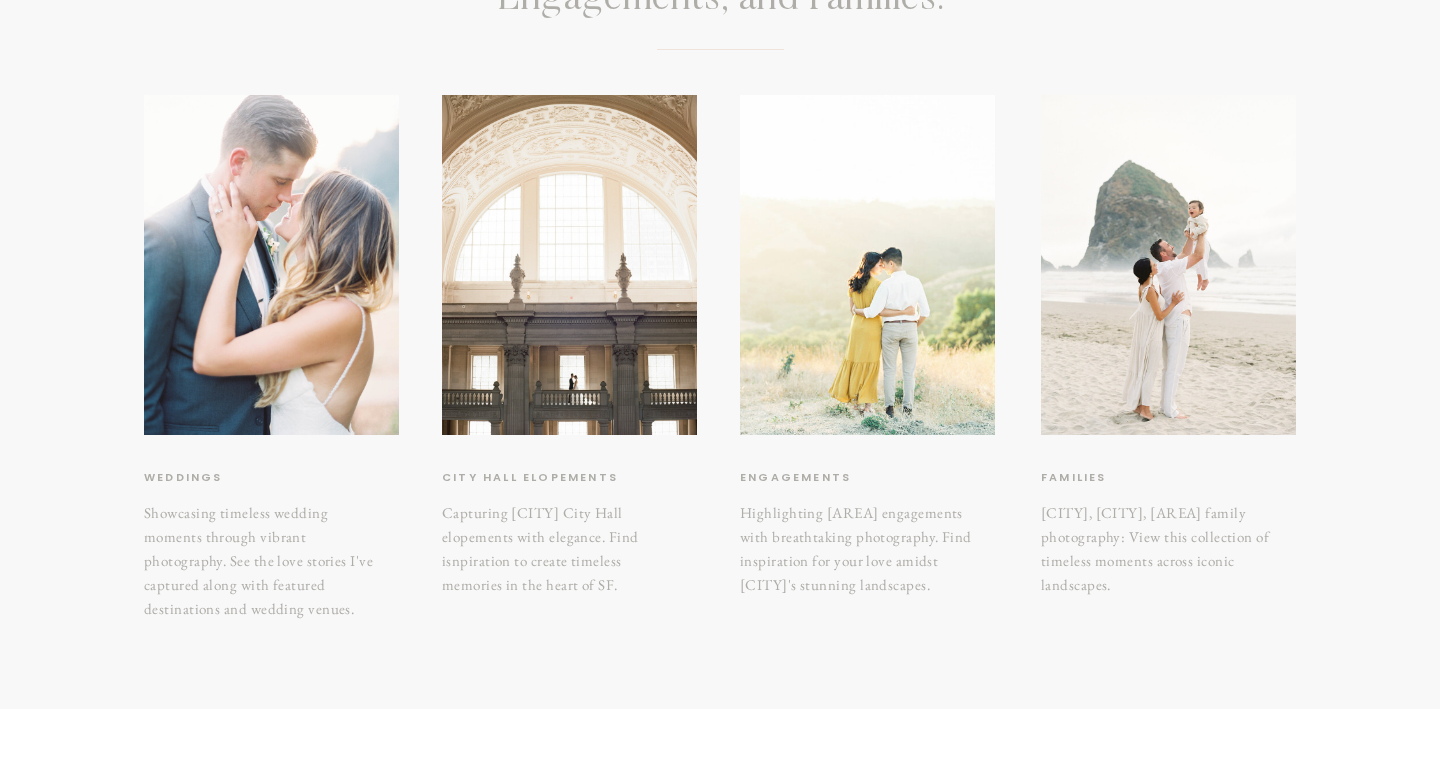 click at bounding box center [867, 265] 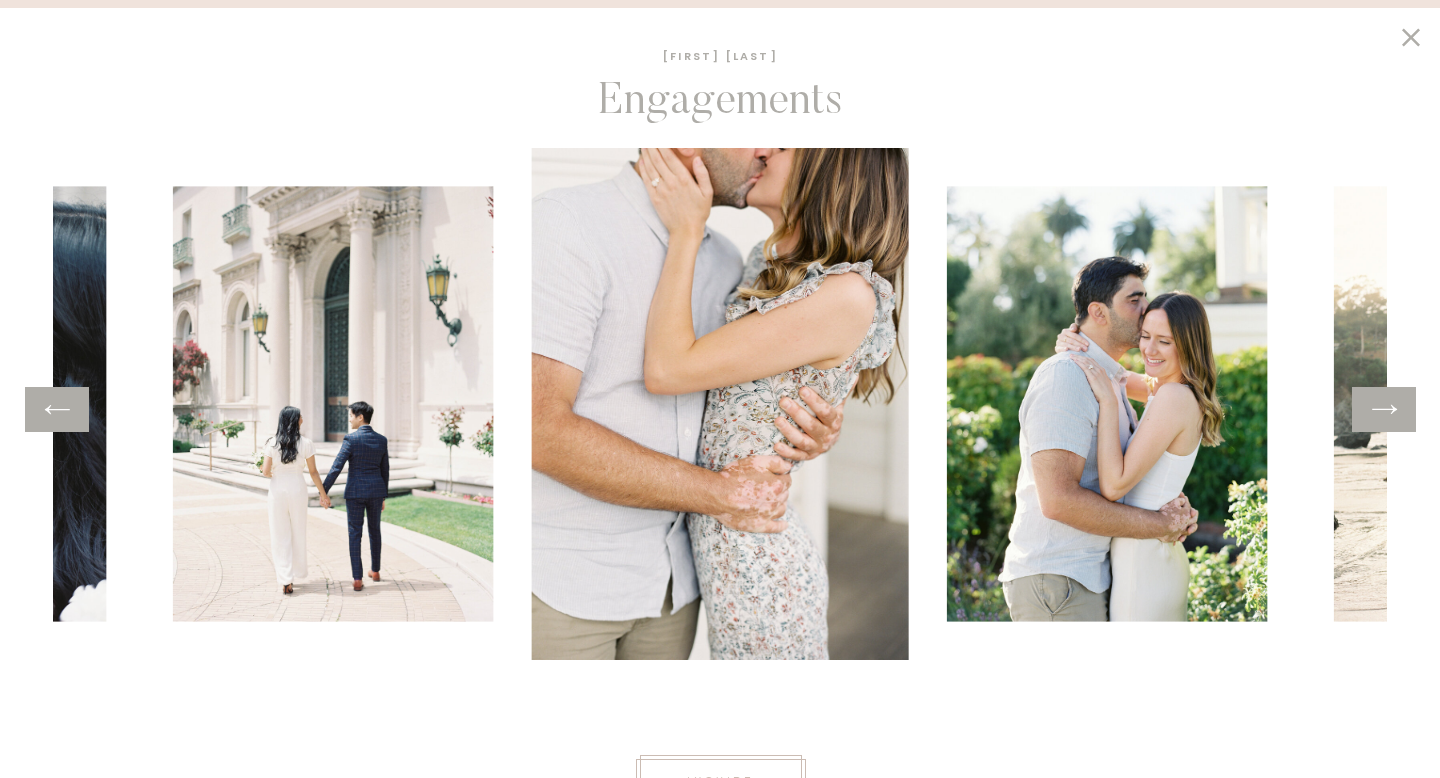click at bounding box center [1384, 409] 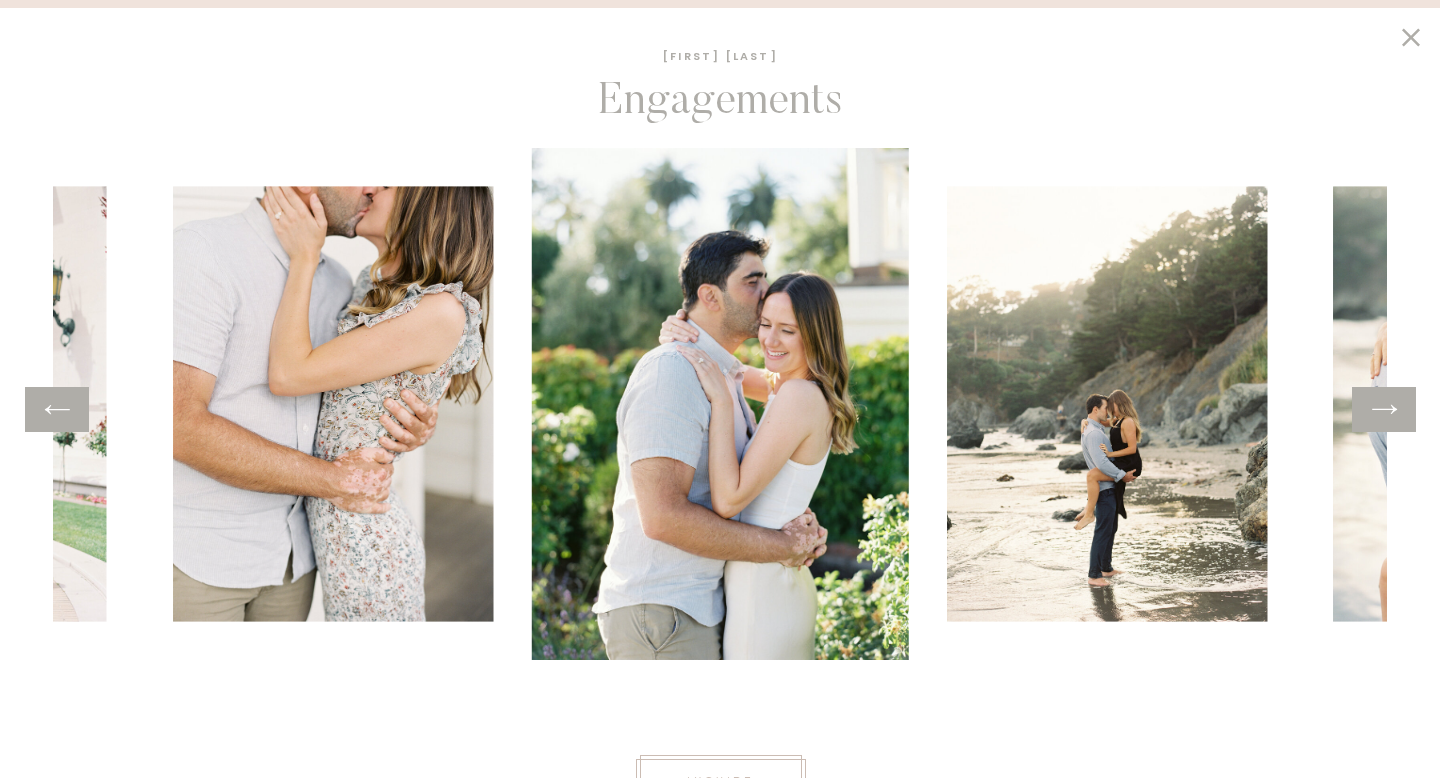 click at bounding box center [1384, 409] 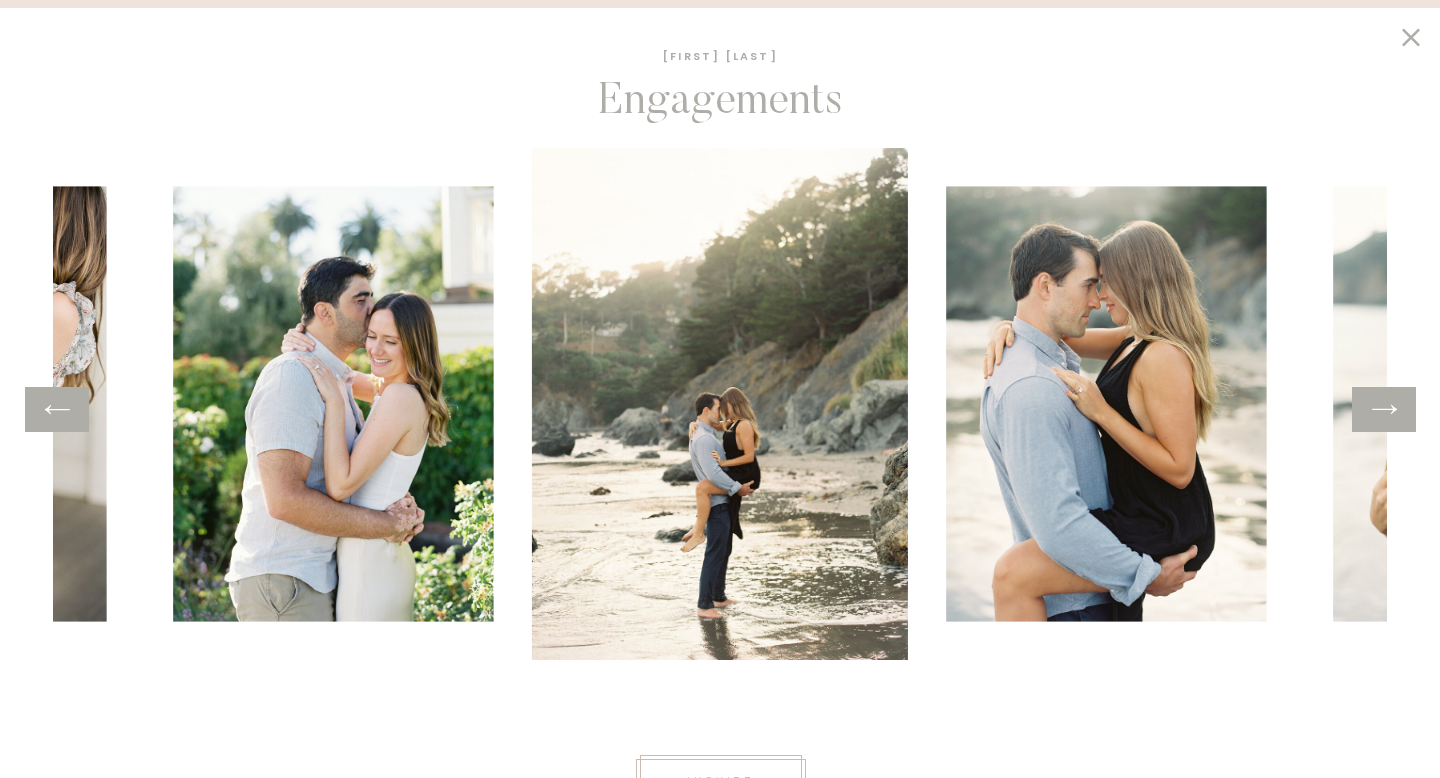 click at bounding box center (1384, 409) 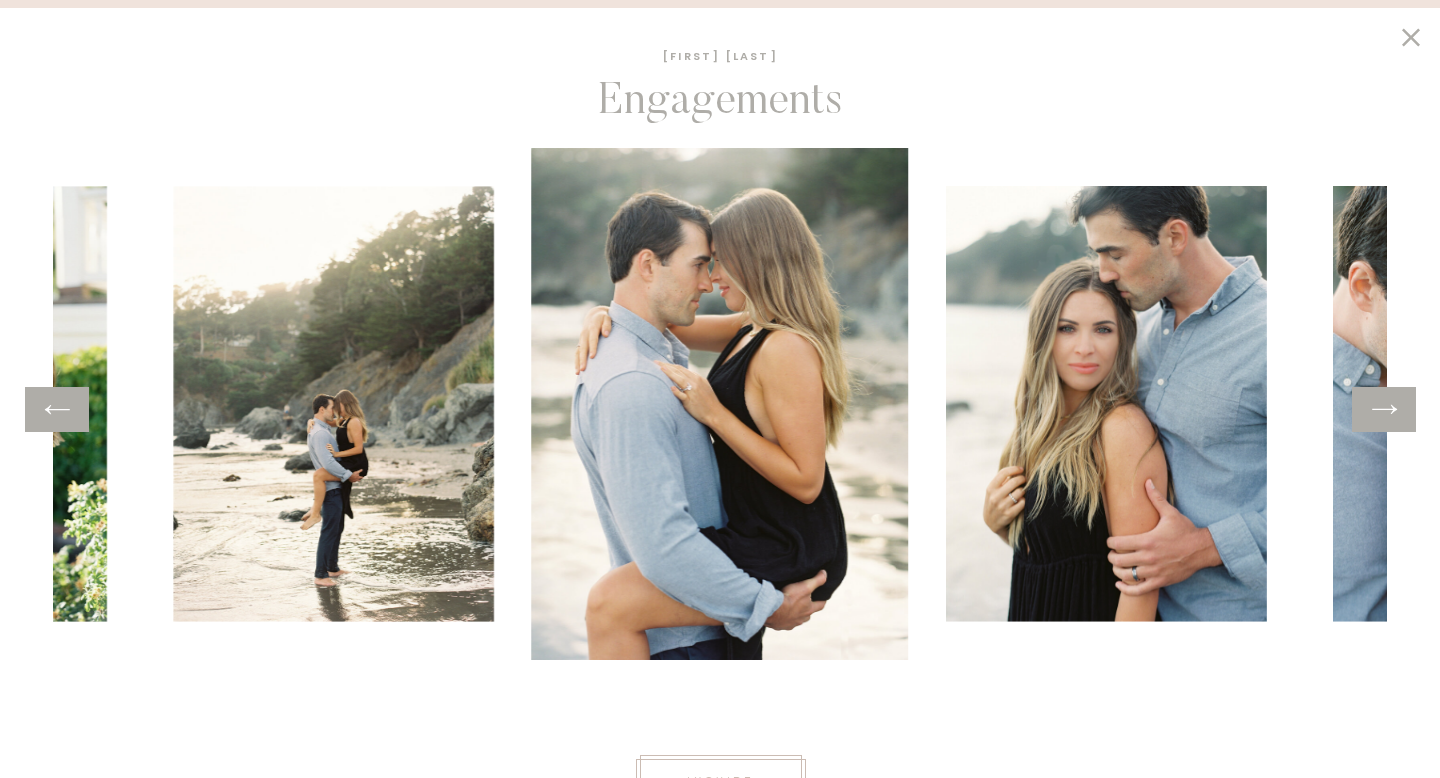 click at bounding box center (1384, 409) 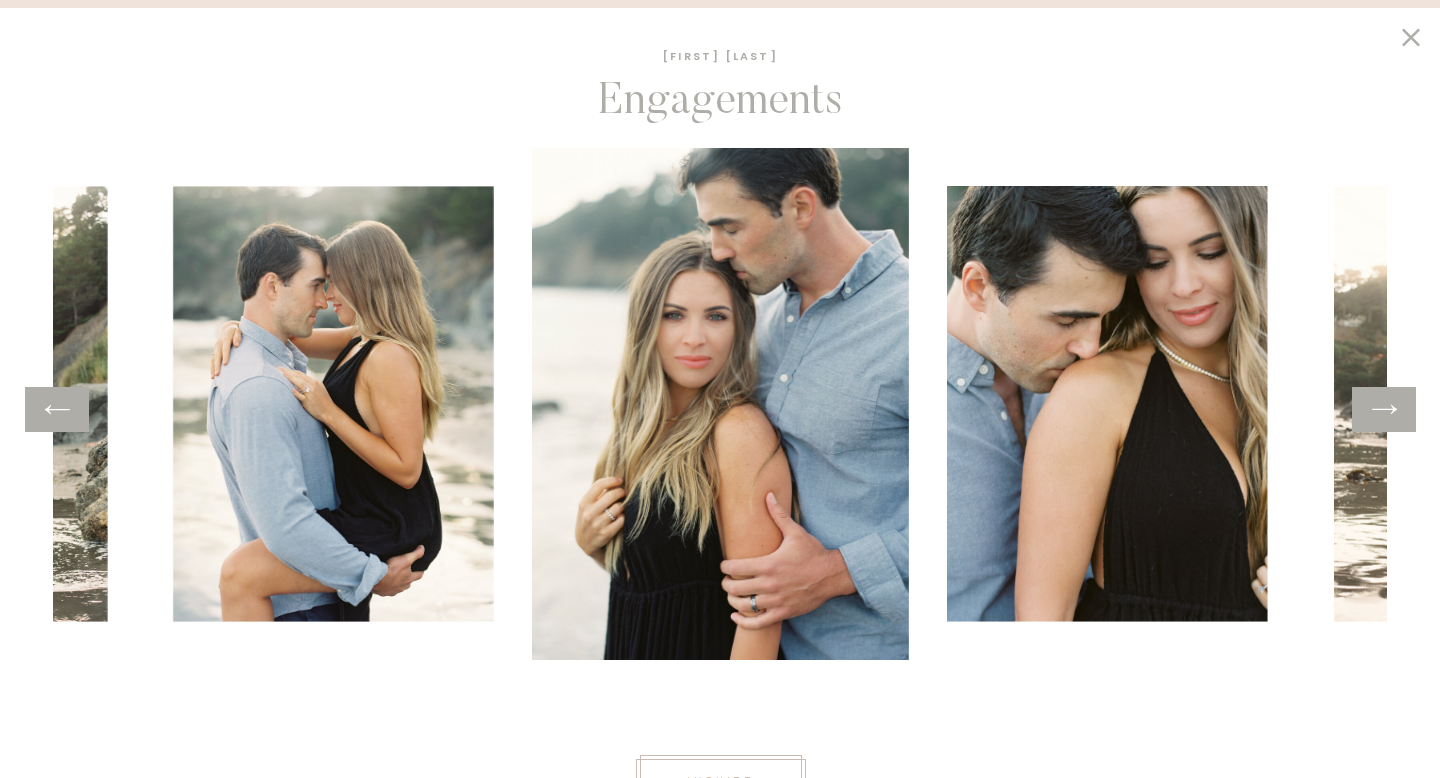 click at bounding box center (1384, 409) 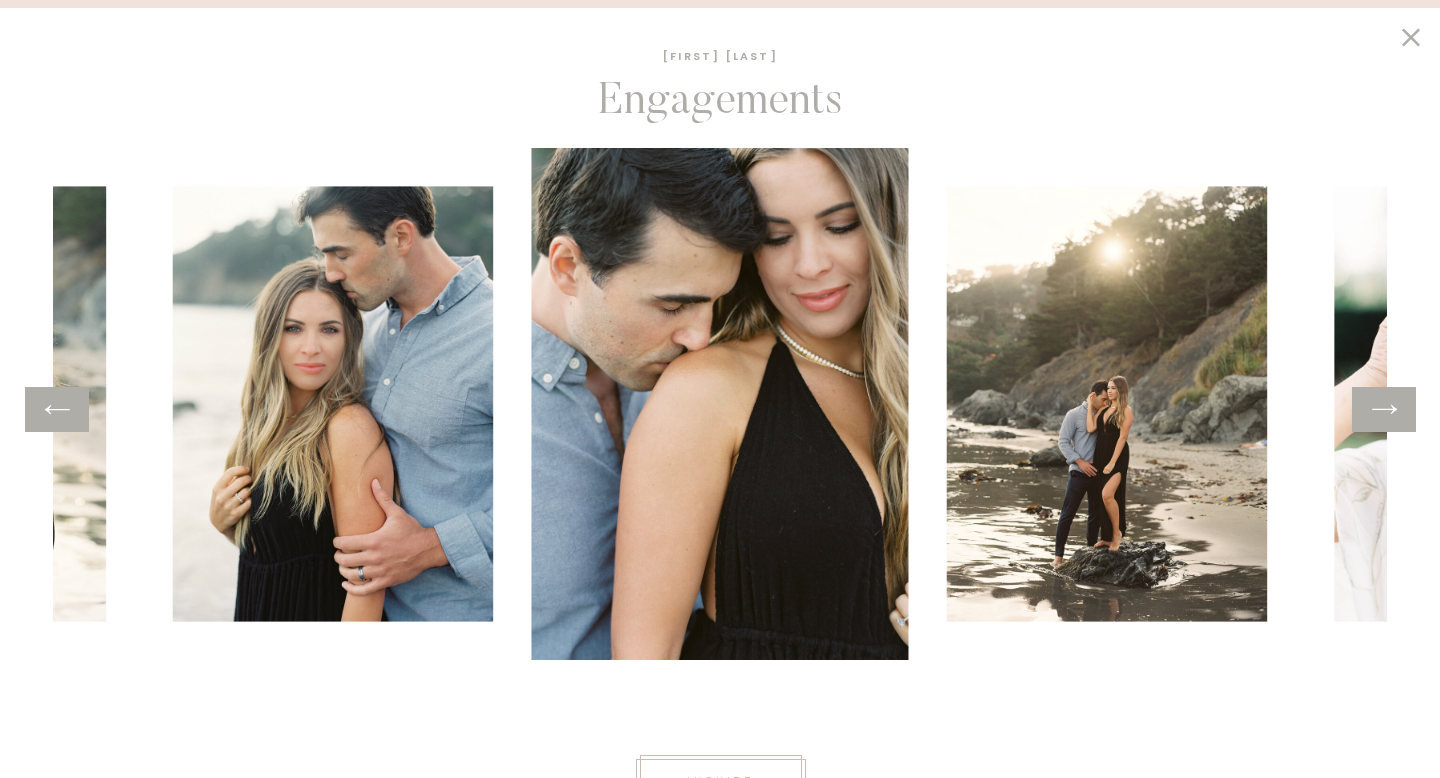click at bounding box center (1384, 409) 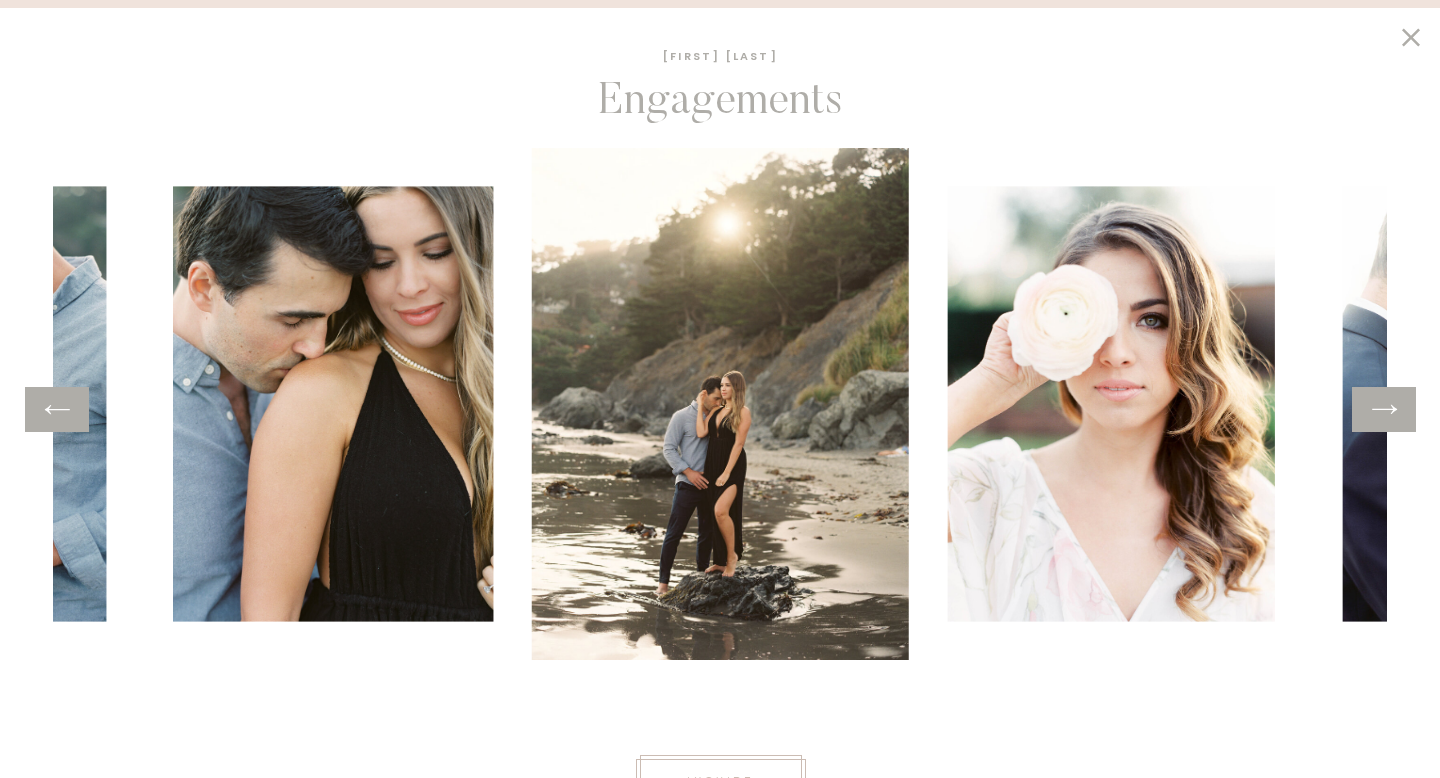 click at bounding box center (1384, 409) 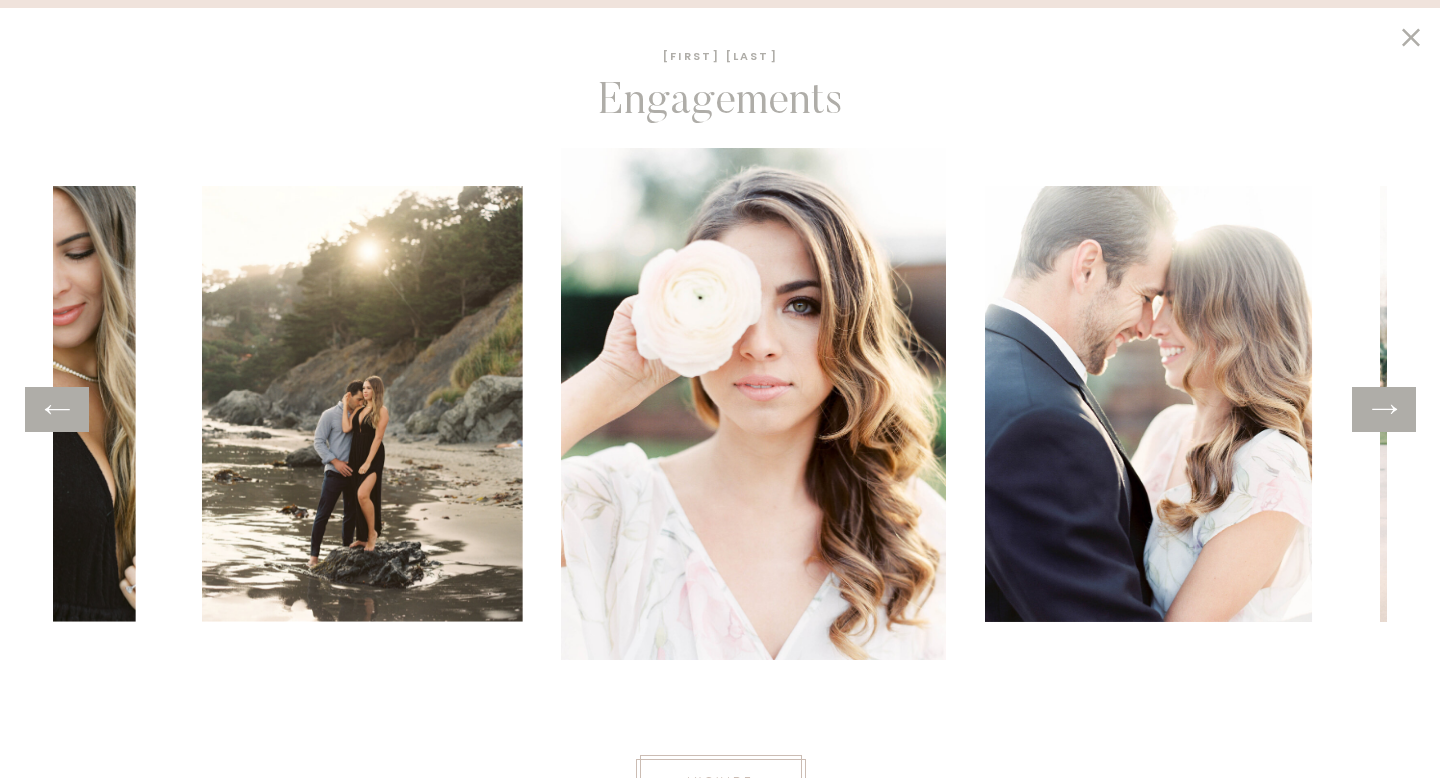click at bounding box center [1384, 409] 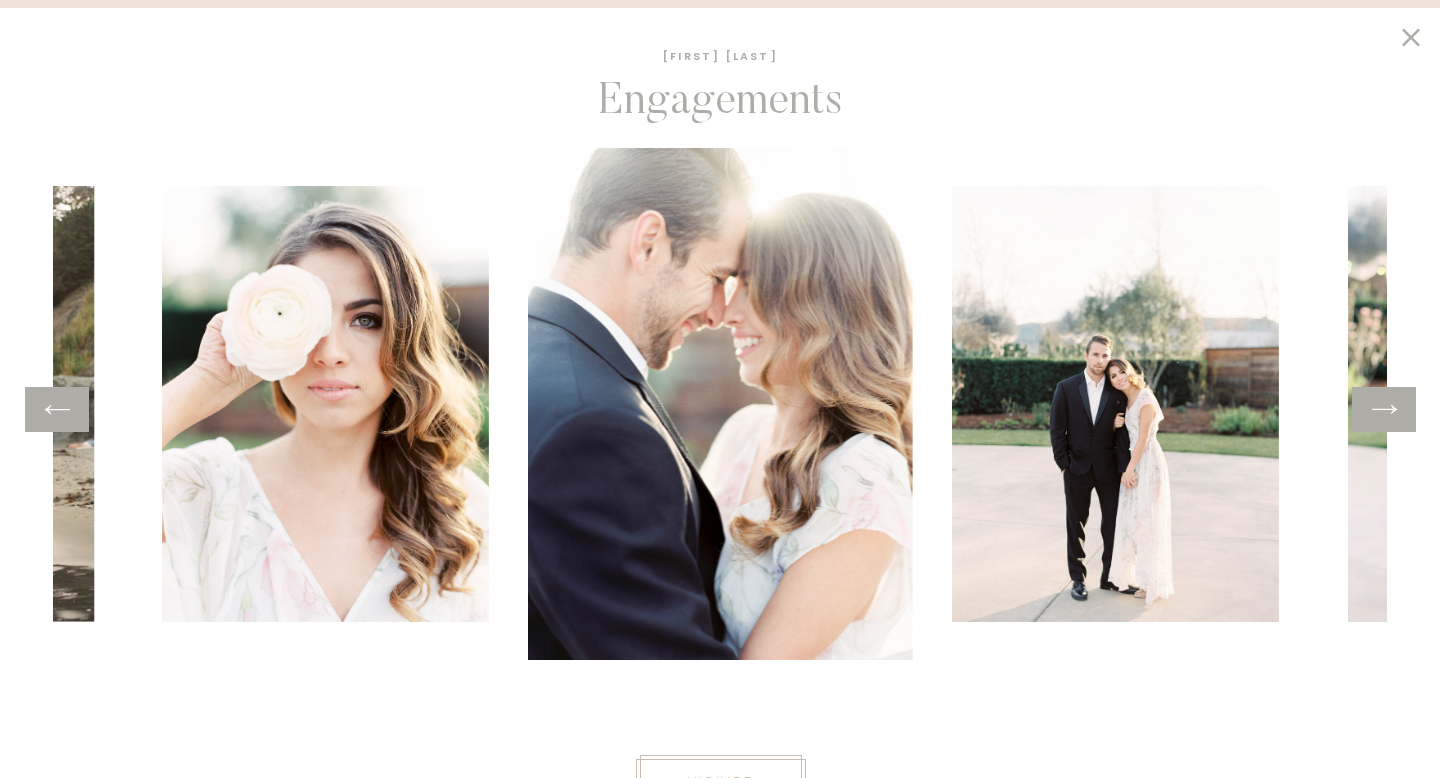 click at bounding box center (1384, 409) 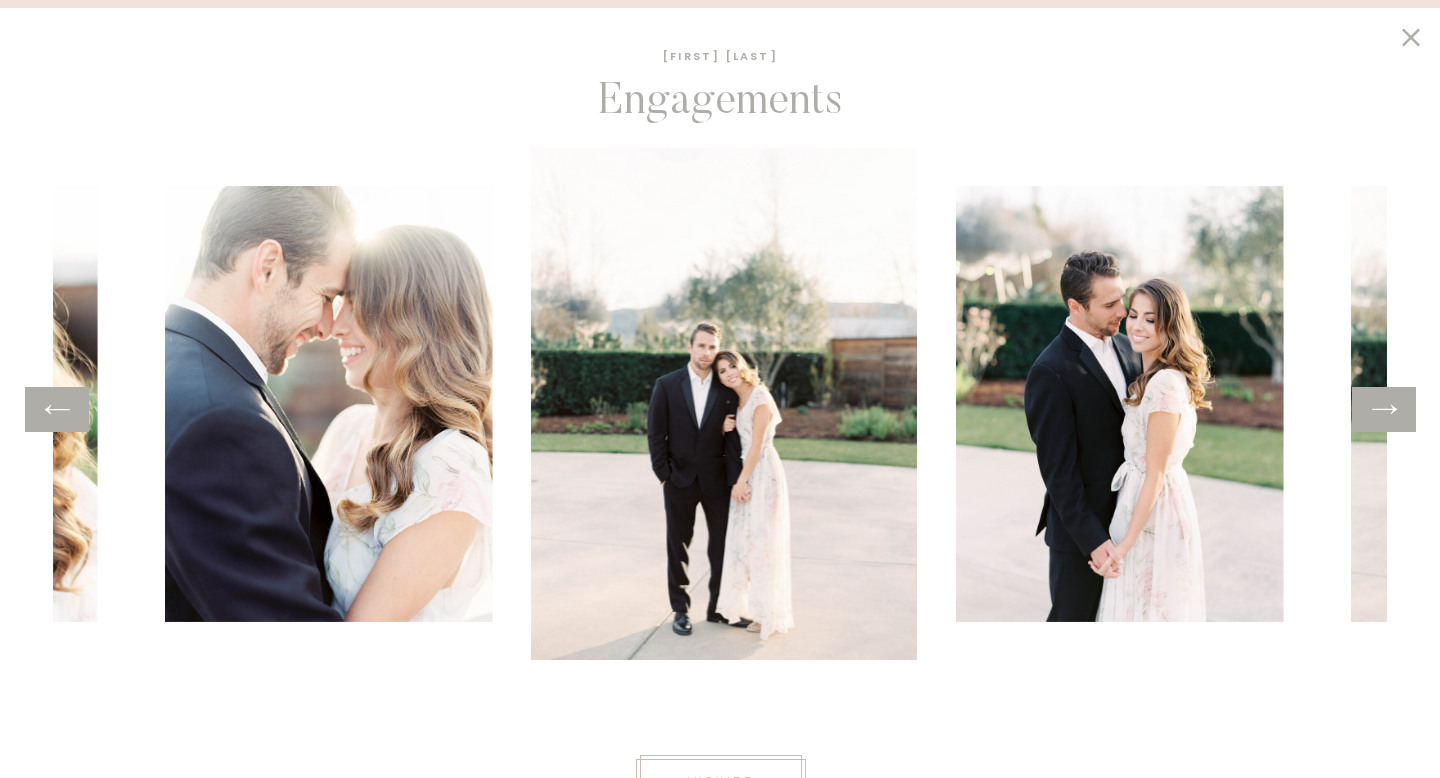 click at bounding box center (1384, 409) 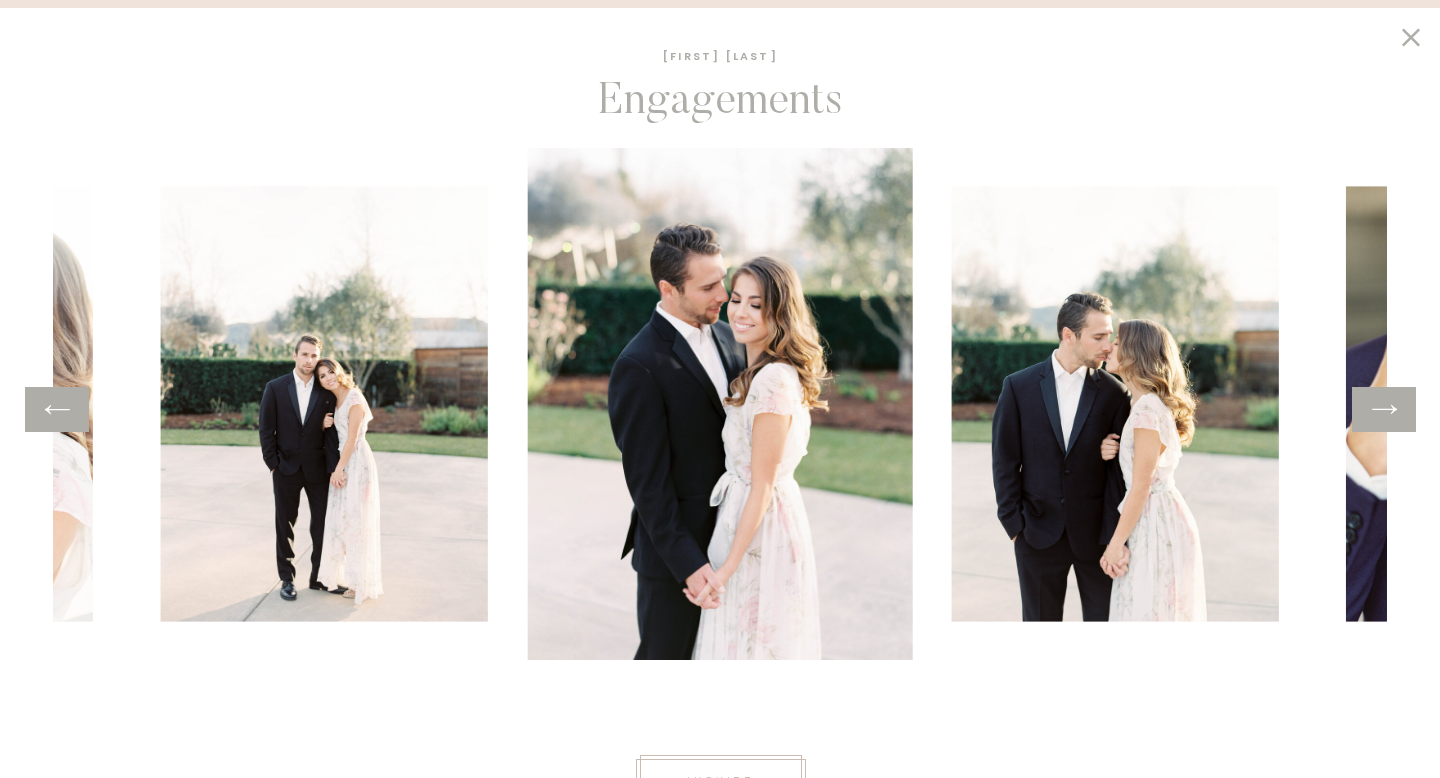 click at bounding box center (1384, 409) 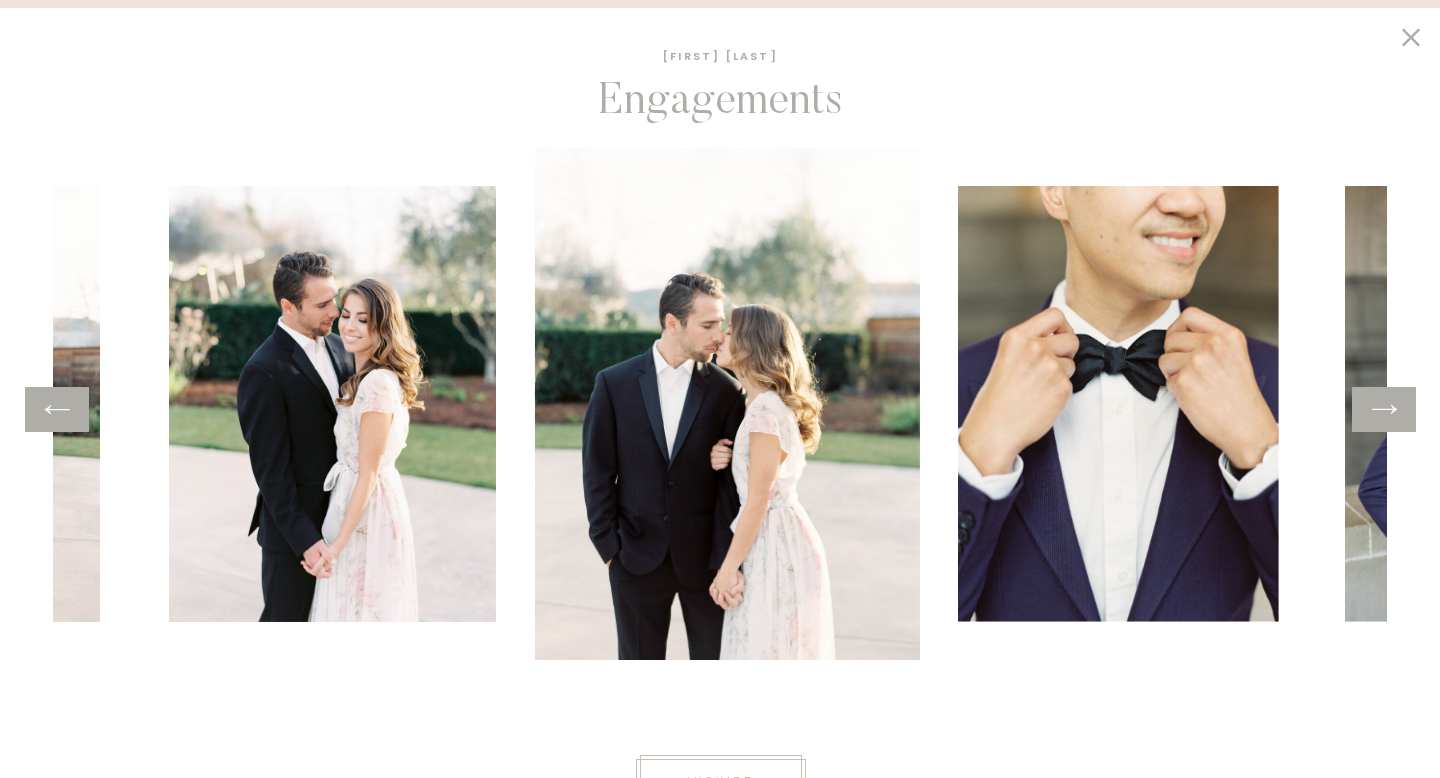 scroll, scrollTop: 0, scrollLeft: 0, axis: both 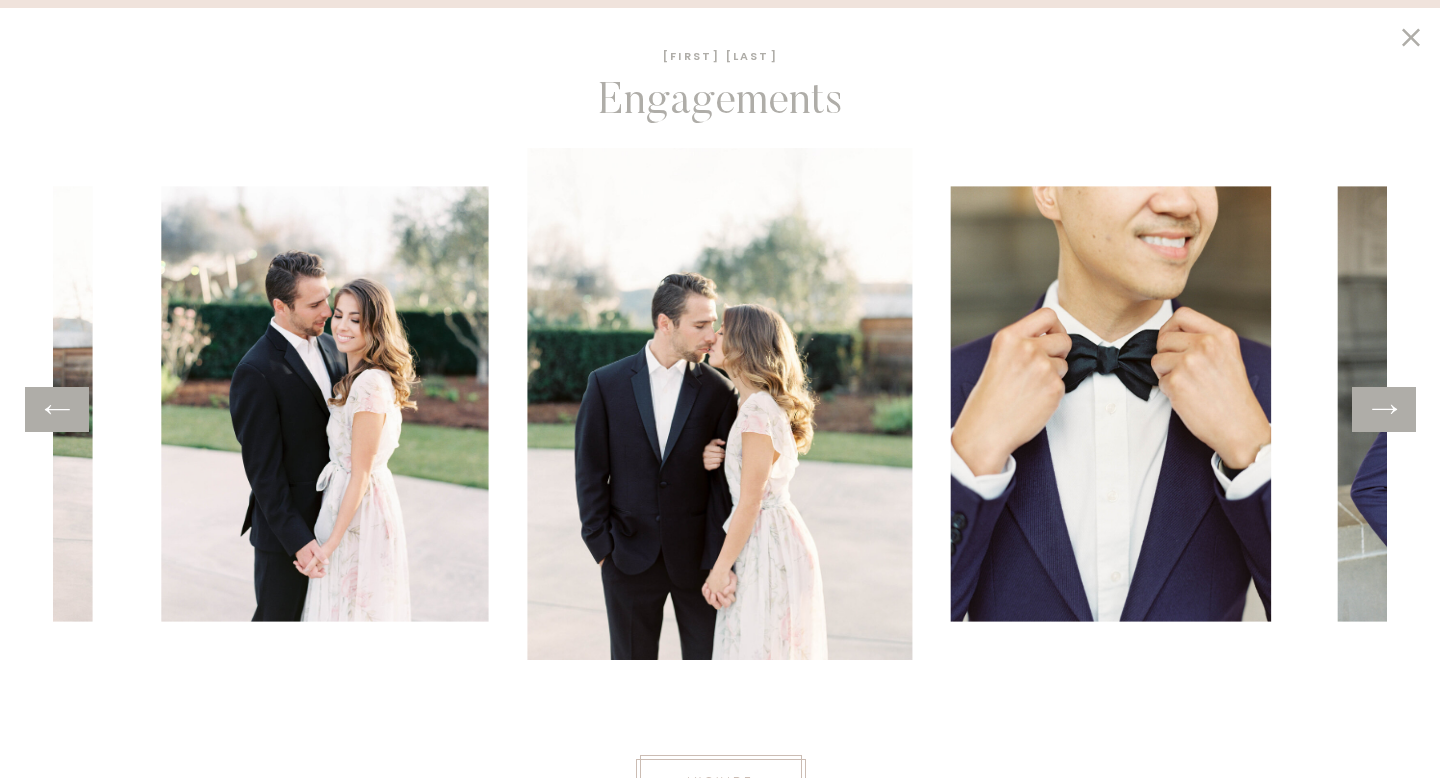 click at bounding box center [1384, 409] 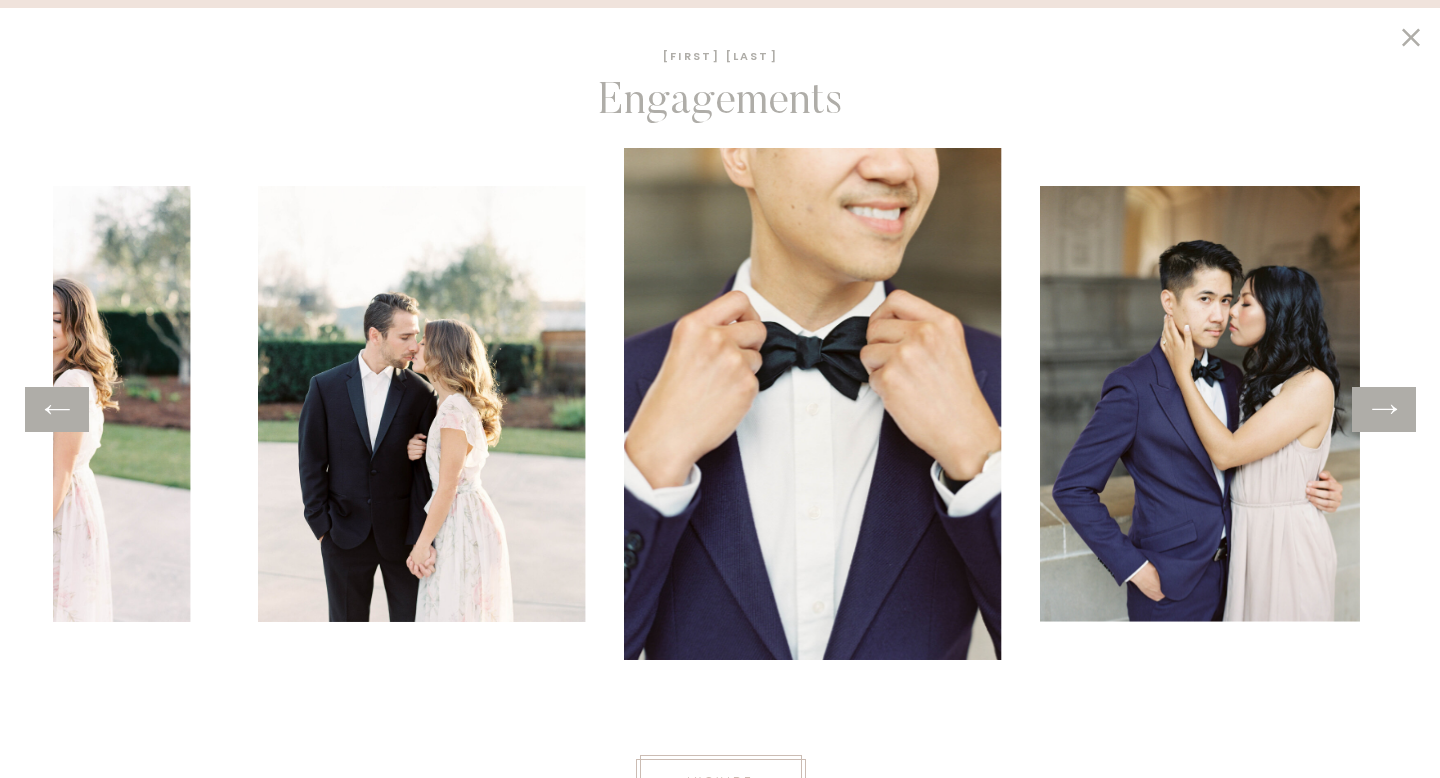 click at bounding box center [1384, 409] 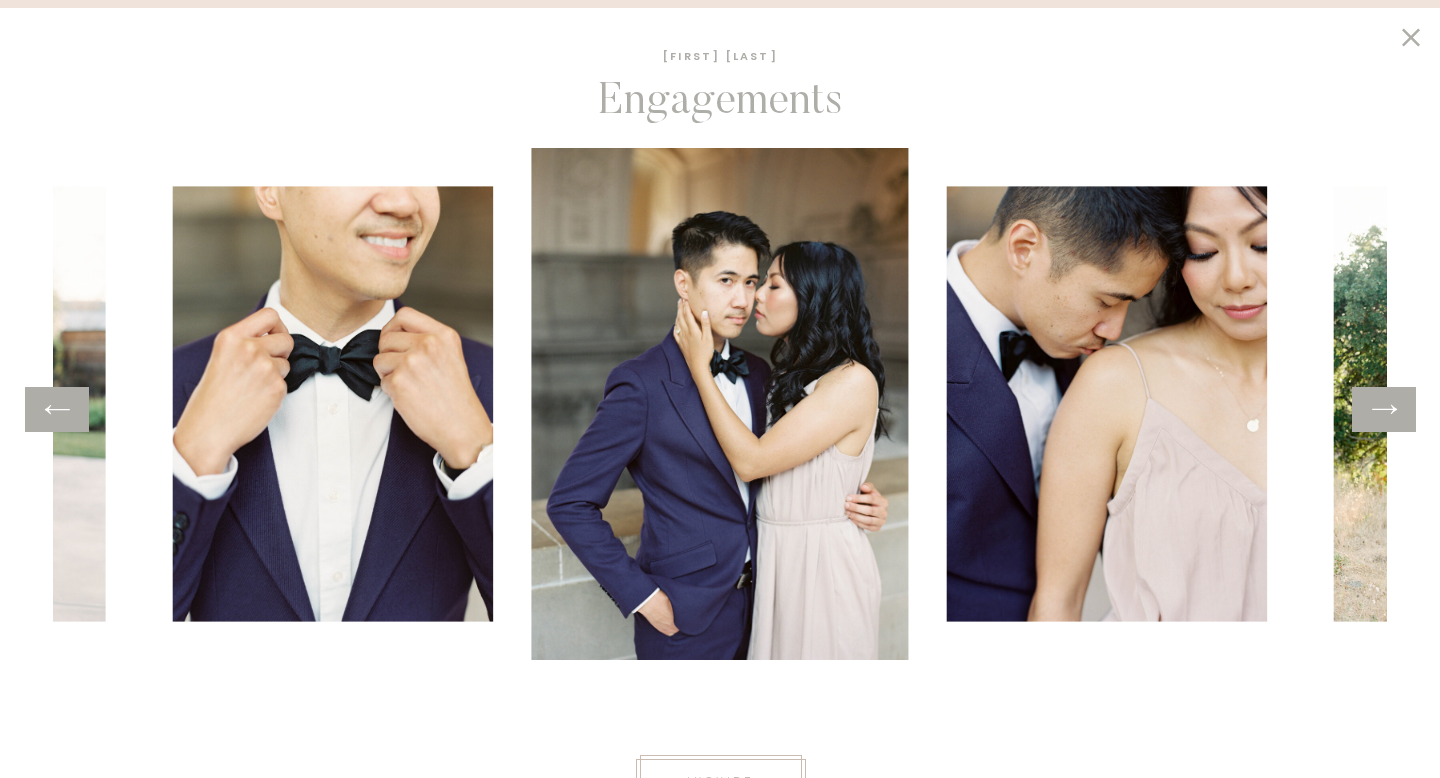 click at bounding box center [1384, 409] 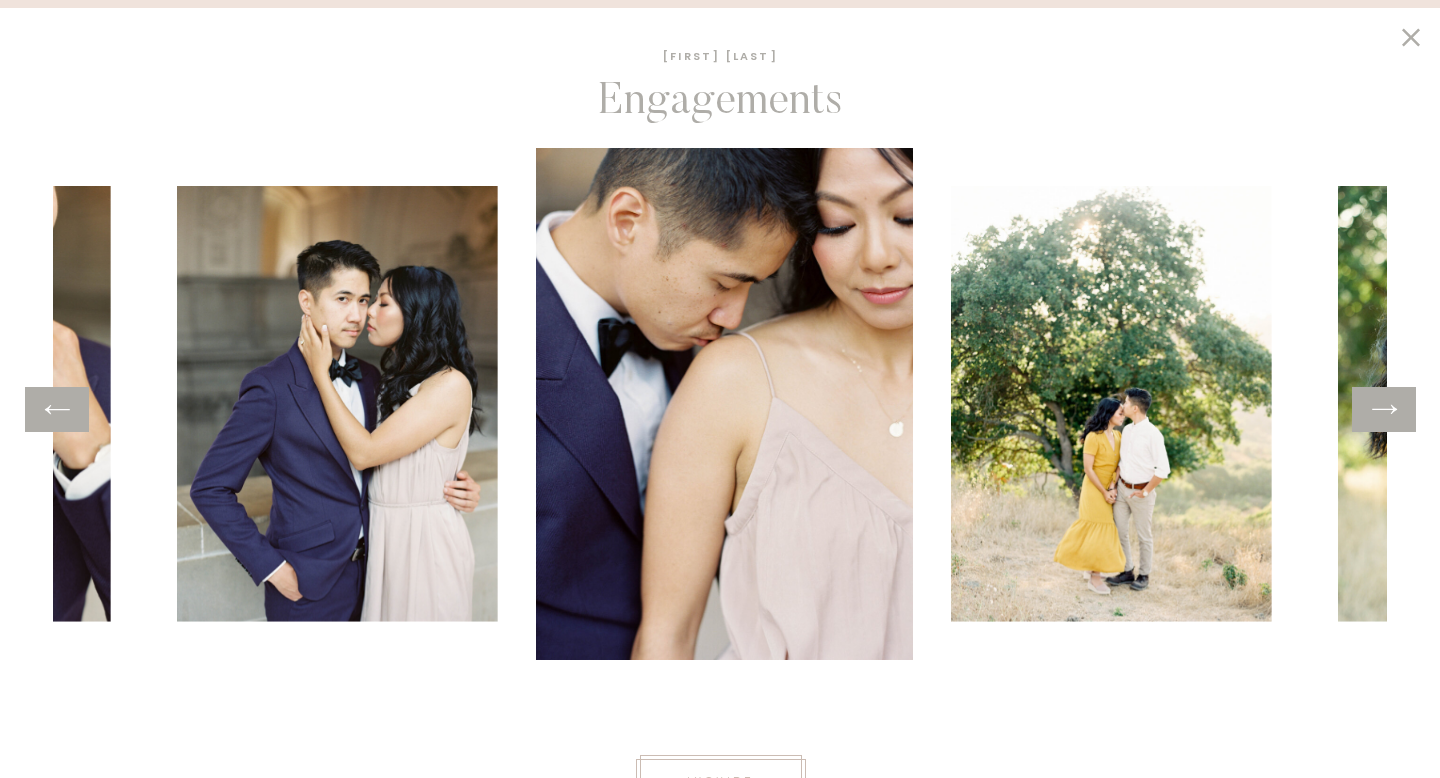 click at bounding box center [1384, 409] 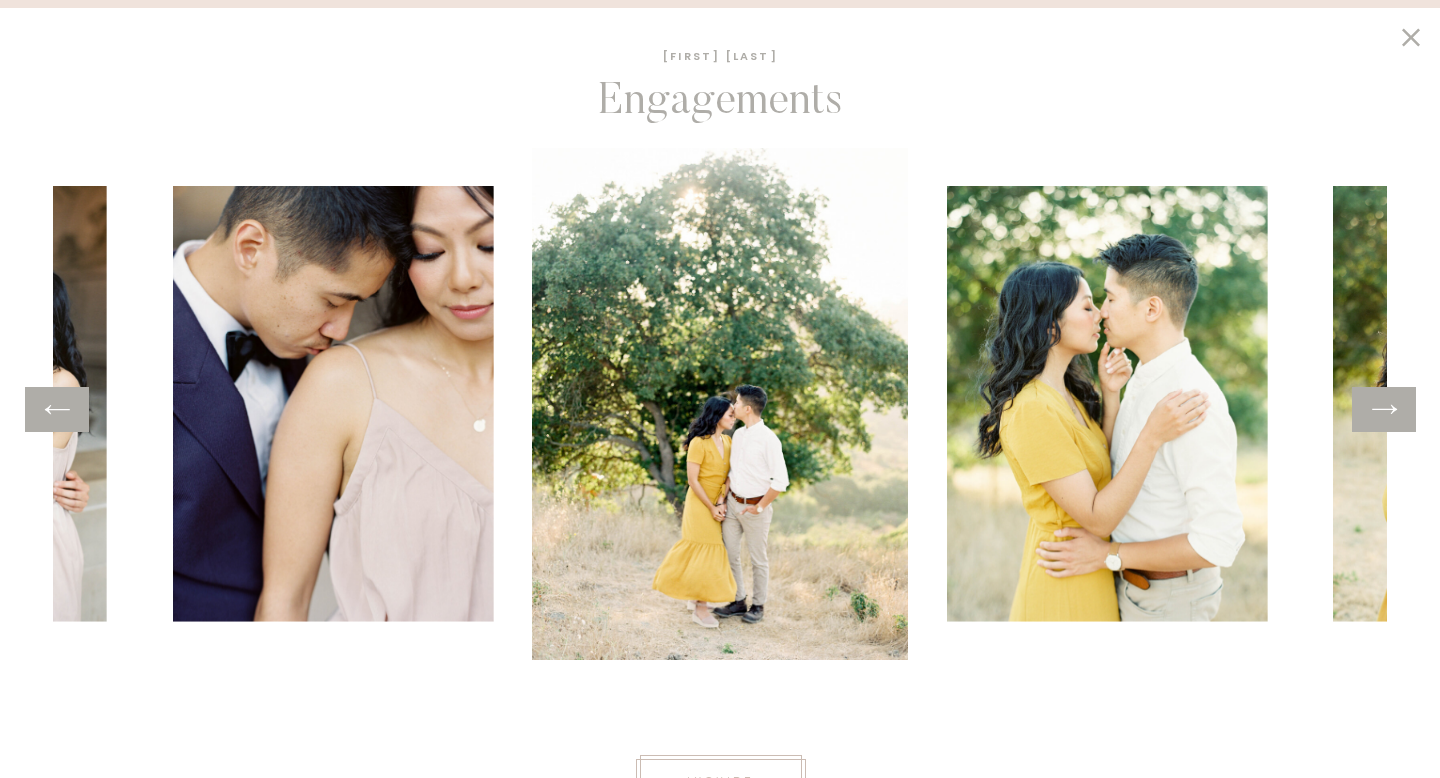 click at bounding box center [1384, 409] 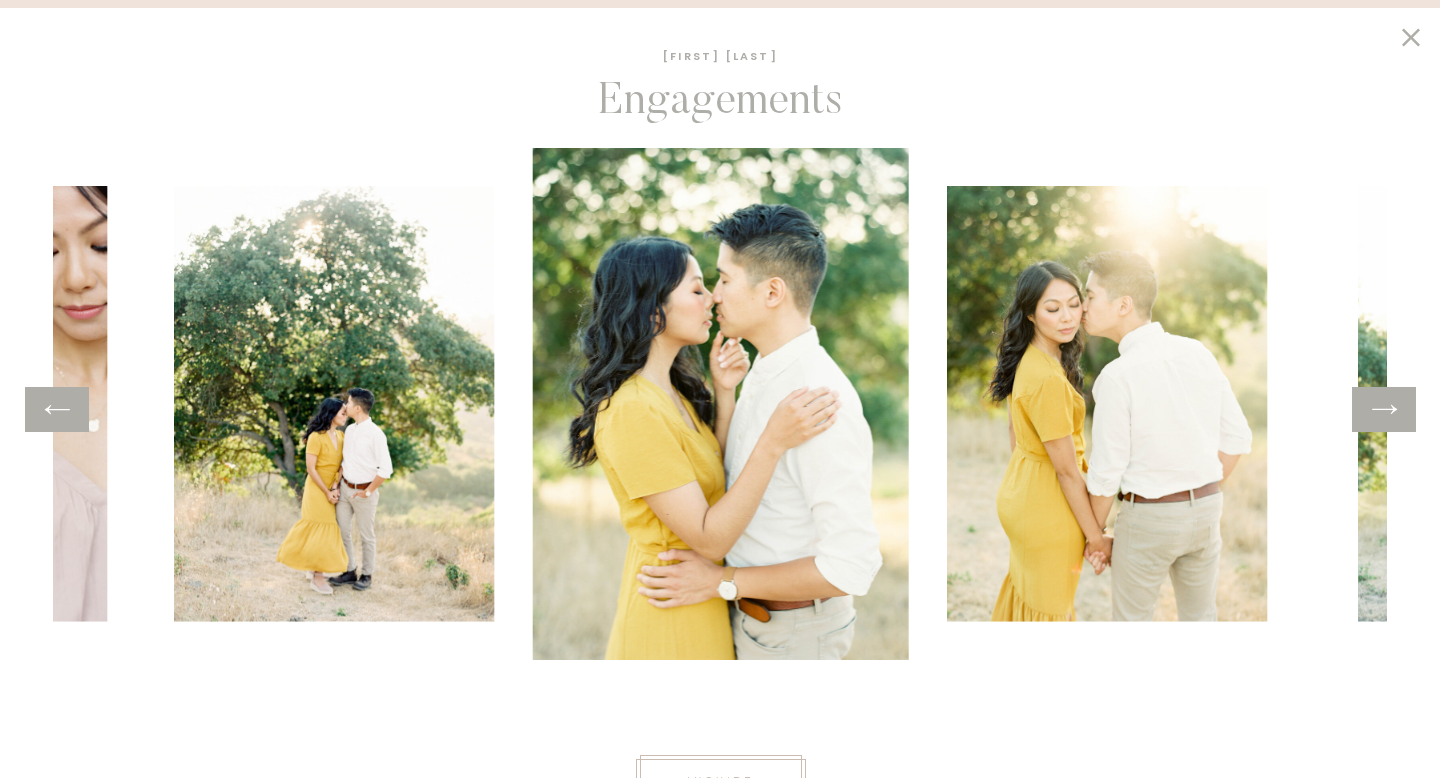 click at bounding box center [1384, 409] 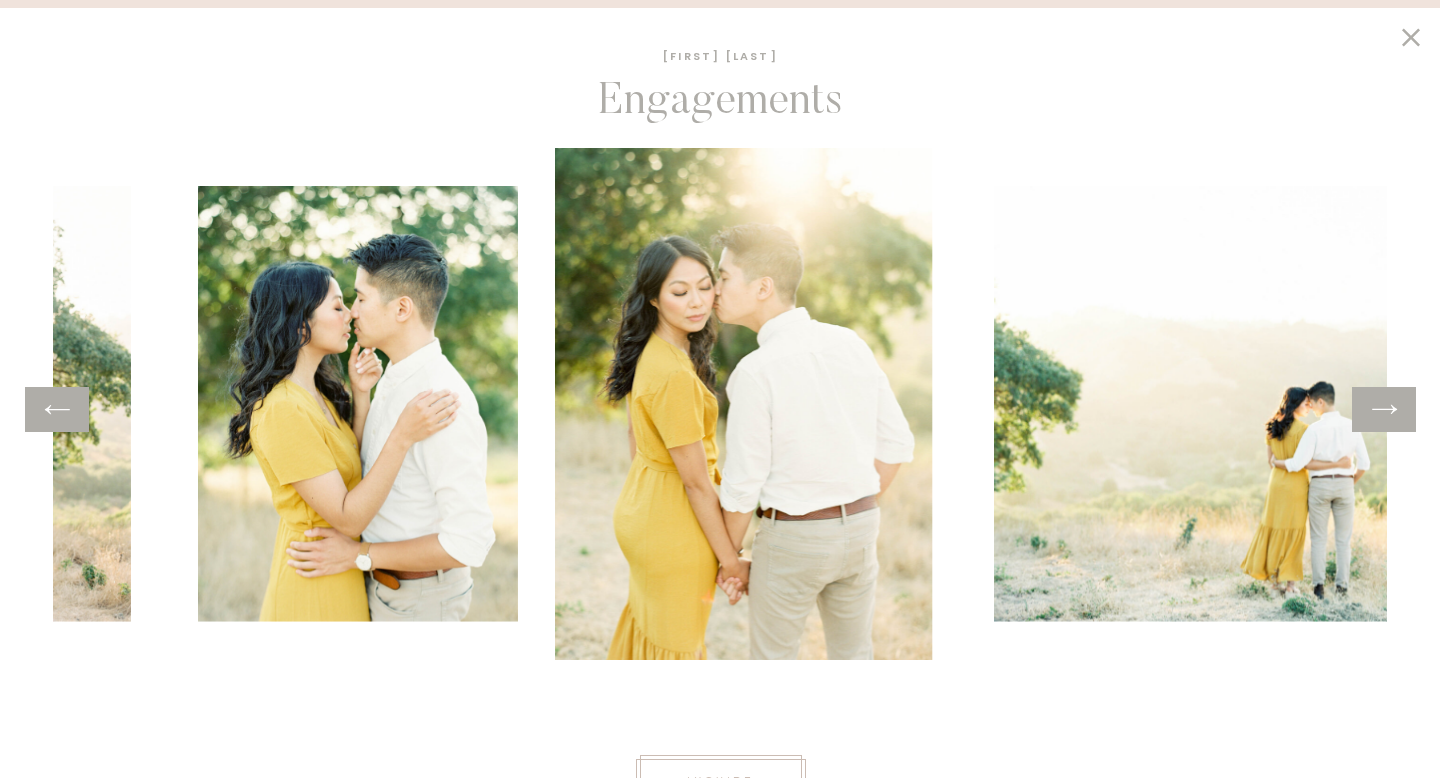 click at bounding box center (1384, 409) 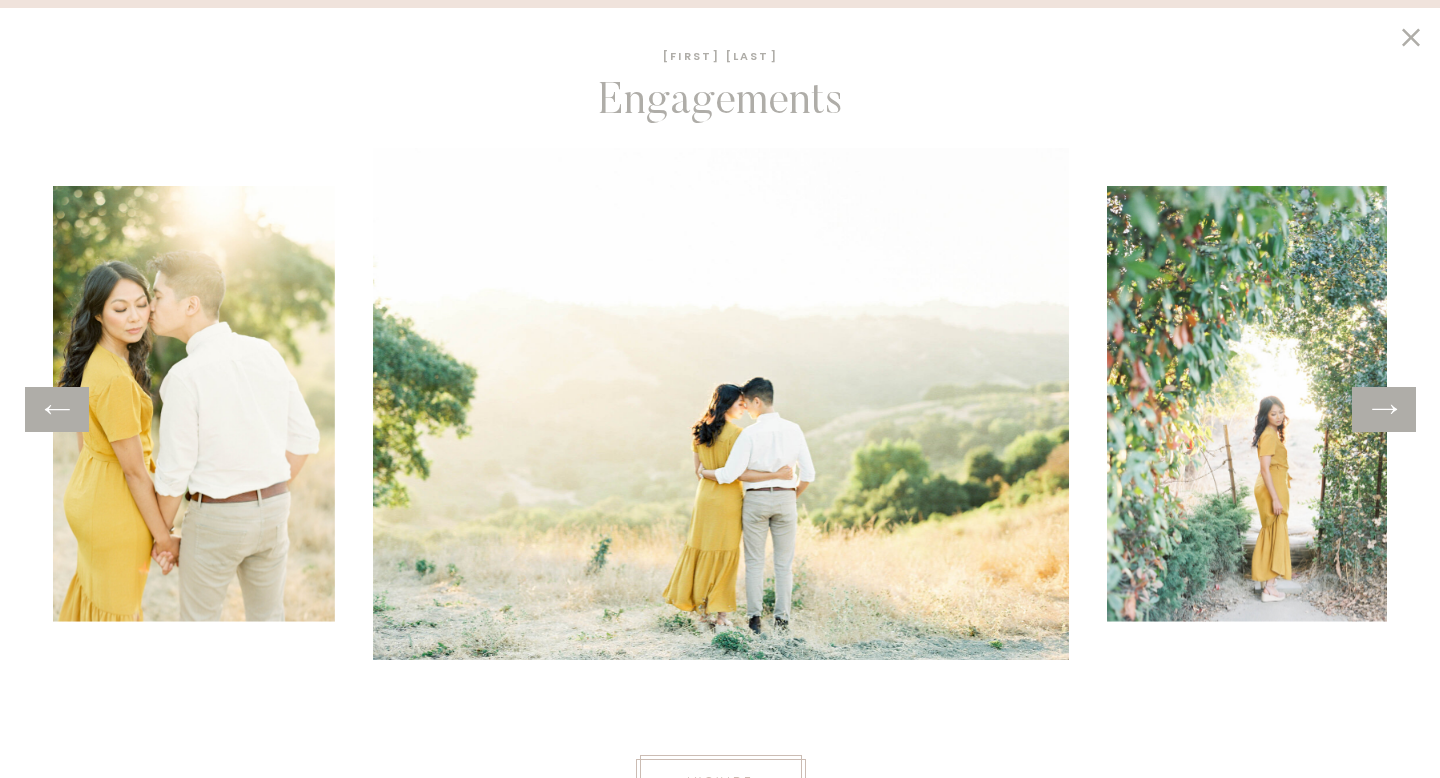 click at bounding box center [1384, 409] 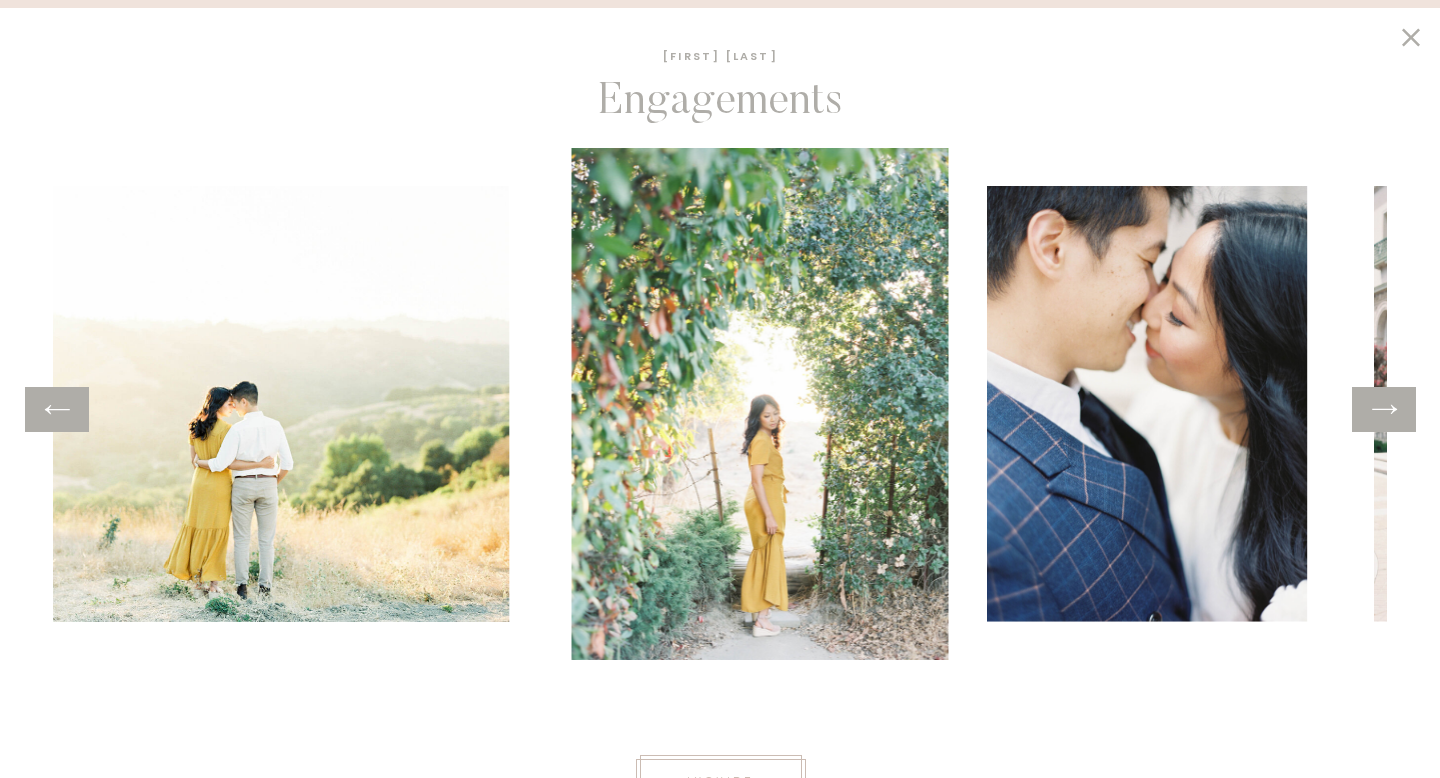 click at bounding box center [1384, 409] 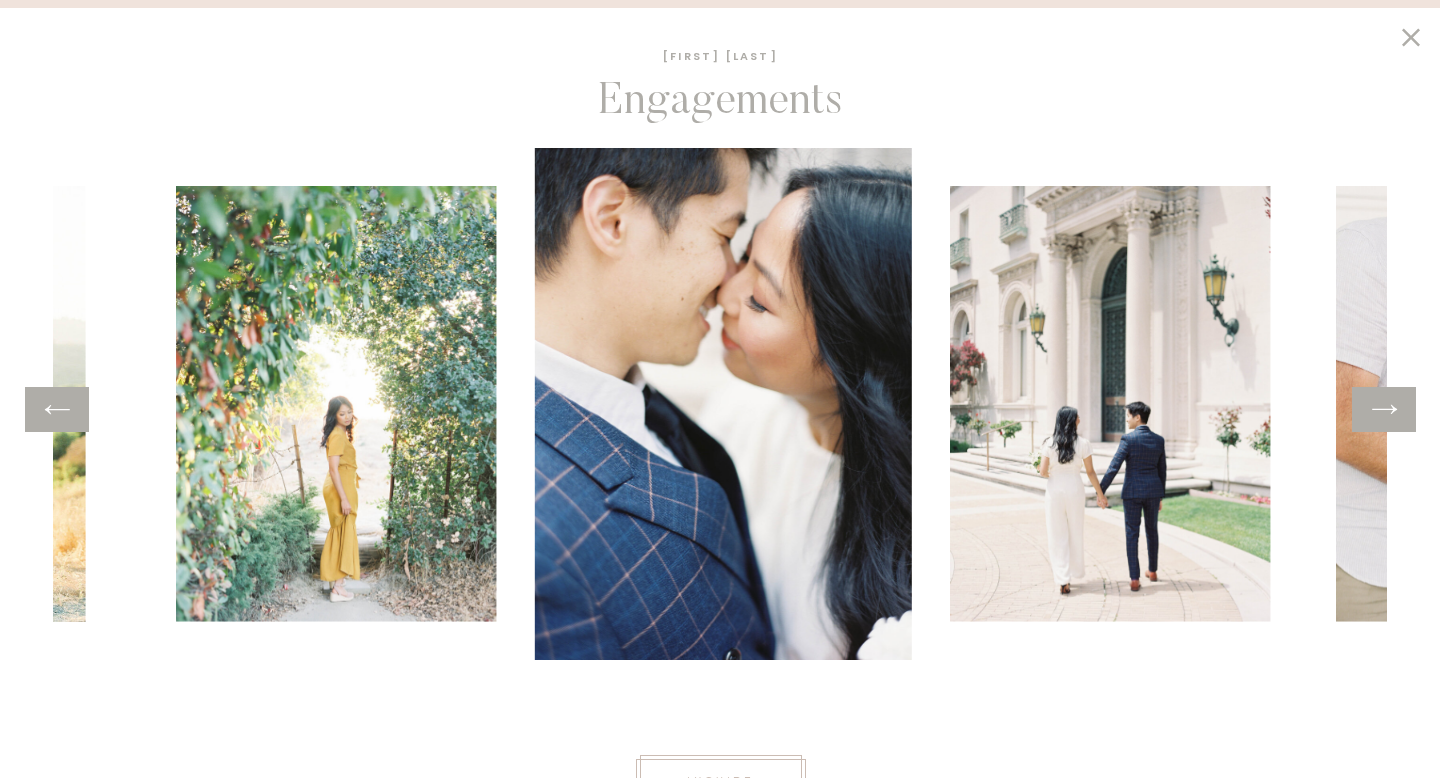 click at bounding box center (1384, 409) 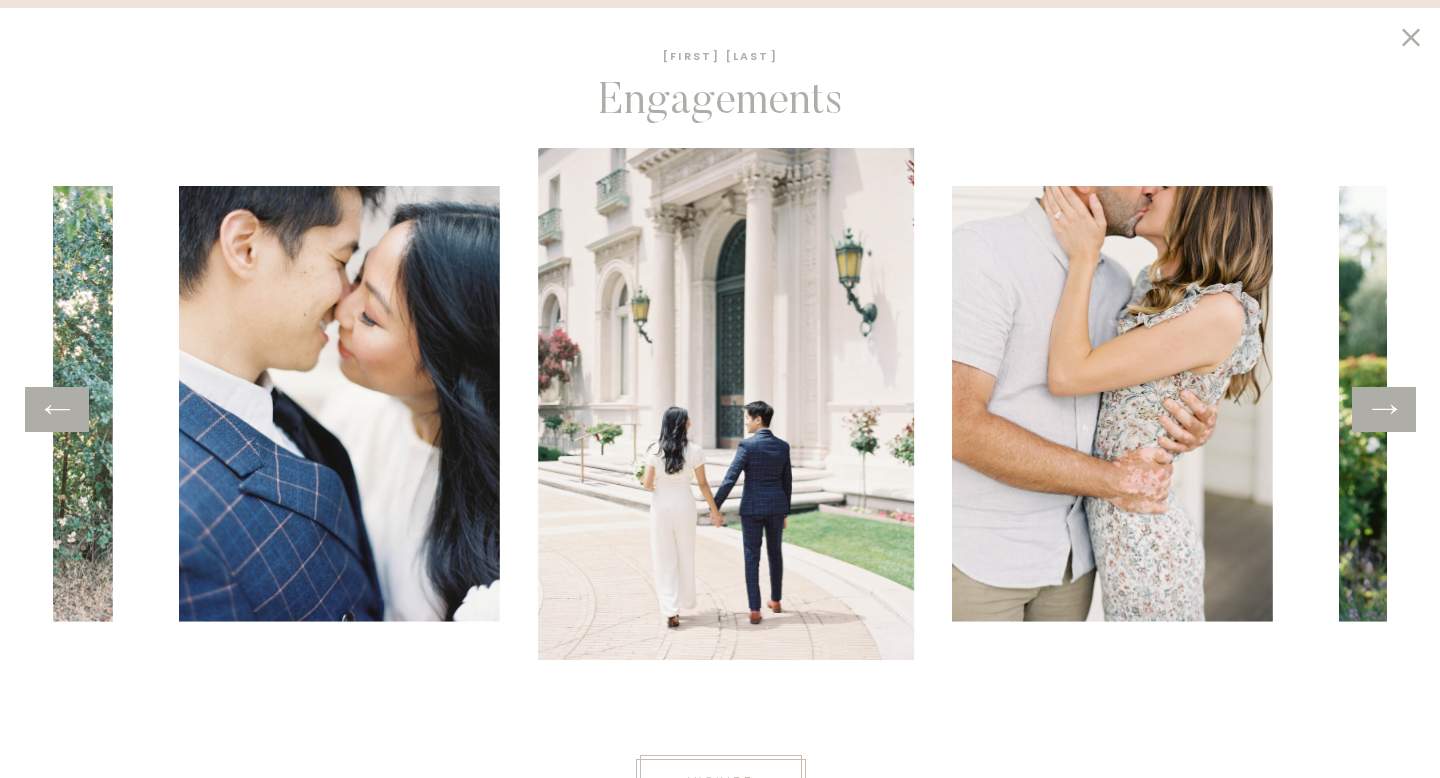 click at bounding box center [1384, 409] 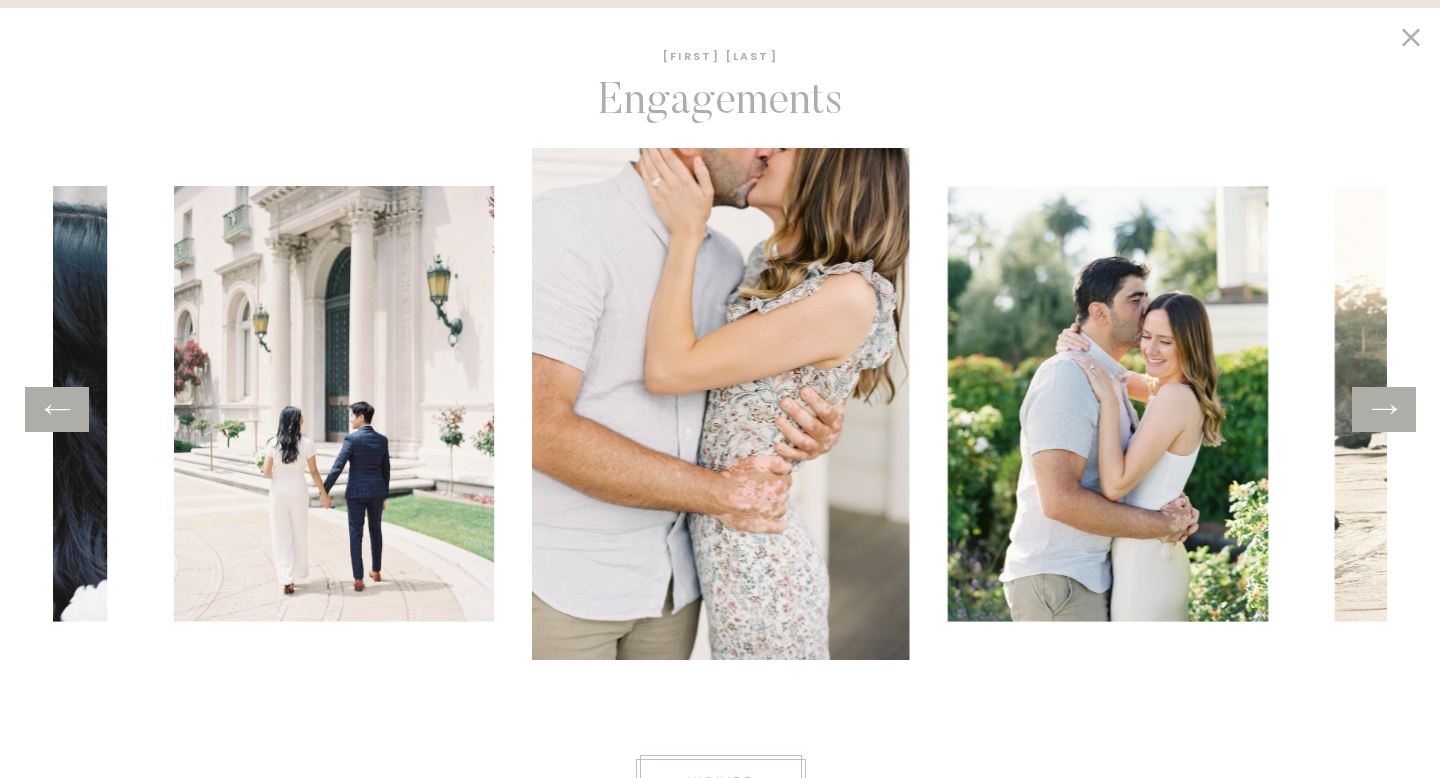 click at bounding box center (1384, 409) 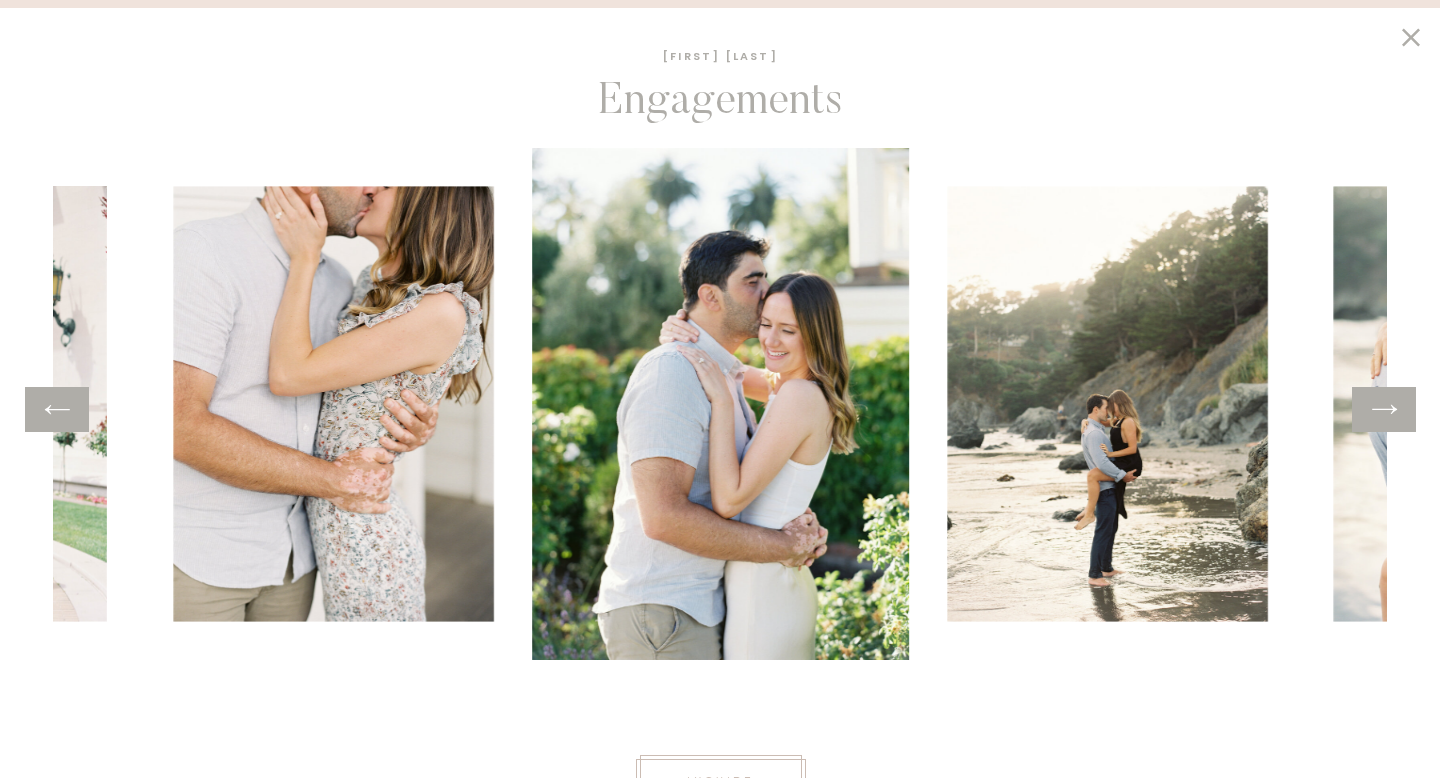 click at bounding box center (1384, 409) 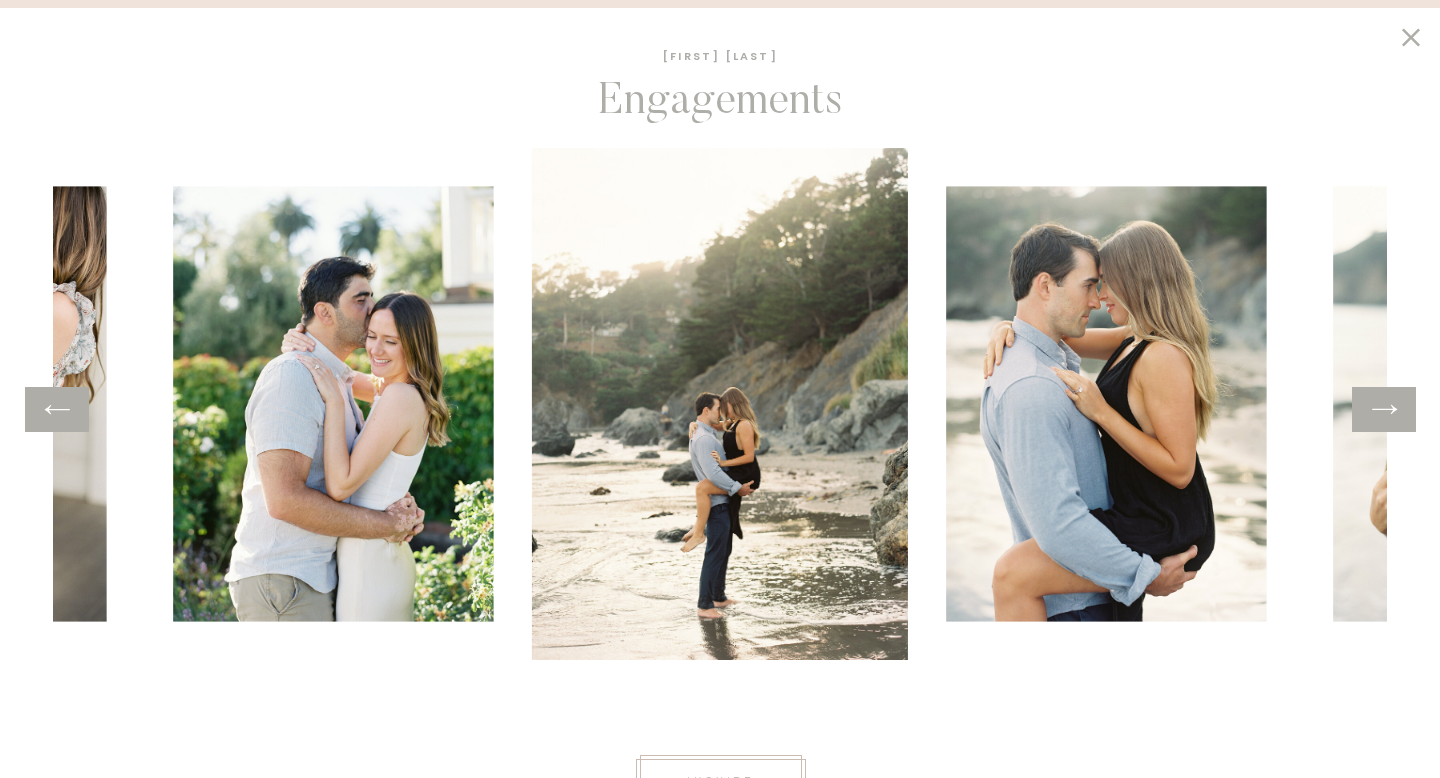 scroll, scrollTop: 1053, scrollLeft: 0, axis: vertical 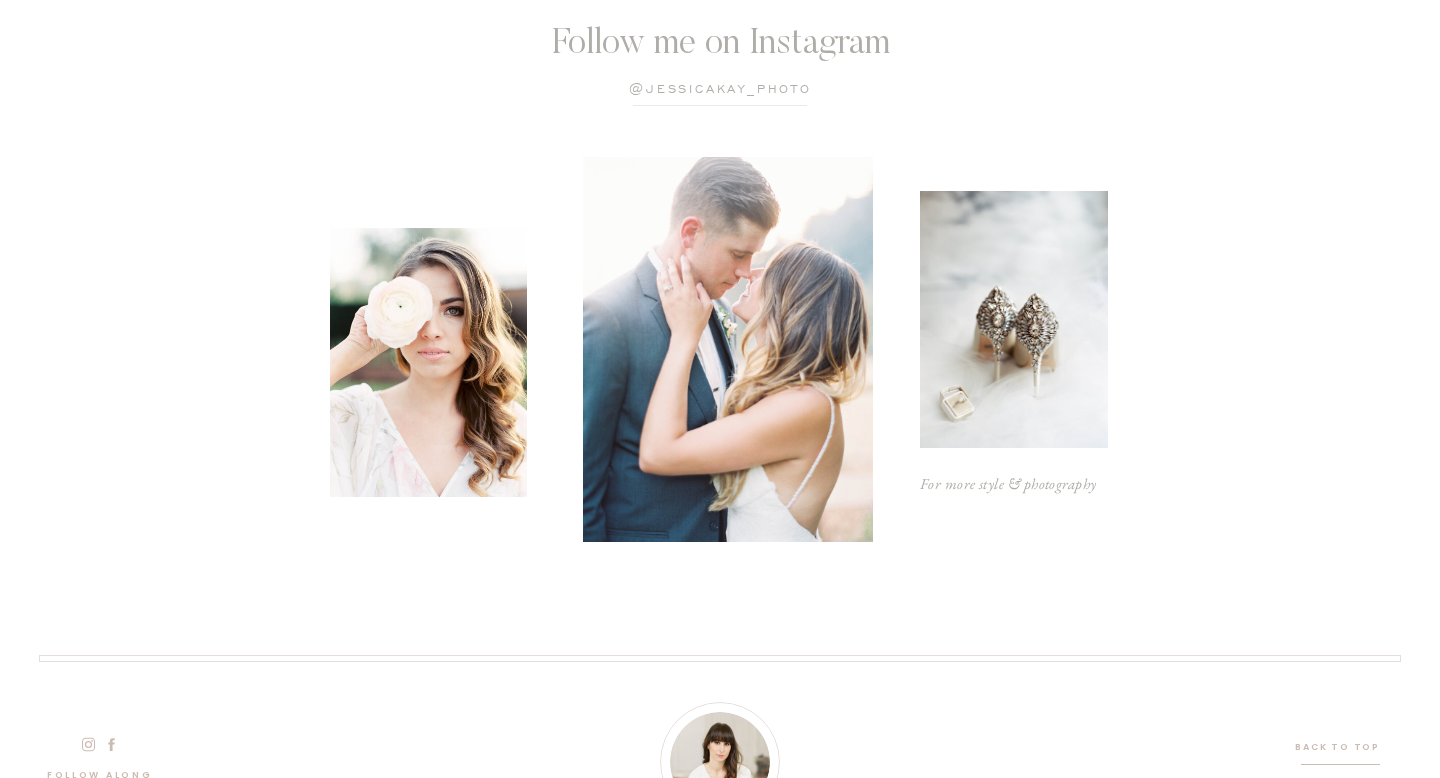 click on "blog ABOUT PORTFOLIO HOME OFFERINGS inquire inquire services PORTFOLIO ABOUT HOME blog San Francisco, Napa, Bay Area family photography: View this collection of timeless moments across iconic landscapes. Families Showcasing timeless wedding moments through vibrant photography. See the love stories I've captured along with featured destinations and wedding venues. weddings Capturing San Francisco City Hall elopements with elegance. Find isnpiration to create timeless memories in the heart of SF. City hall elopements Highlighting Bay Area engagements with breathtaking photography. Find inspiration for your love amidst San Francisco's stunning landscapes. Engagements Weddings, City Hall Elopements, Engagements, and Families. “The final photos capture the essence of the day and our love through her photography.” Annett + Mark 01 “We fell in love with her work, but most importantly she made us feel taken care of.” huong & kallen 02 secure your date "jessica is highly organized and gives great direction."" at bounding box center (720, -831) 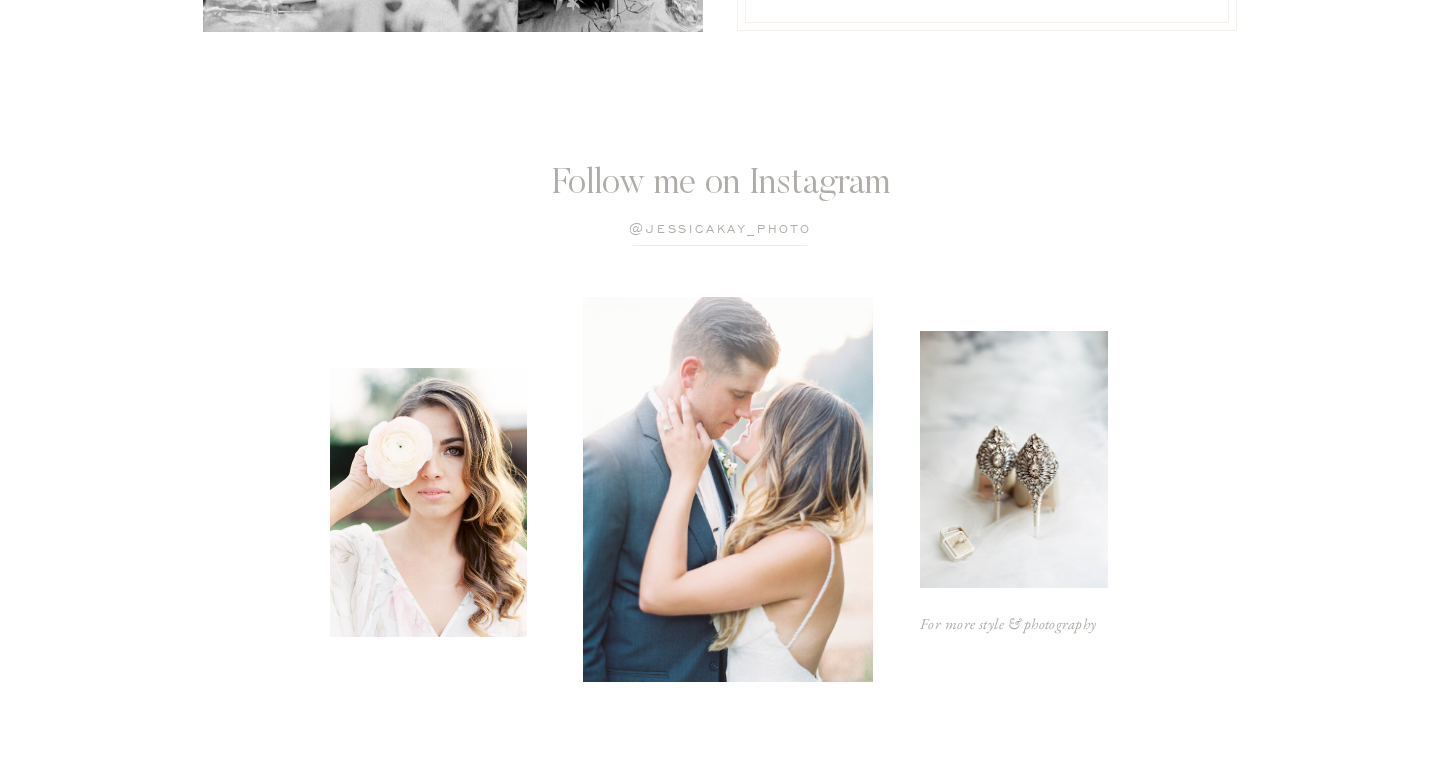 scroll, scrollTop: 835, scrollLeft: 0, axis: vertical 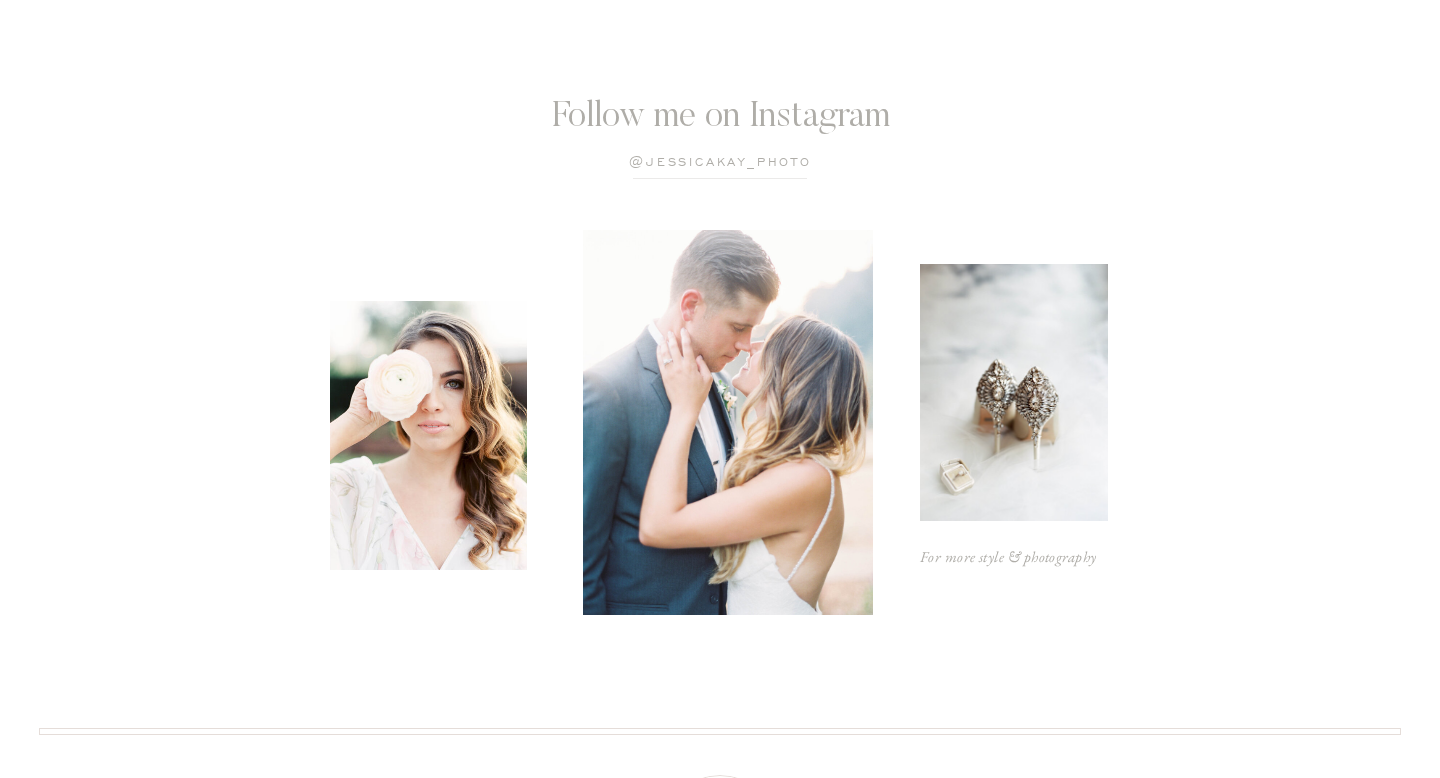 click on "Follow me on Instagram" at bounding box center (720, 122) 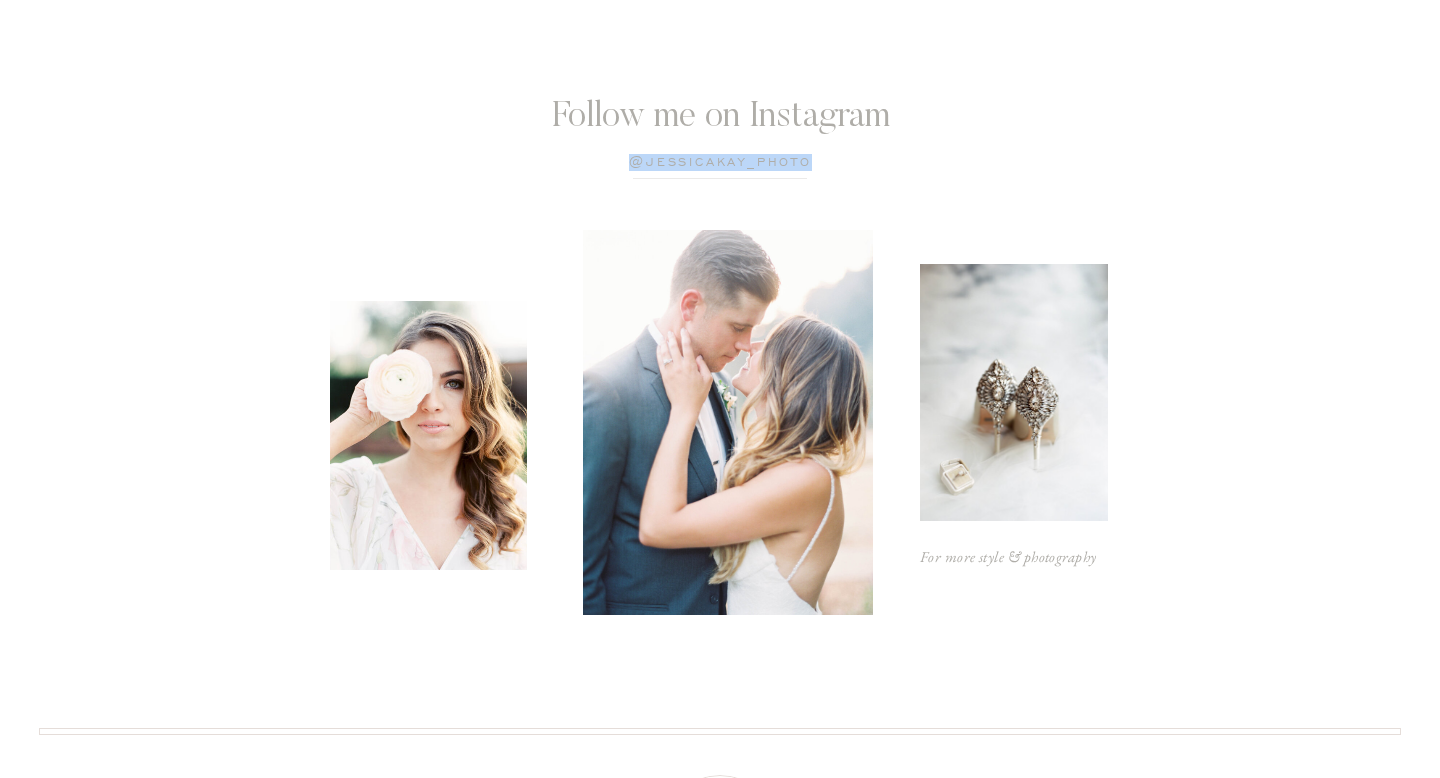 scroll, scrollTop: 1295, scrollLeft: 0, axis: vertical 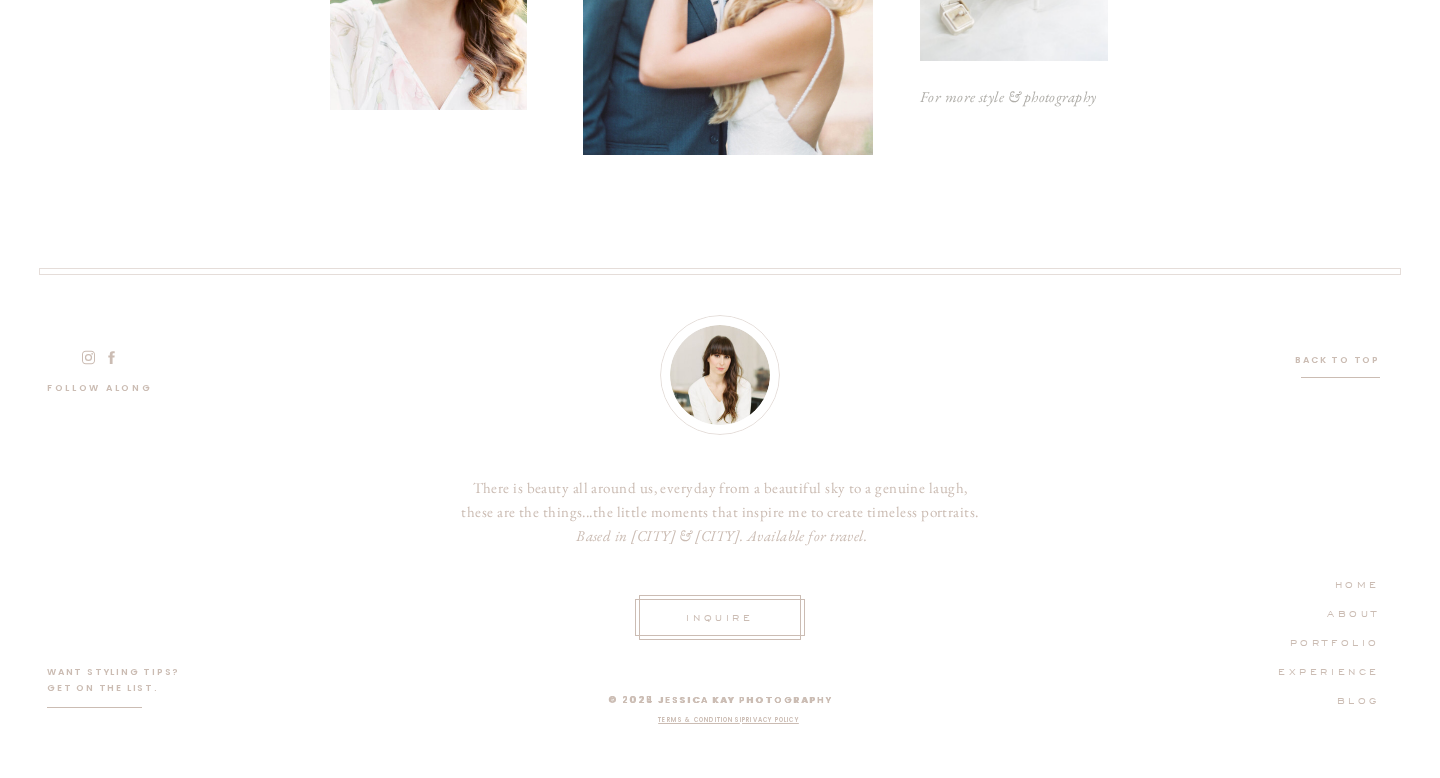 click on "There is beauty all around us, everyday from a beautiful sky to a genuine laugh, these are the things...the little moments that inspire me to create timeless portraits.   Based in San Francisco & Napa. Available for travel." at bounding box center (720, 516) 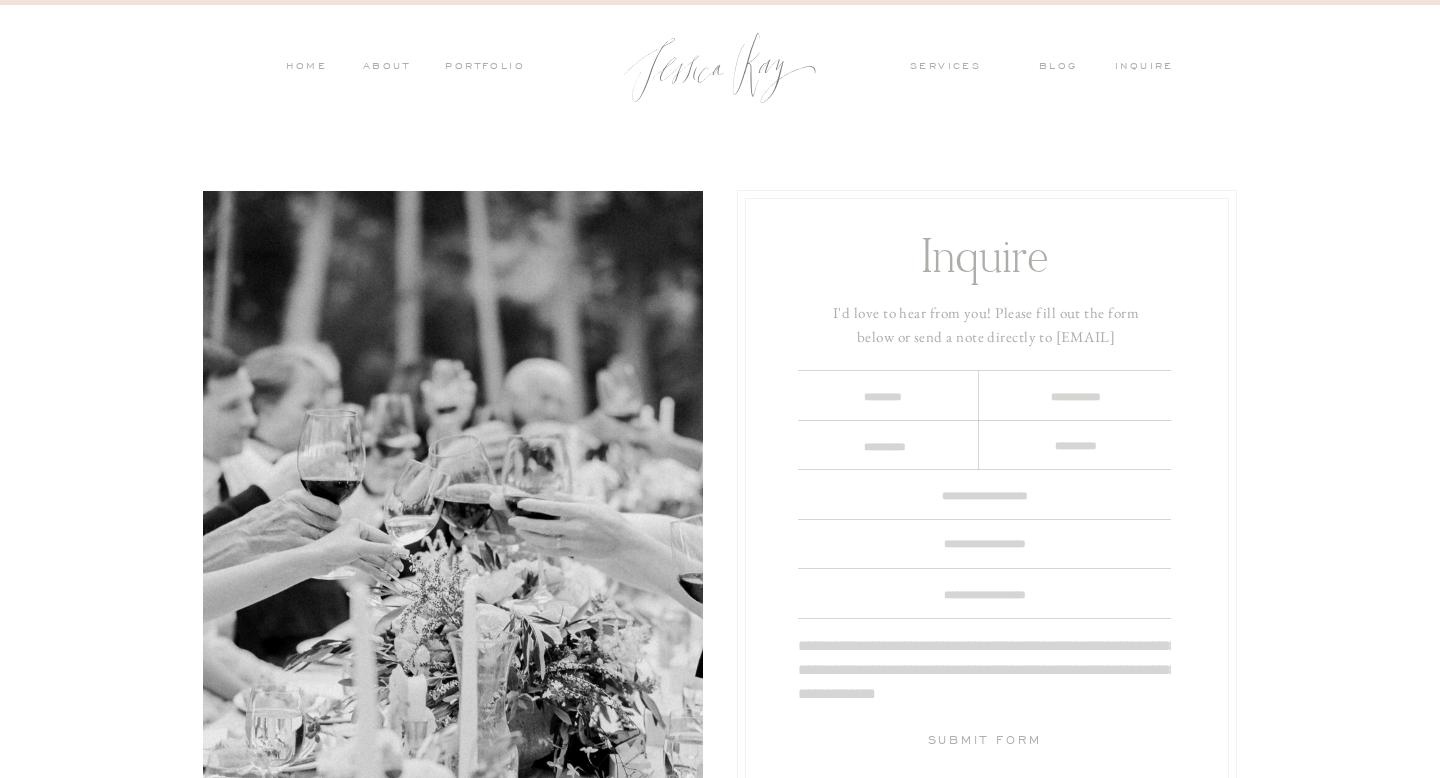 scroll, scrollTop: 0, scrollLeft: 0, axis: both 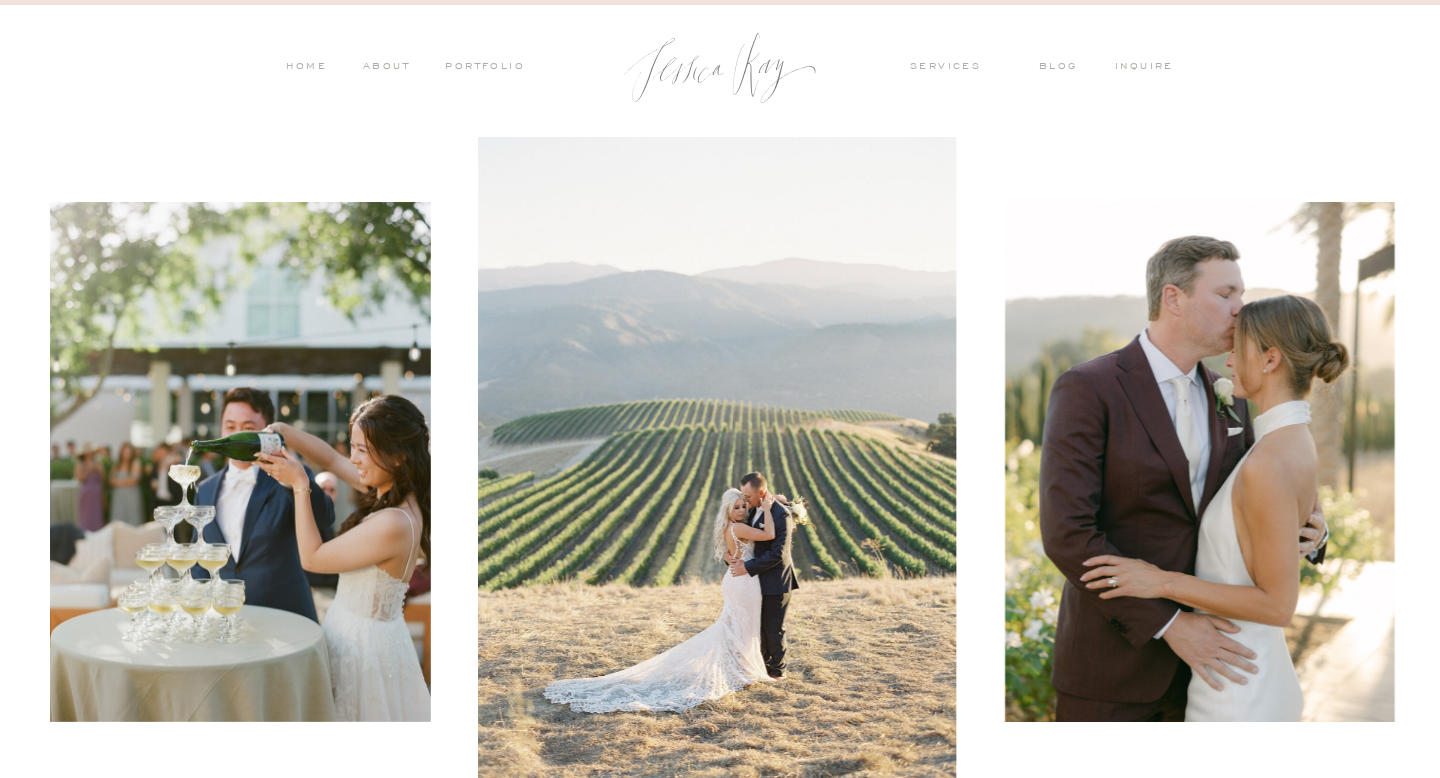 click at bounding box center (240, 462) 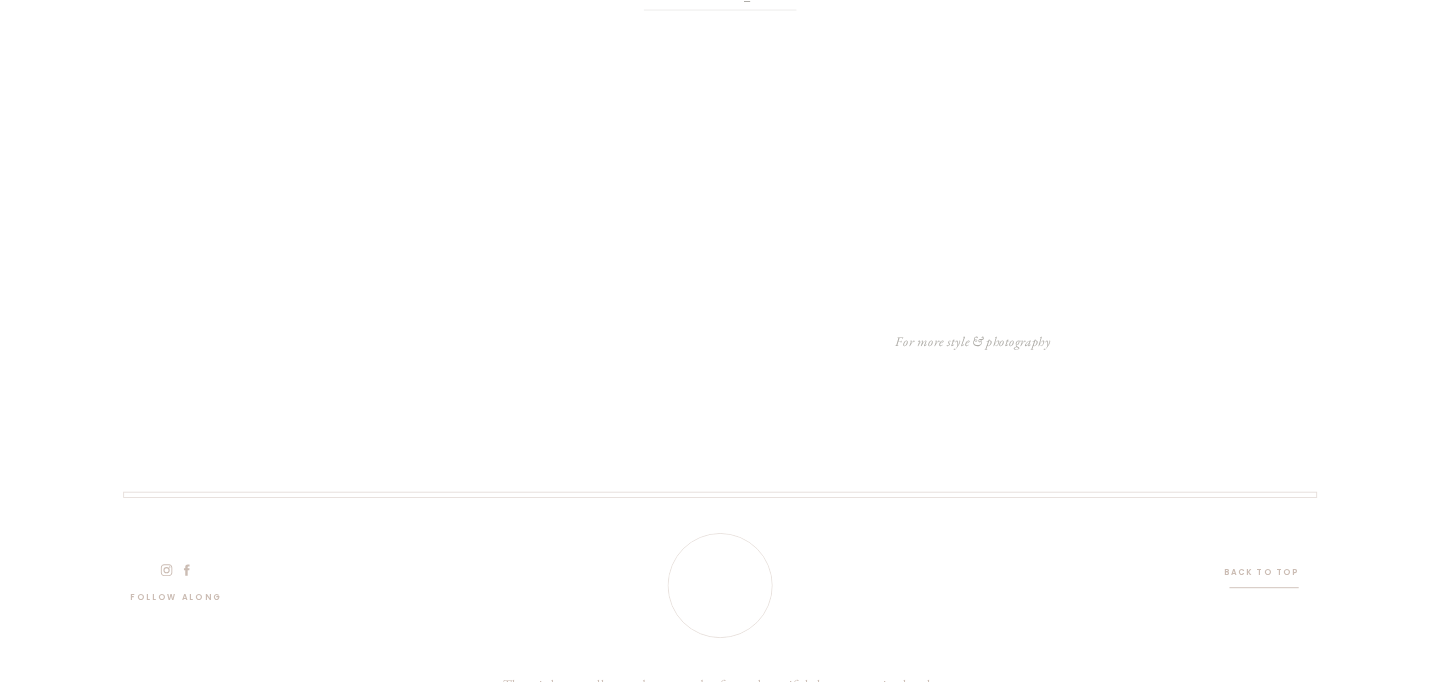 scroll, scrollTop: 6031, scrollLeft: 0, axis: vertical 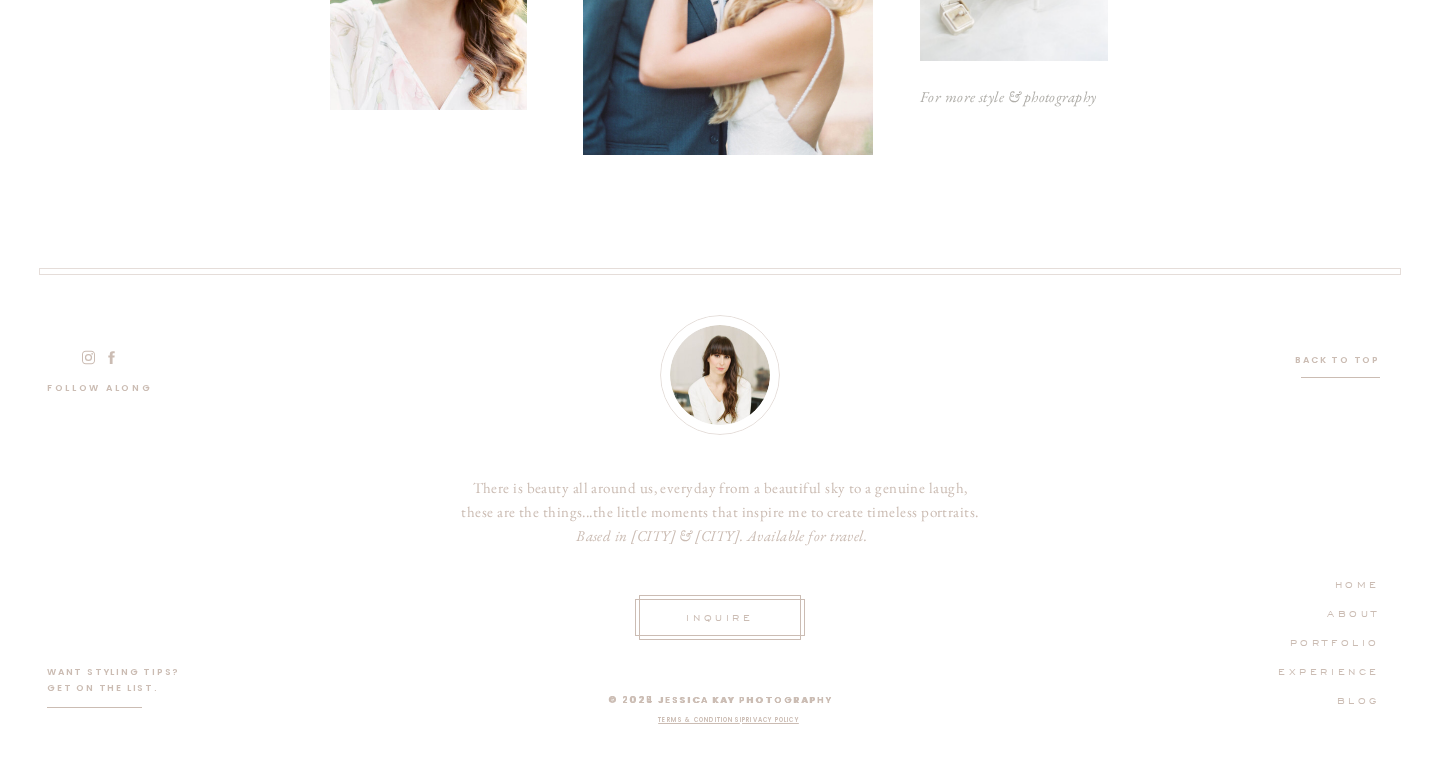 click at bounding box center [88, 357] 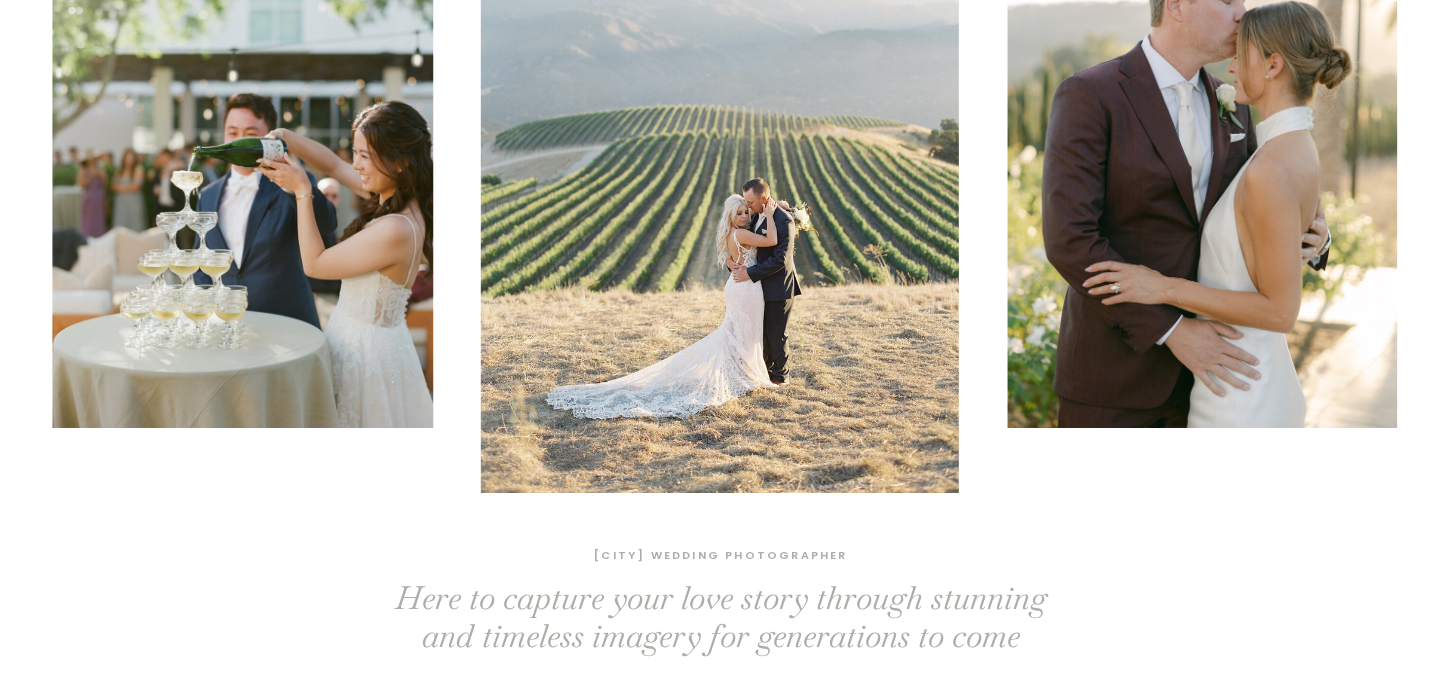 scroll, scrollTop: 0, scrollLeft: 0, axis: both 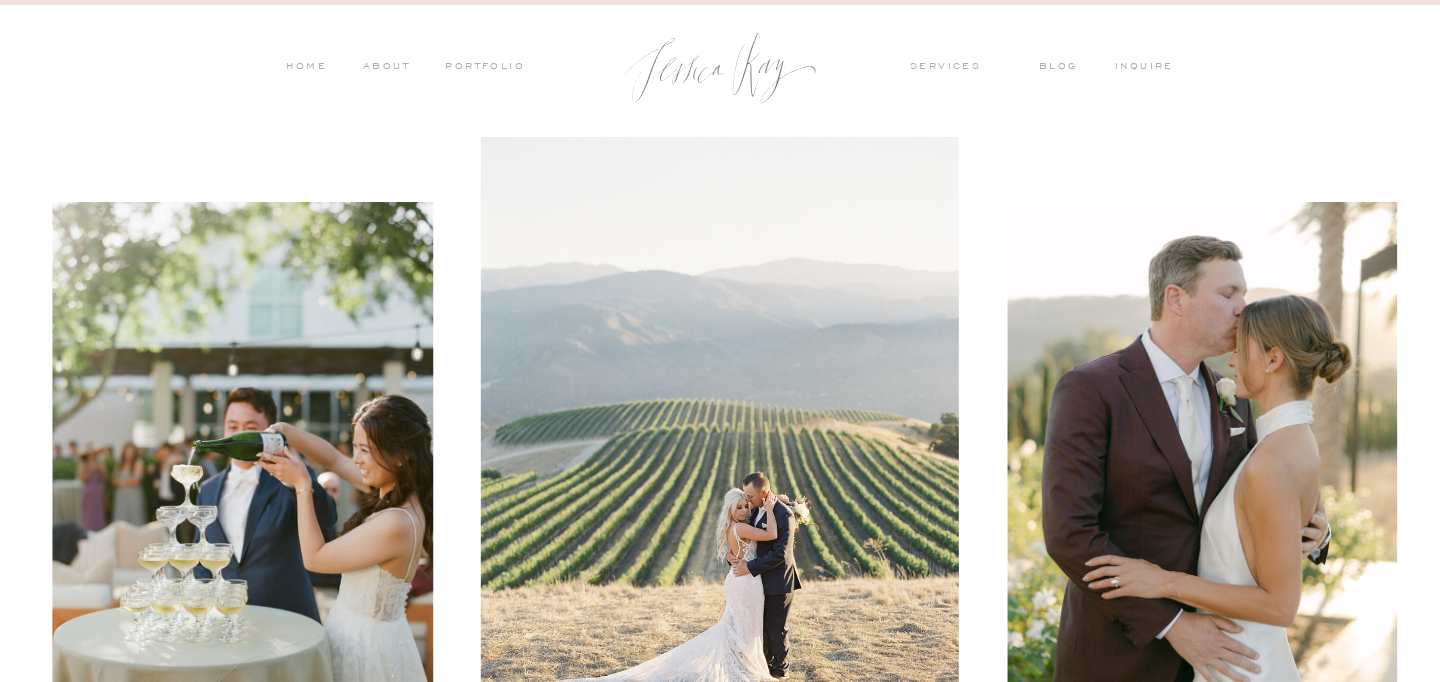 click at bounding box center [1203, 462] 